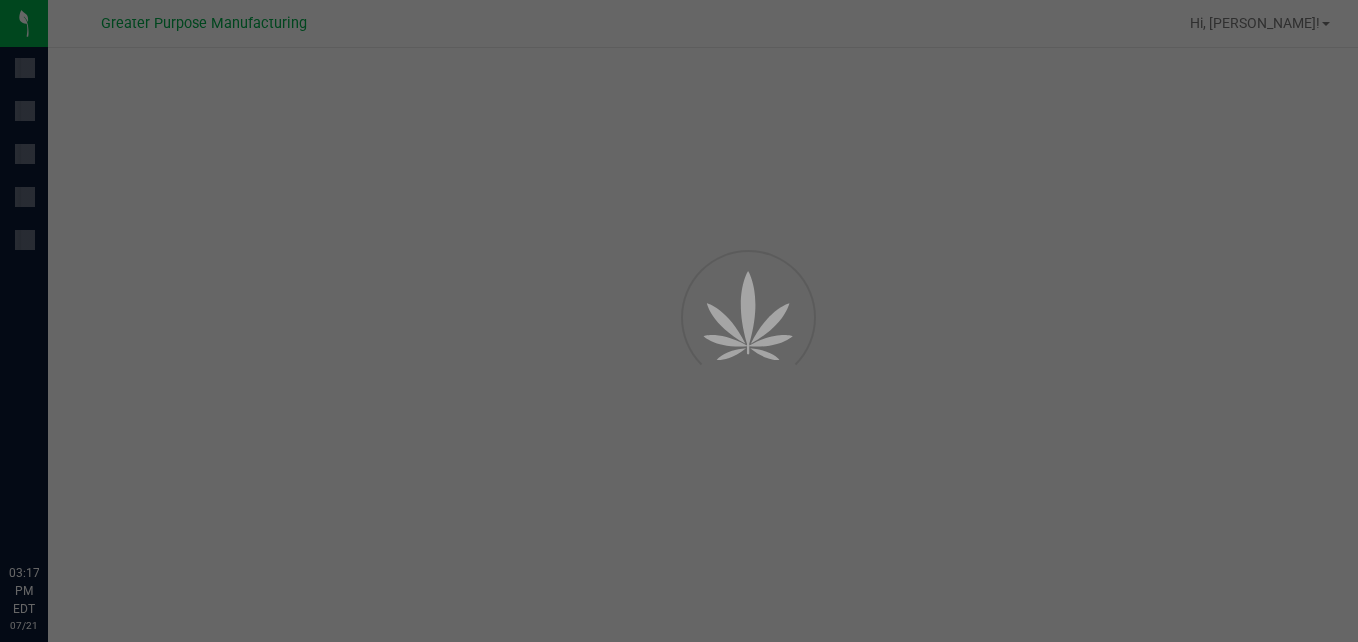 scroll, scrollTop: 0, scrollLeft: 0, axis: both 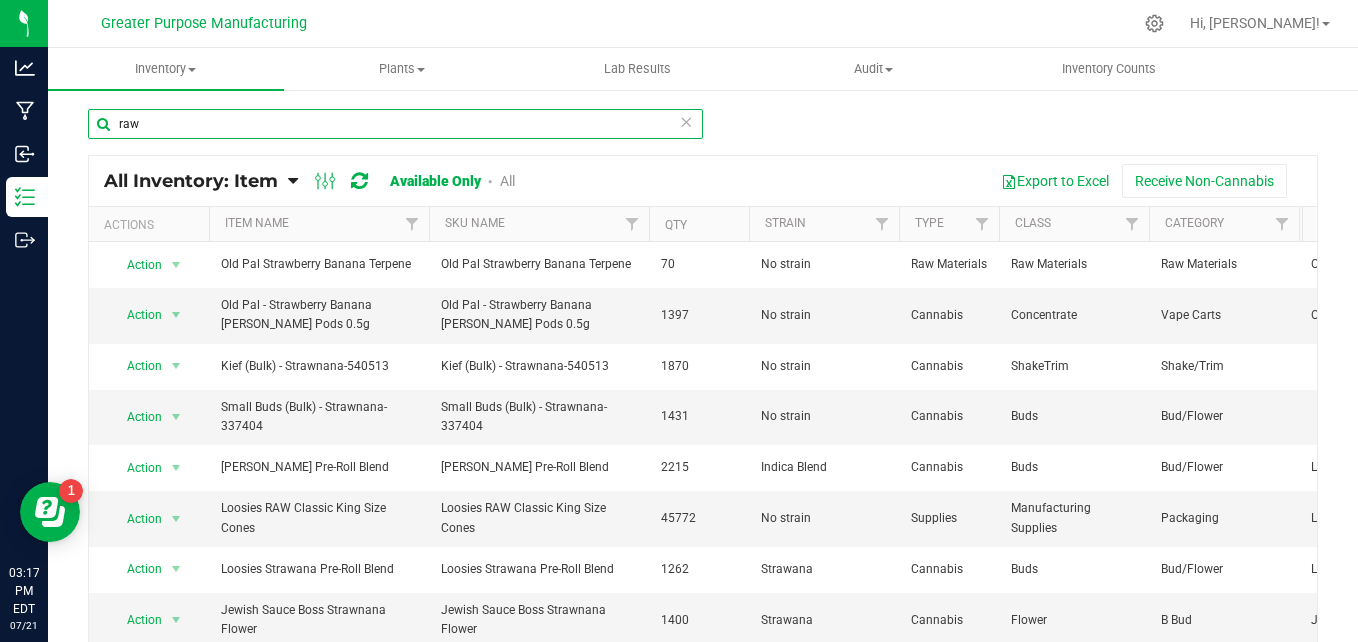 drag, startPoint x: 160, startPoint y: 133, endPoint x: -4, endPoint y: 140, distance: 164.14932 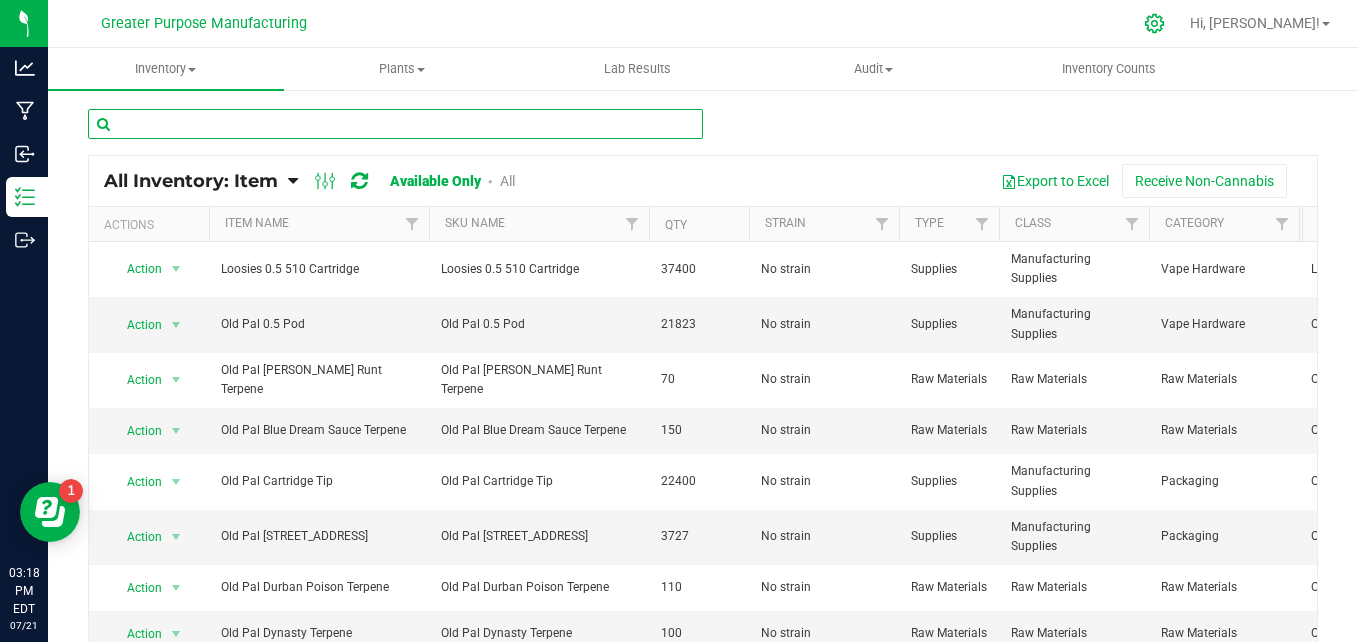 type 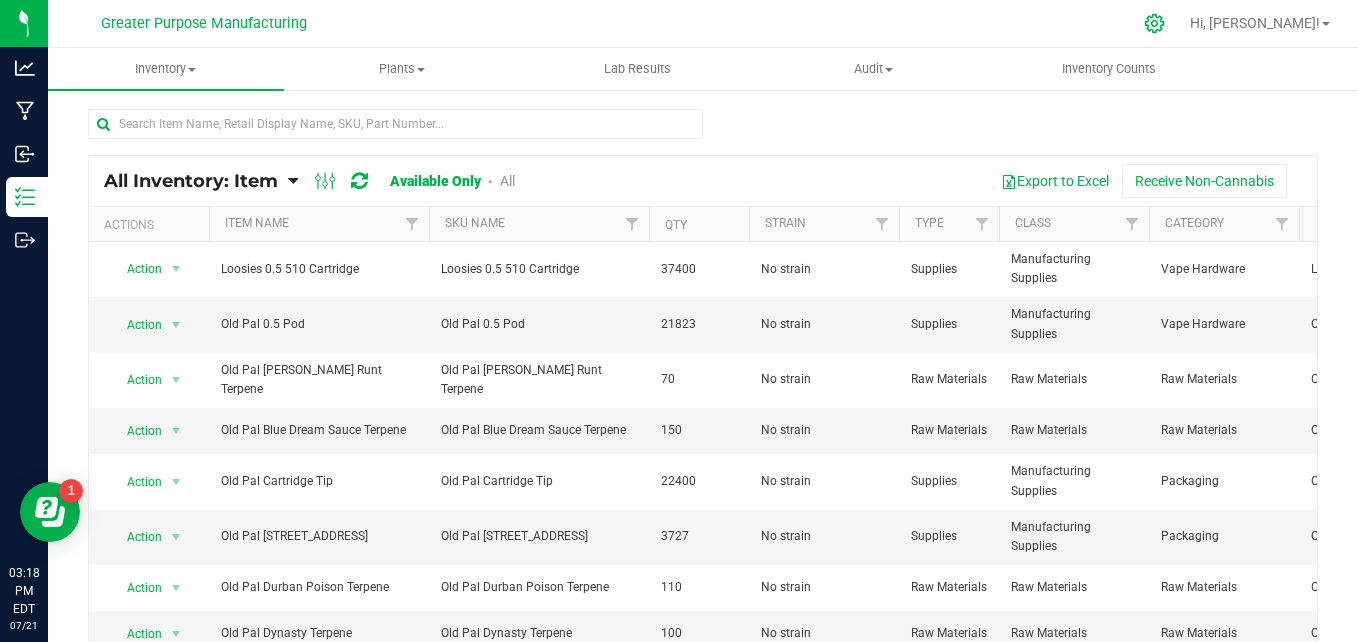 click 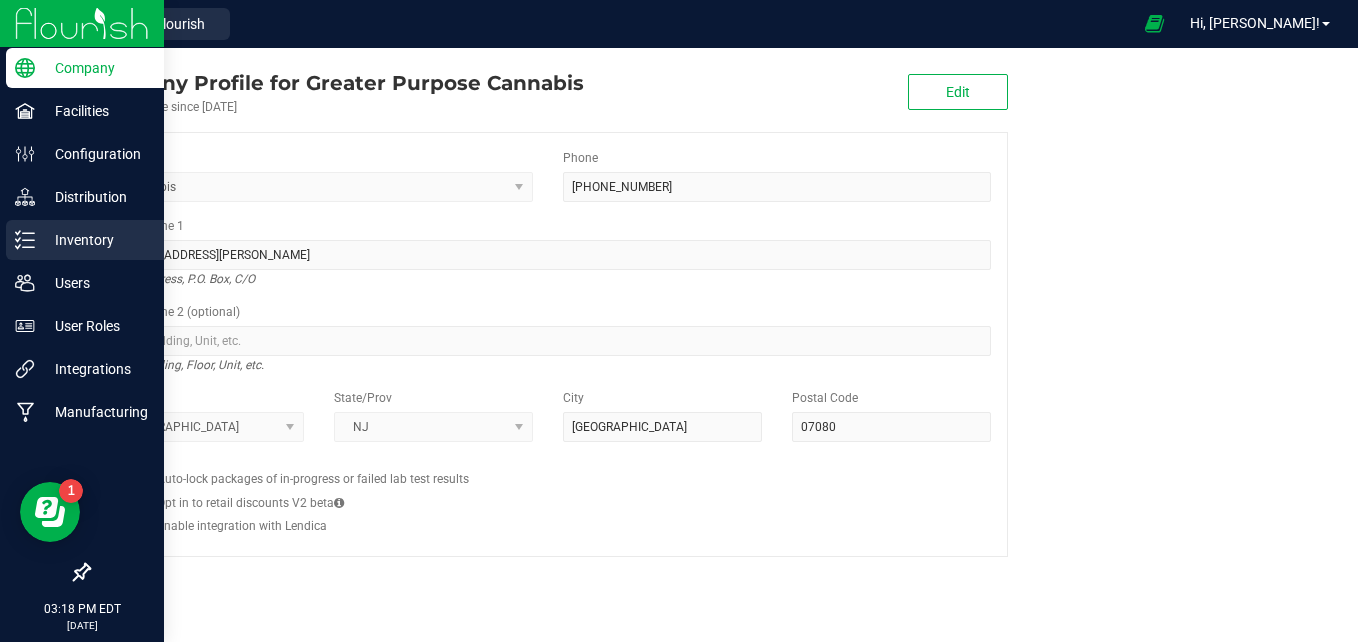 click on "Inventory" at bounding box center (95, 240) 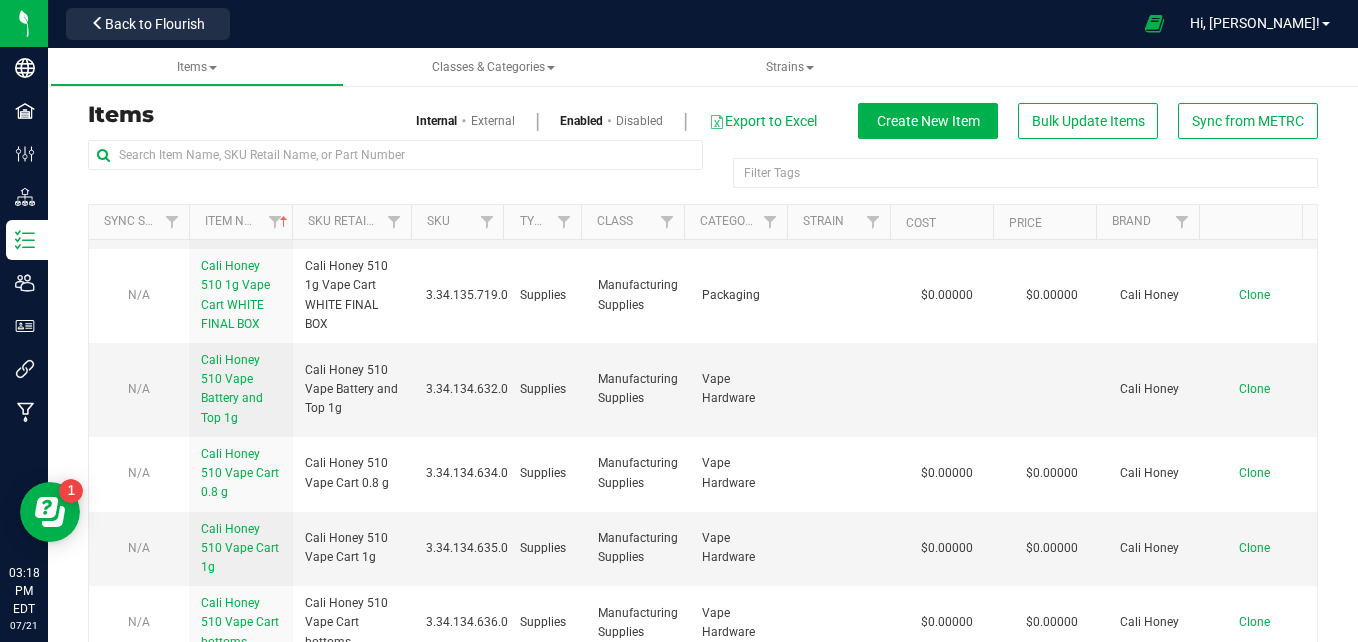 scroll 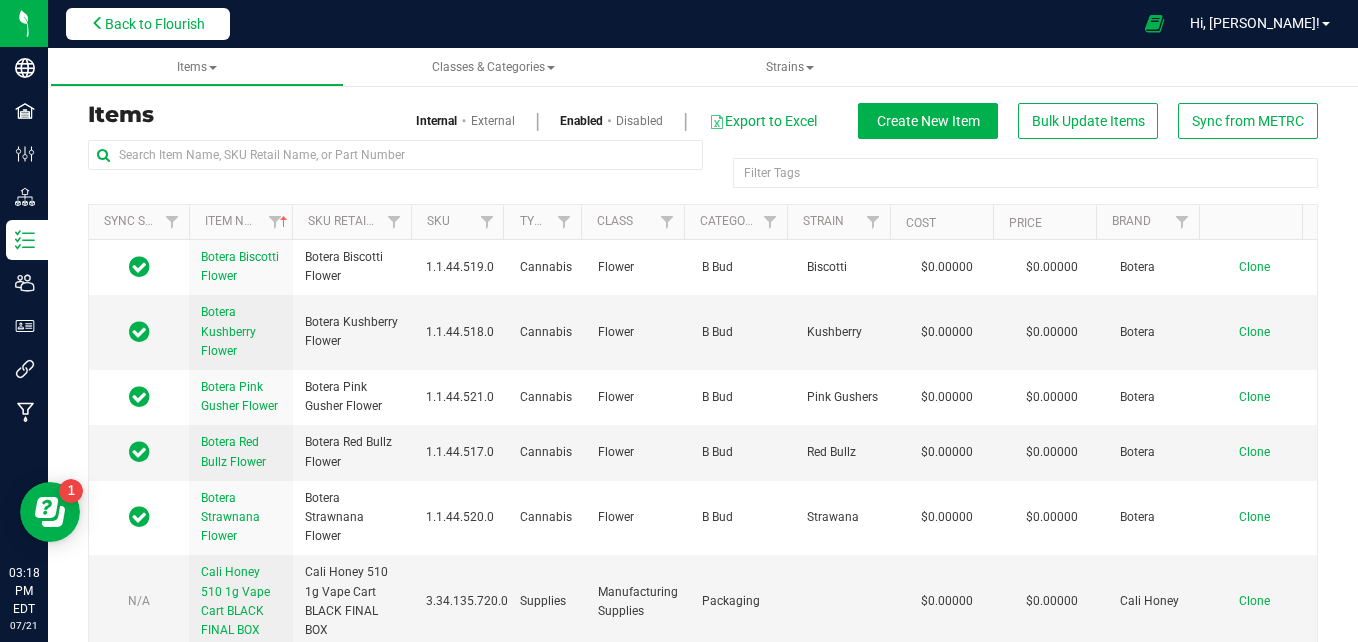 click on "Back to Flourish" at bounding box center (155, 24) 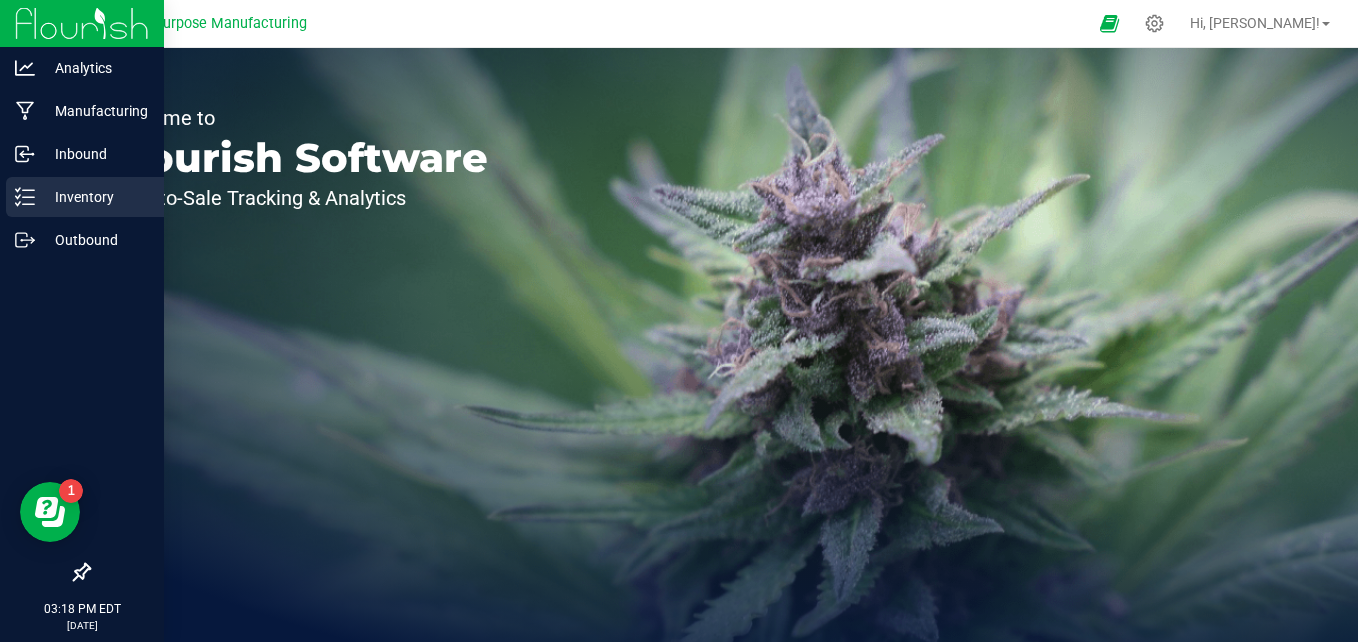 click on "Inventory" at bounding box center (95, 197) 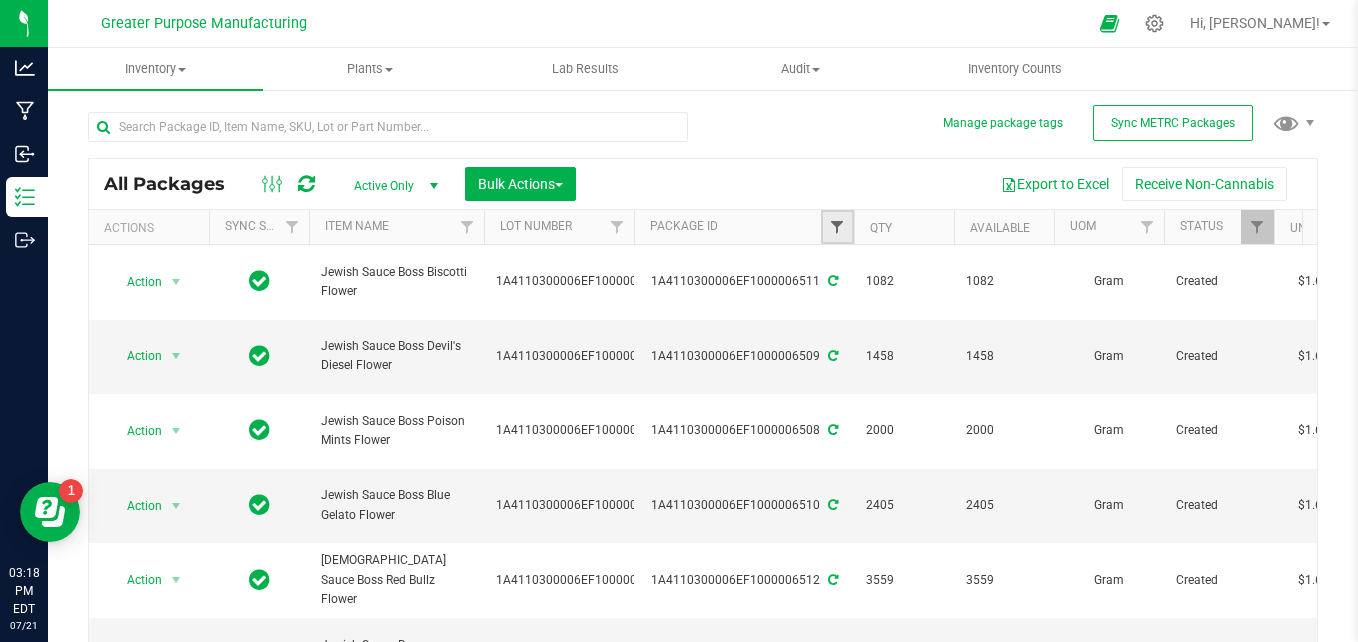 click at bounding box center (837, 227) 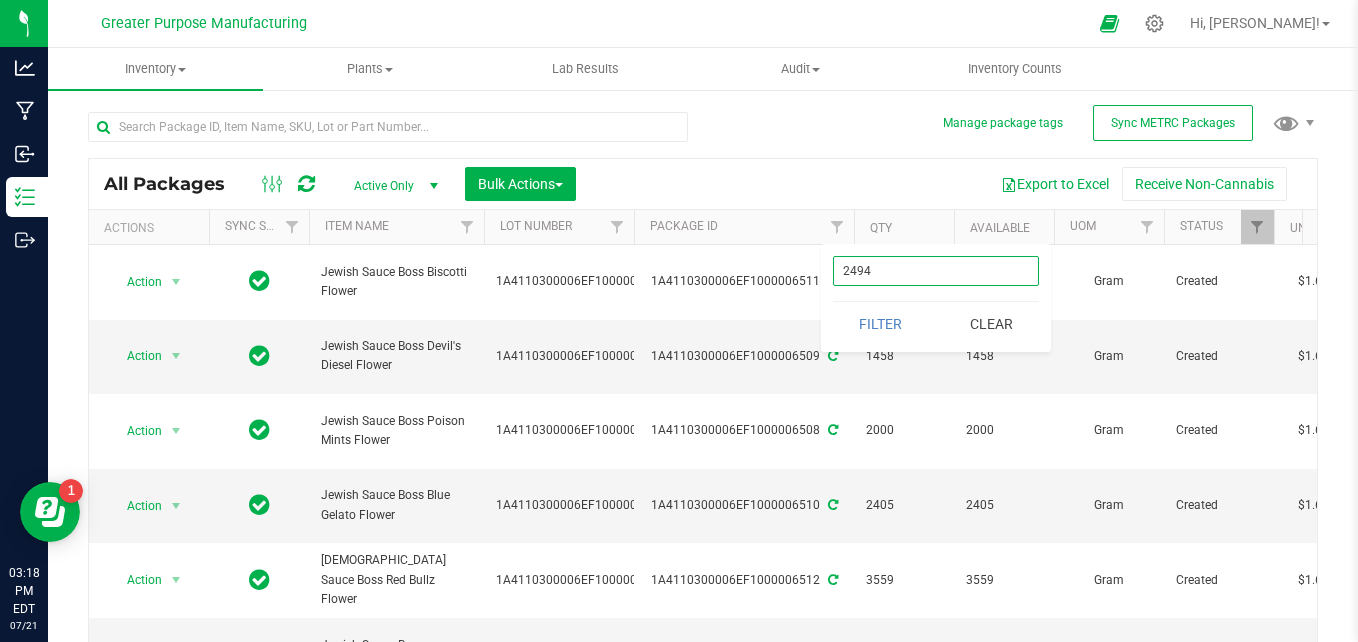 type on "2494" 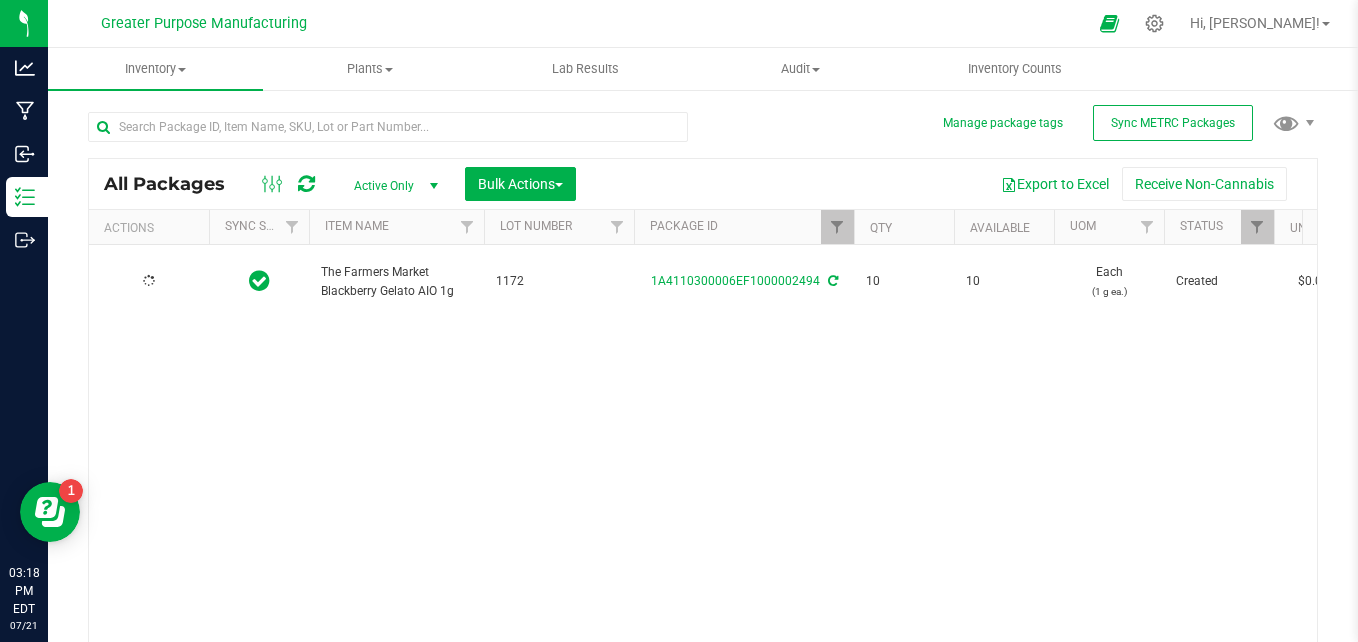 type on "2025-07-08" 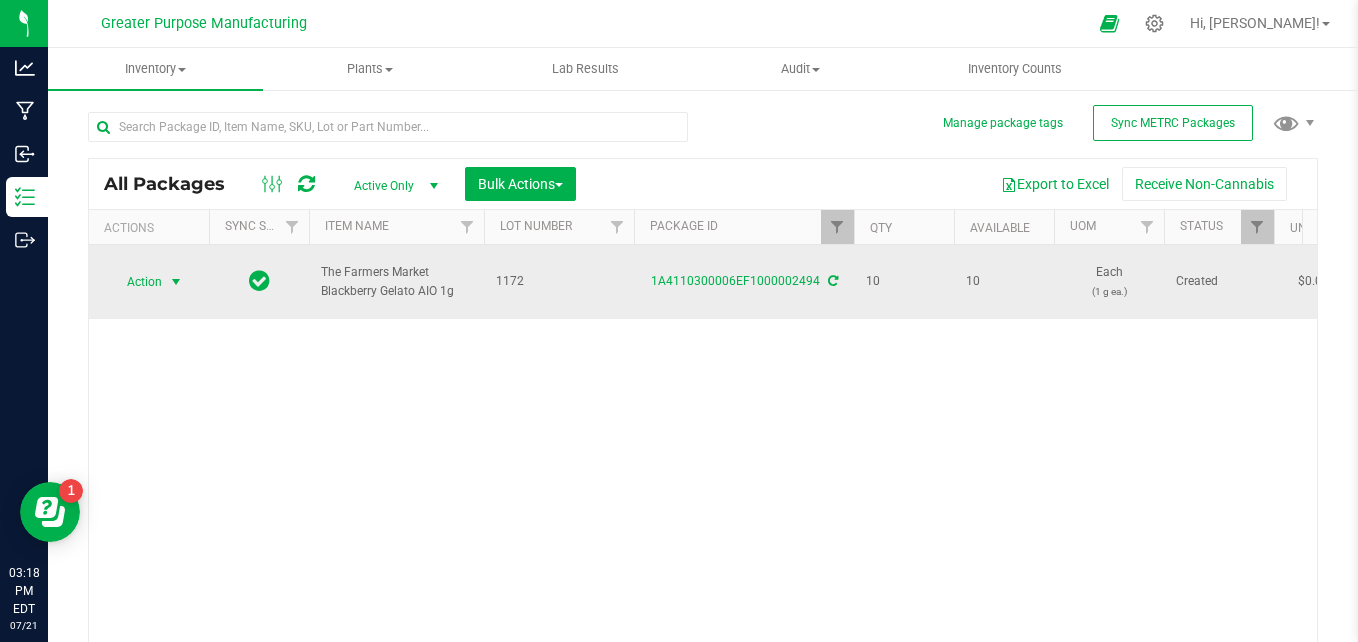 click at bounding box center (176, 282) 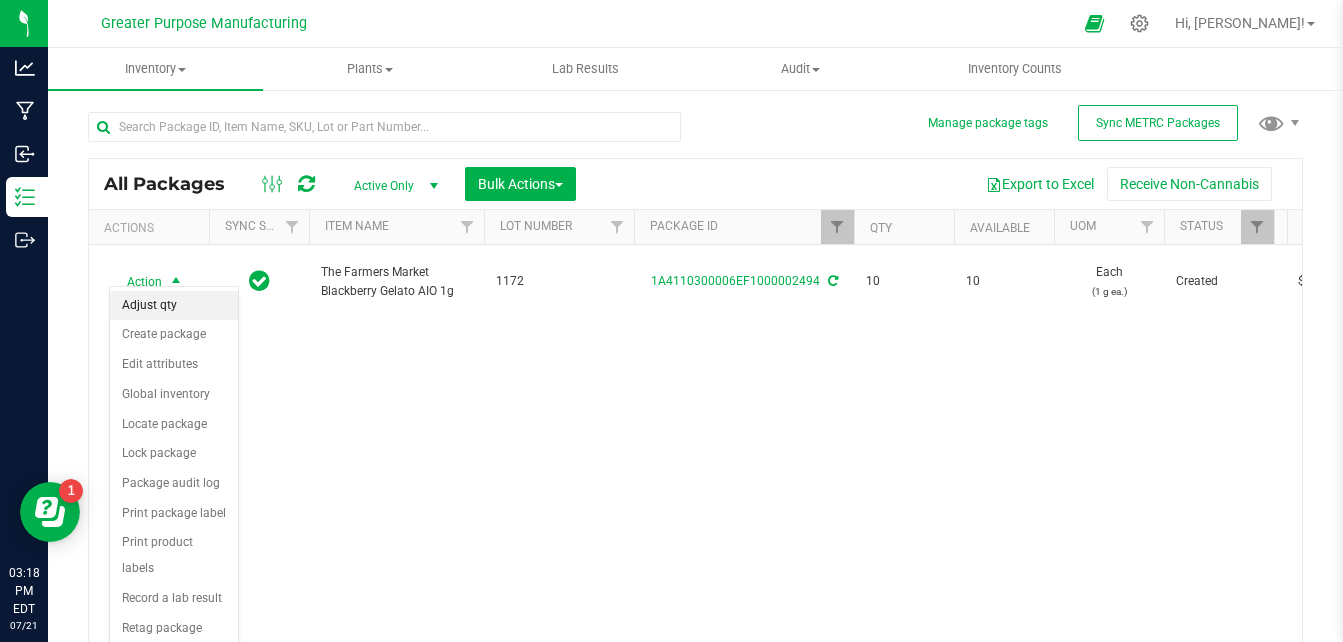click on "Adjust qty" at bounding box center (174, 306) 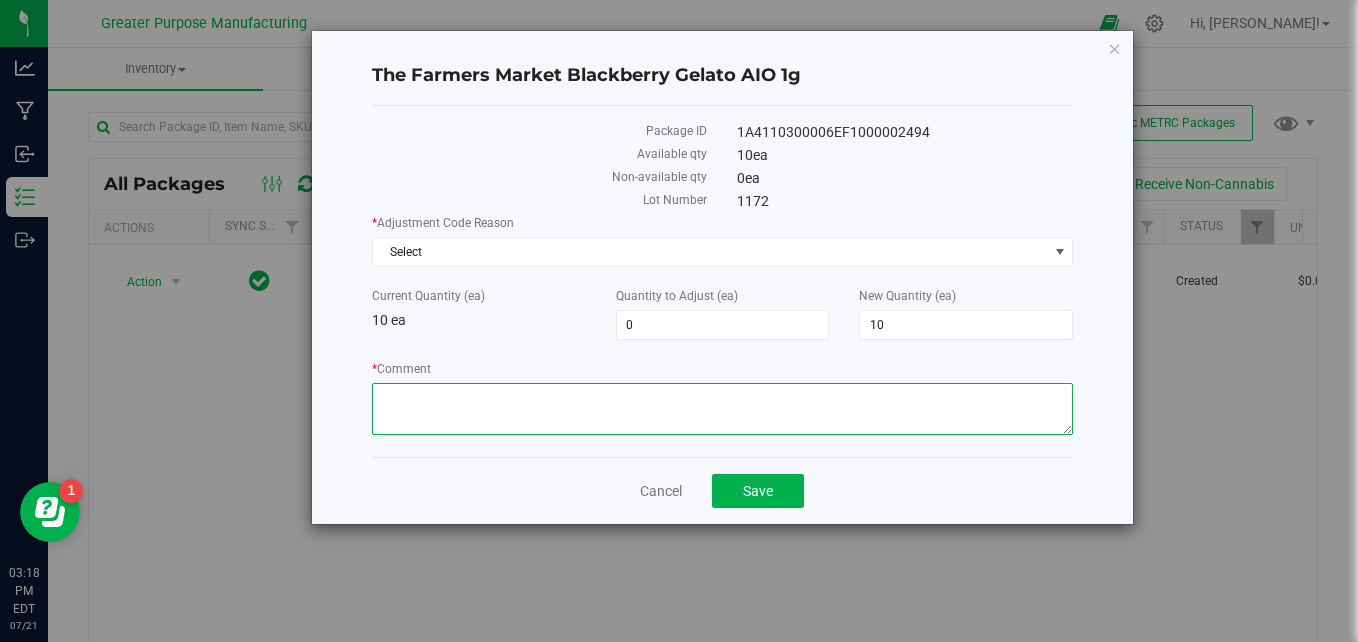 click on "*
Comment" at bounding box center (723, 409) 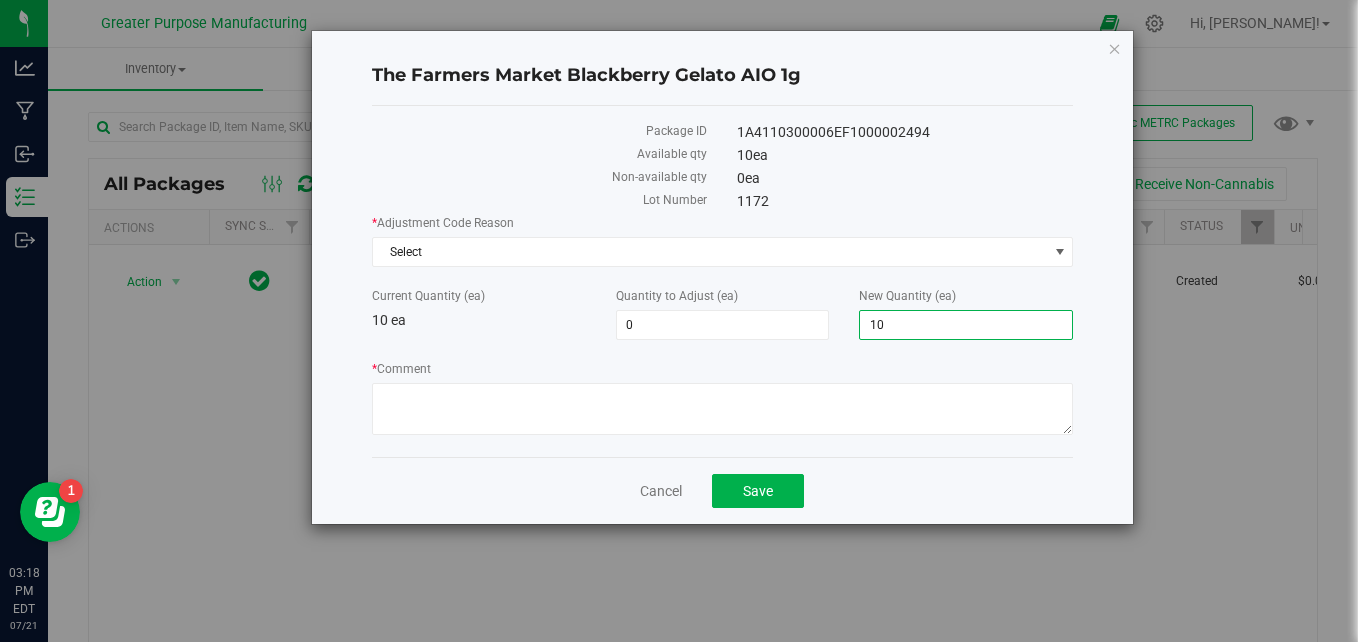 click on "10 10" at bounding box center (966, 325) 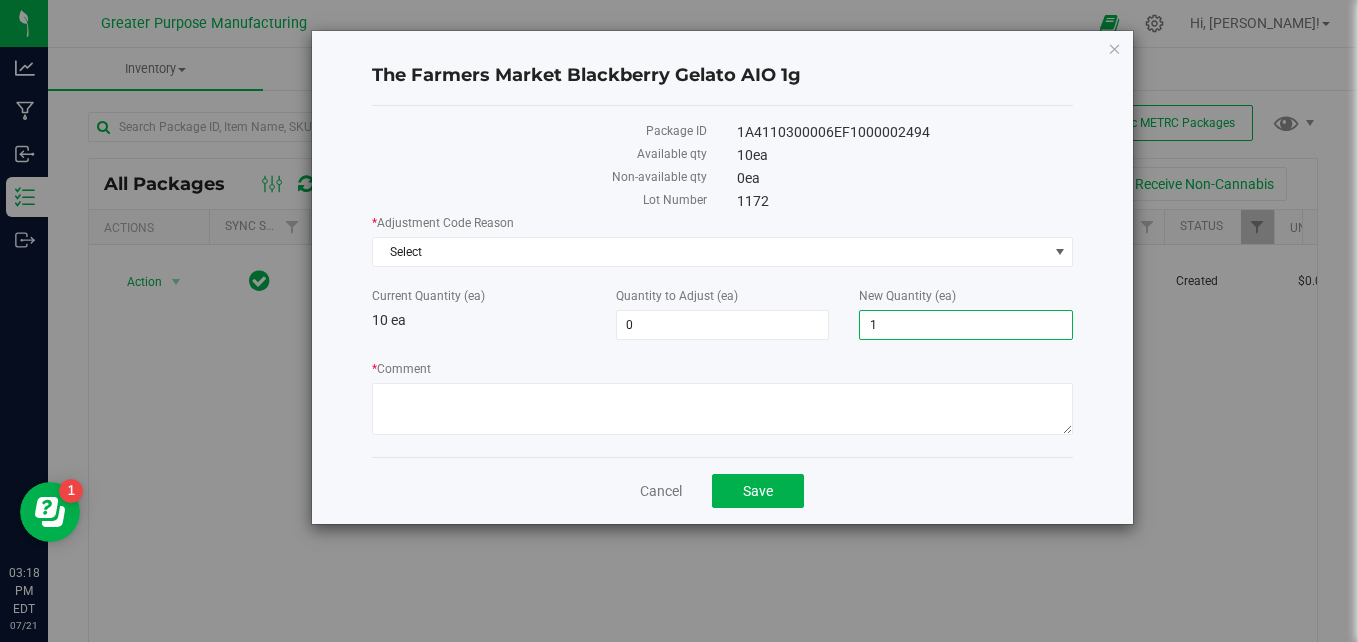 type on "14" 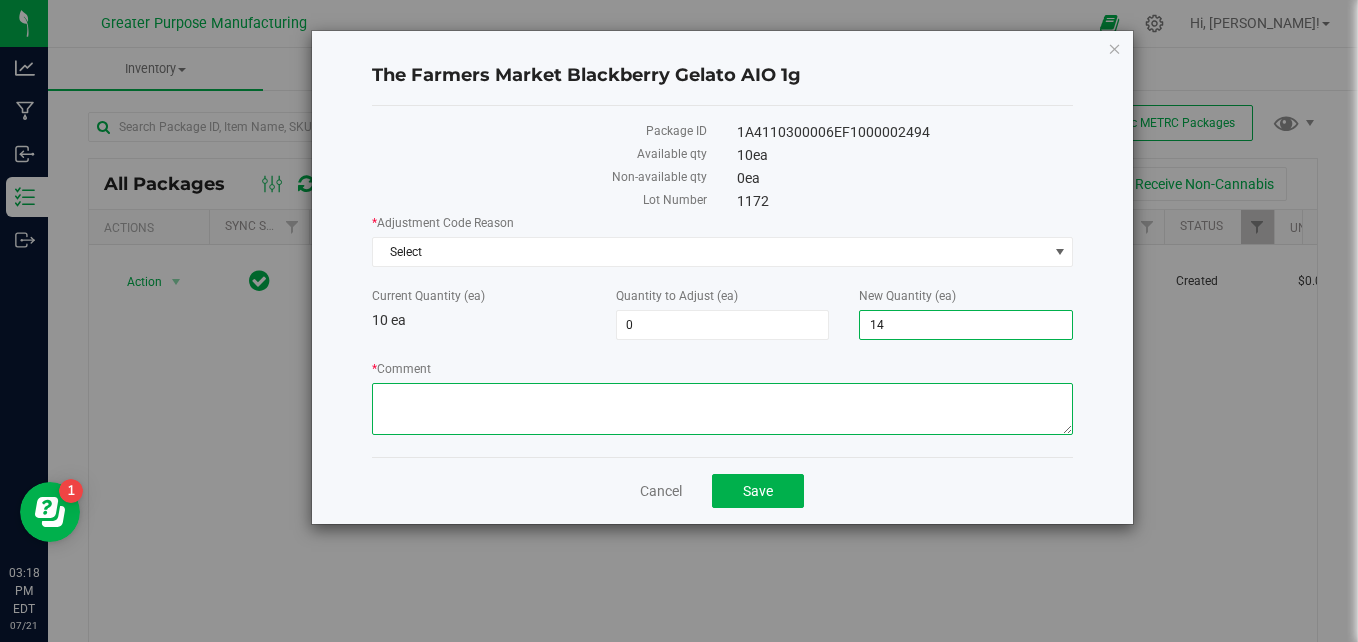 type on "4" 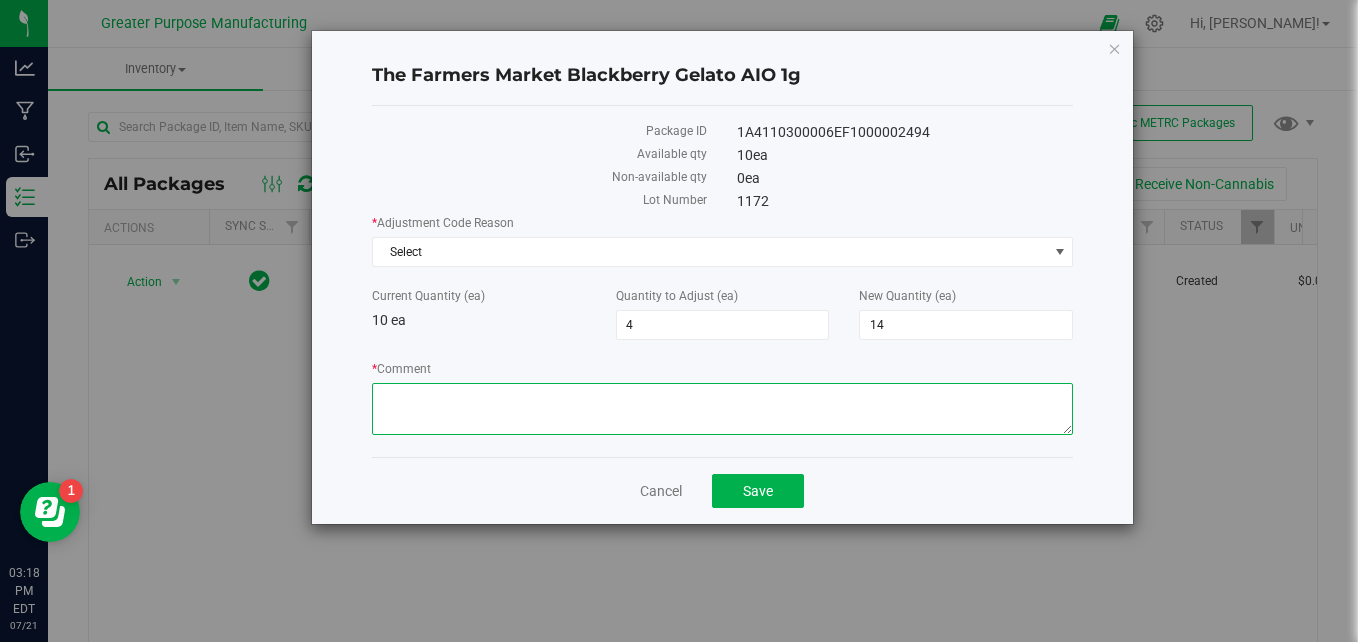 drag, startPoint x: 433, startPoint y: 391, endPoint x: 432, endPoint y: 401, distance: 10.049875 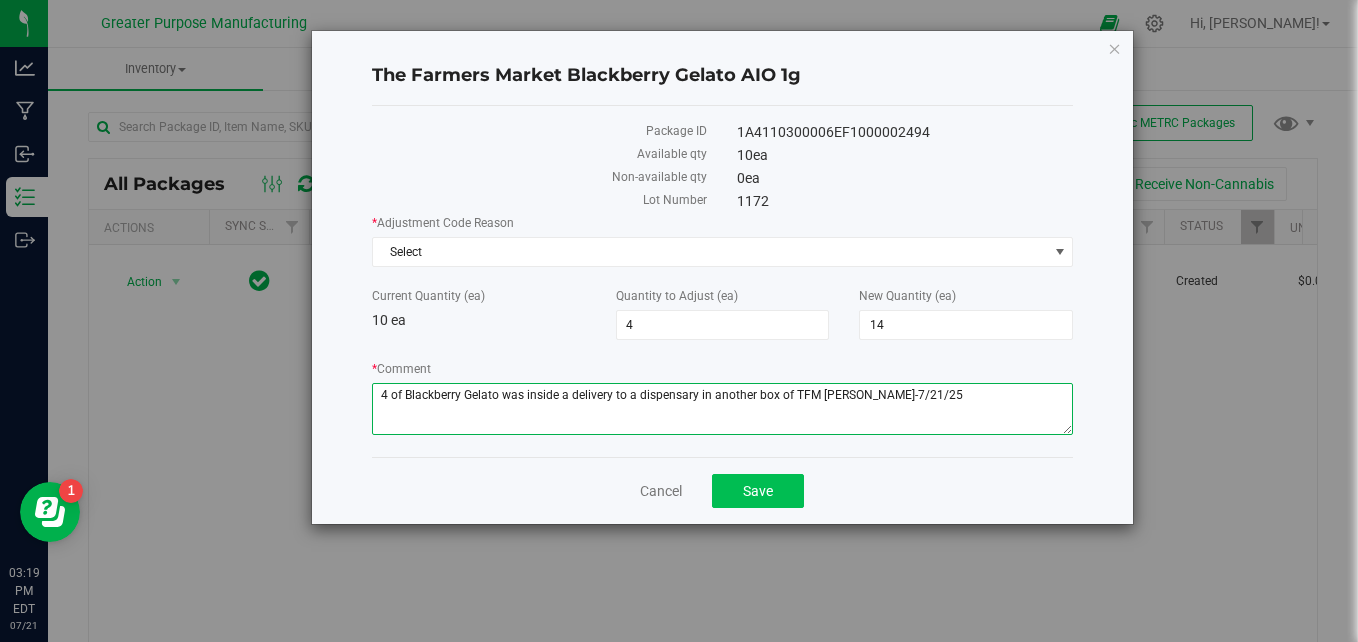 type on "4 of Blackberry Gelato was inside a delivery to a dispensary in another box of TFM Noemi-7/21/25" 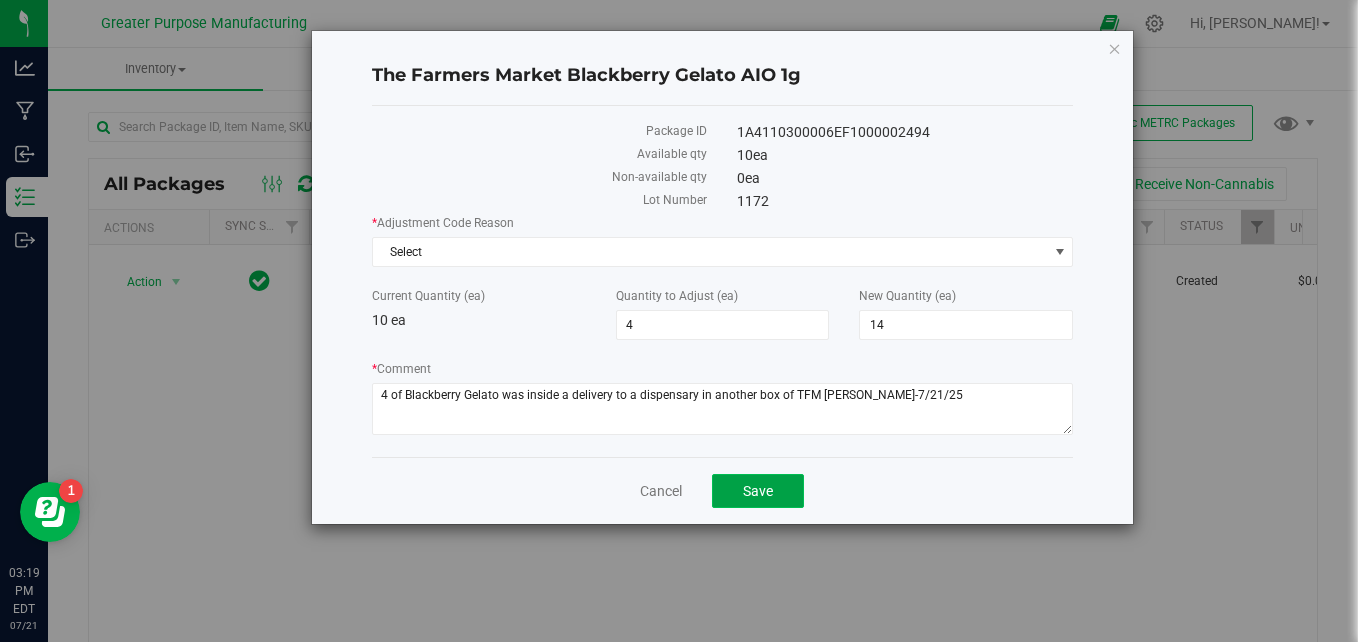click on "Save" 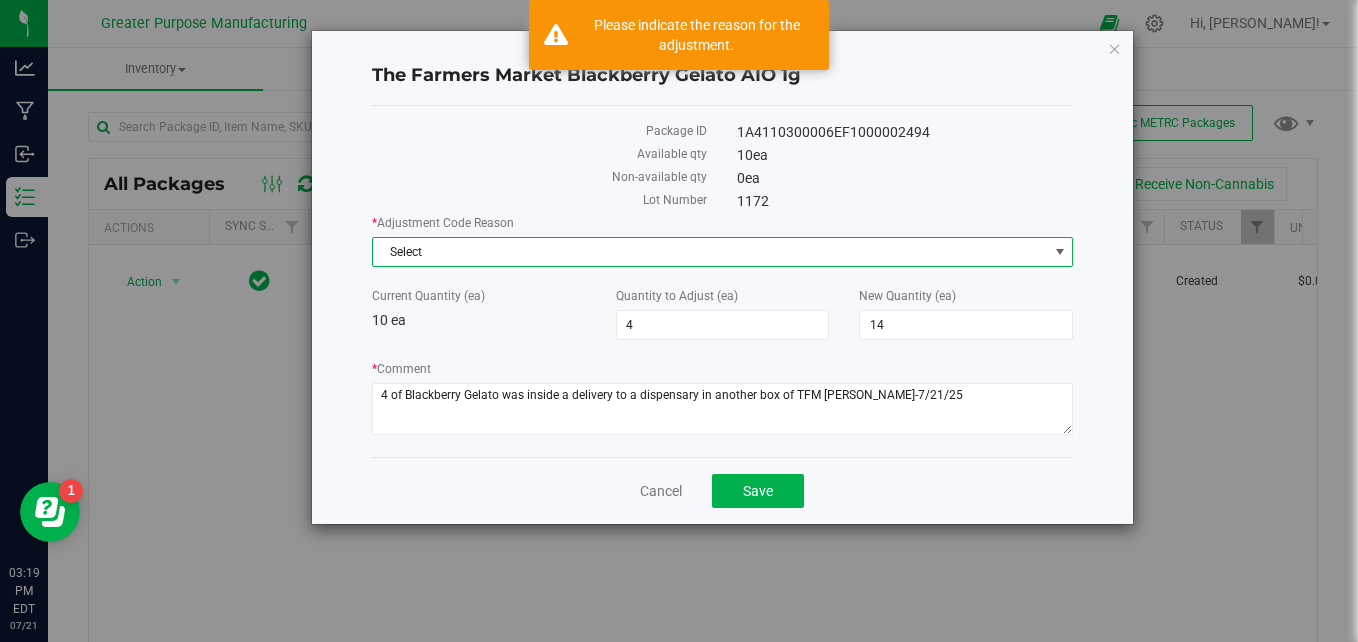 click on "Select" at bounding box center (710, 252) 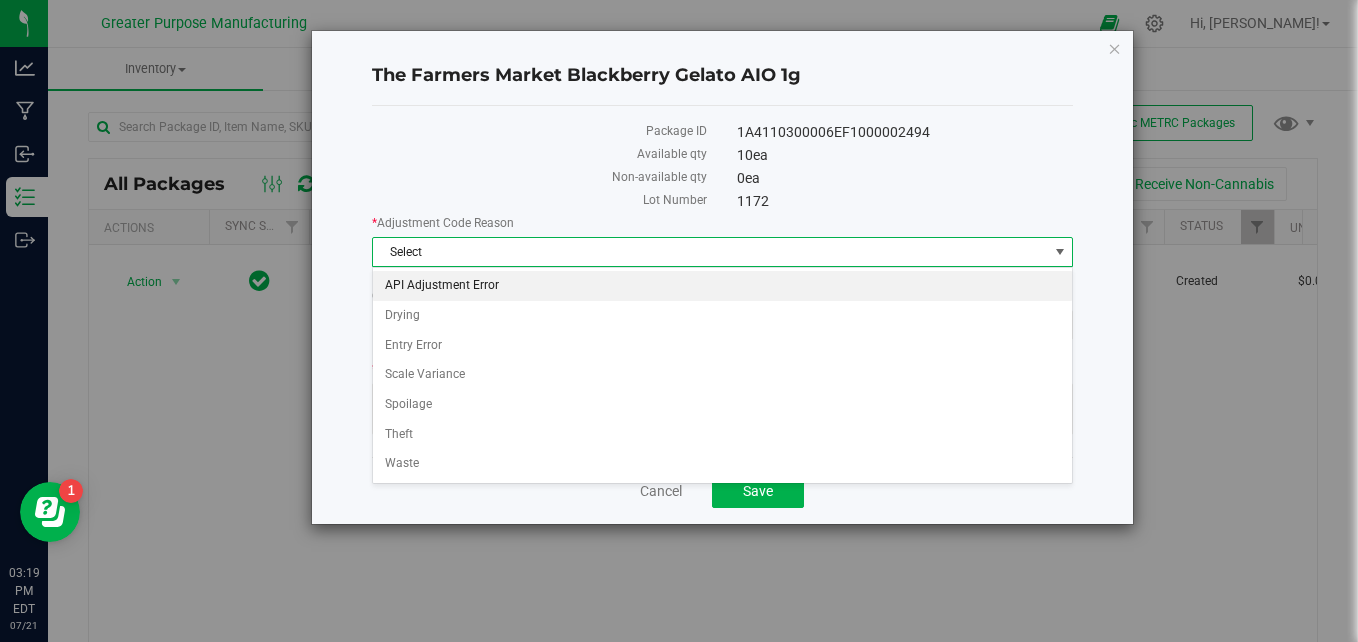click on "API Adjustment Error" at bounding box center [723, 286] 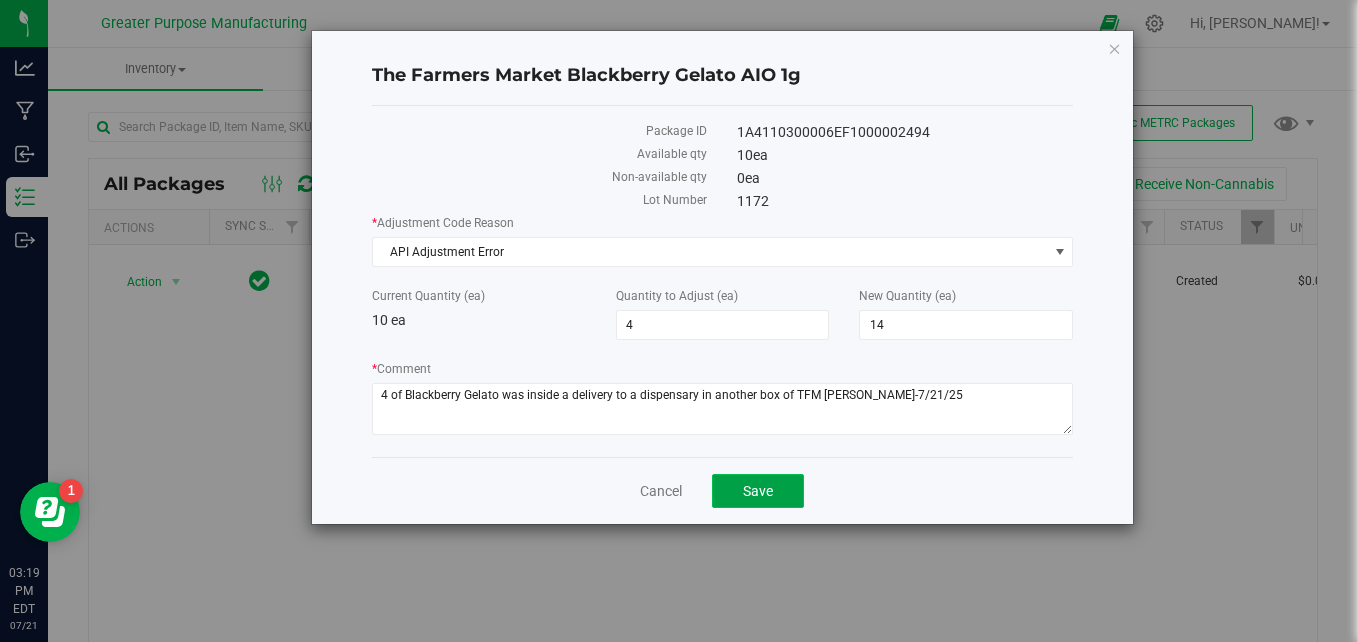 click on "Save" 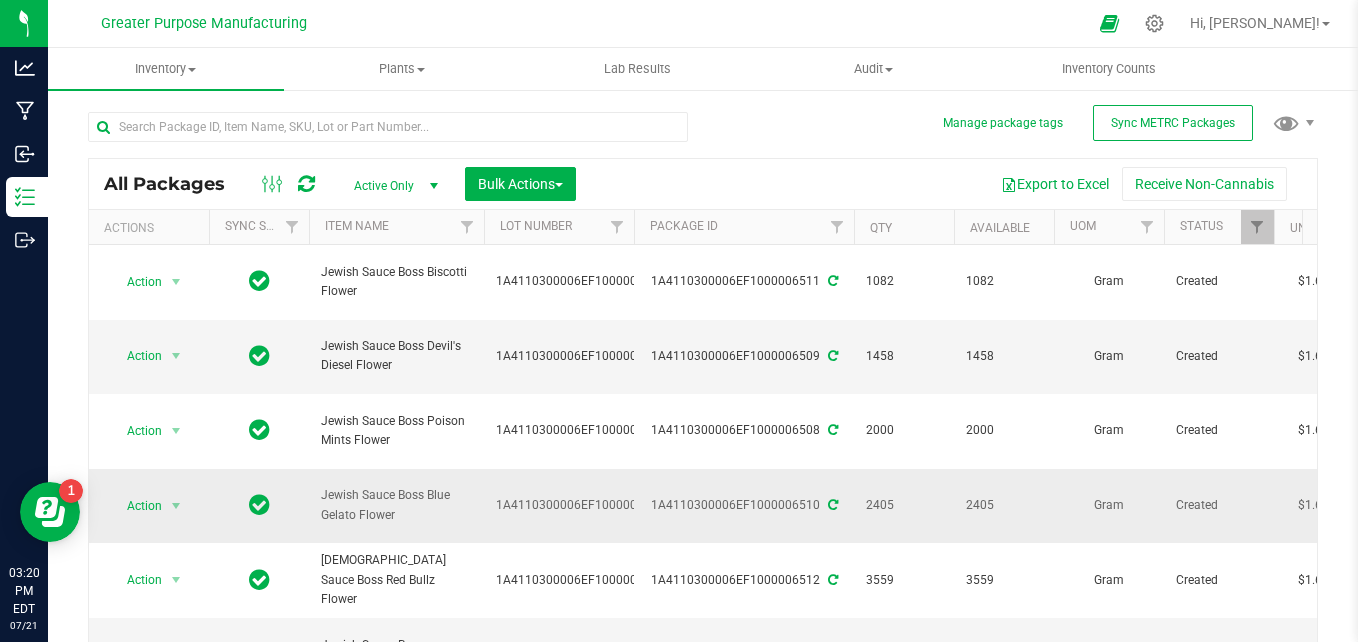 click on "Jewish Sauce Boss Blue Gelato Flower" at bounding box center [396, 505] 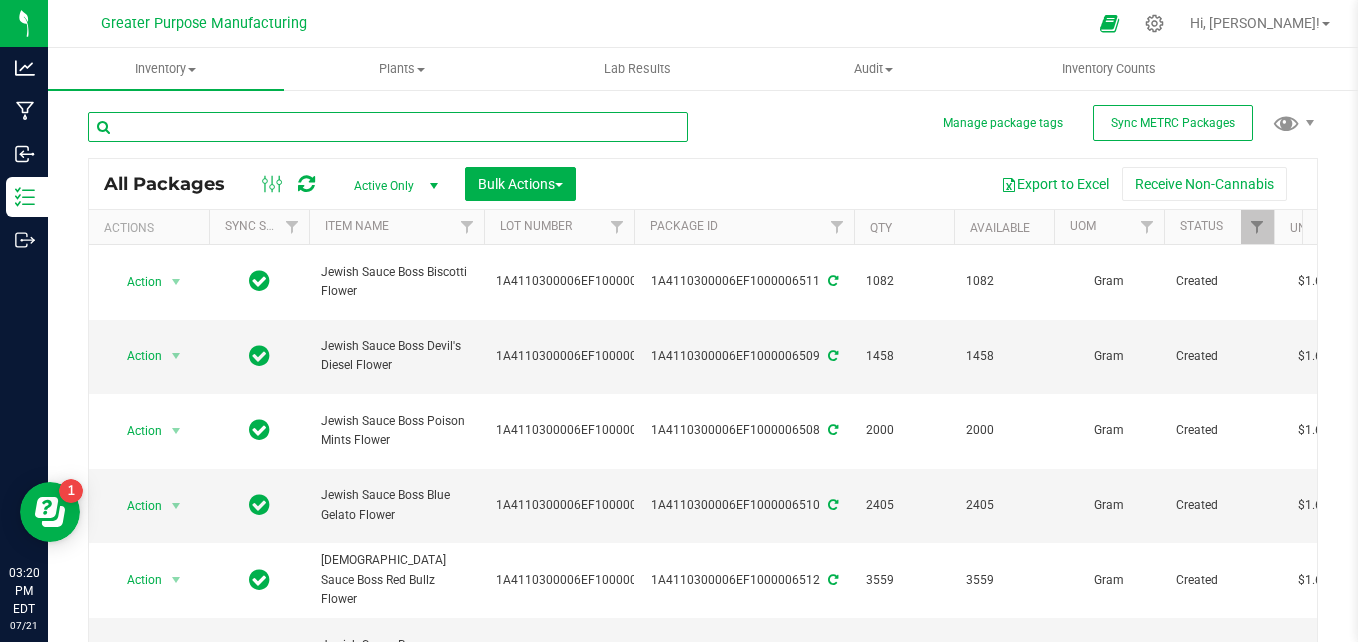 click at bounding box center (388, 127) 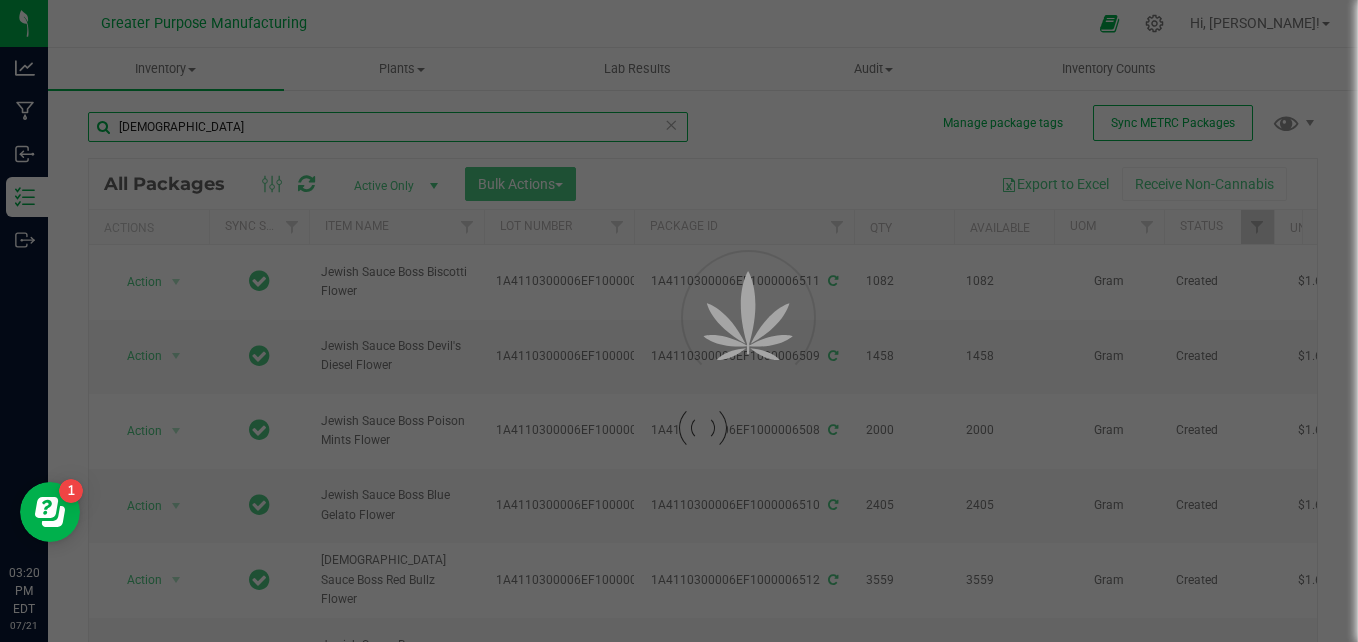 type on "[DEMOGRAPHIC_DATA]" 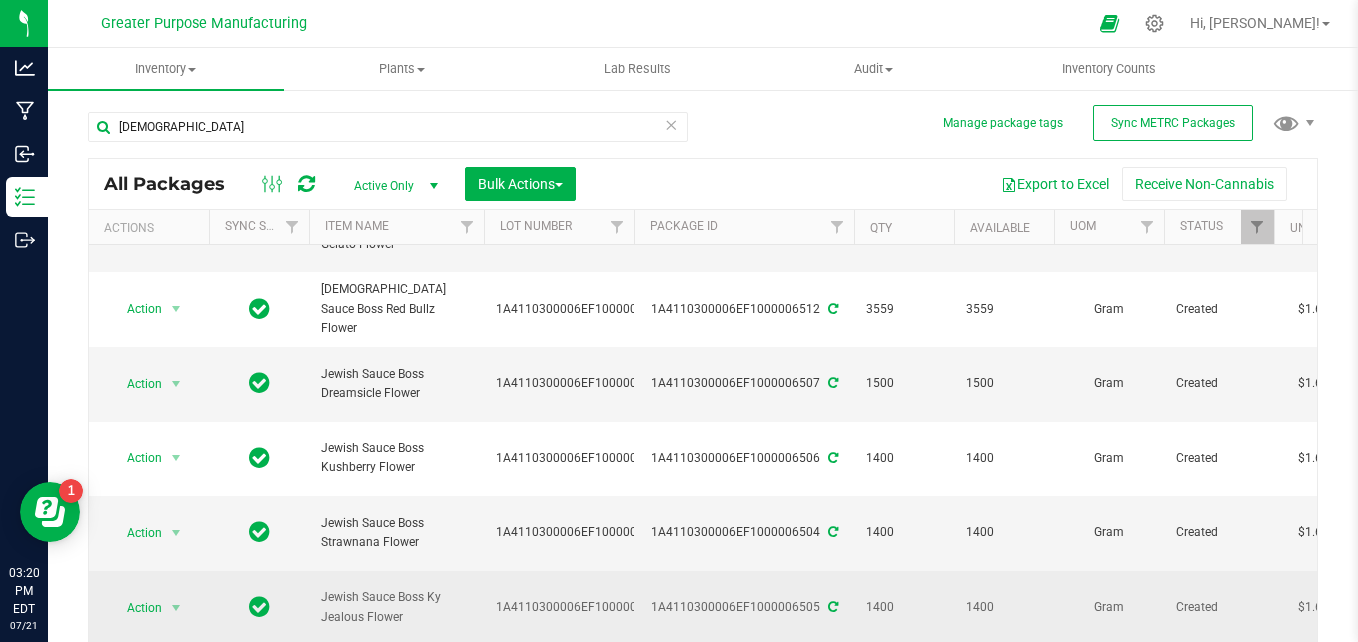 scroll, scrollTop: 275, scrollLeft: 0, axis: vertical 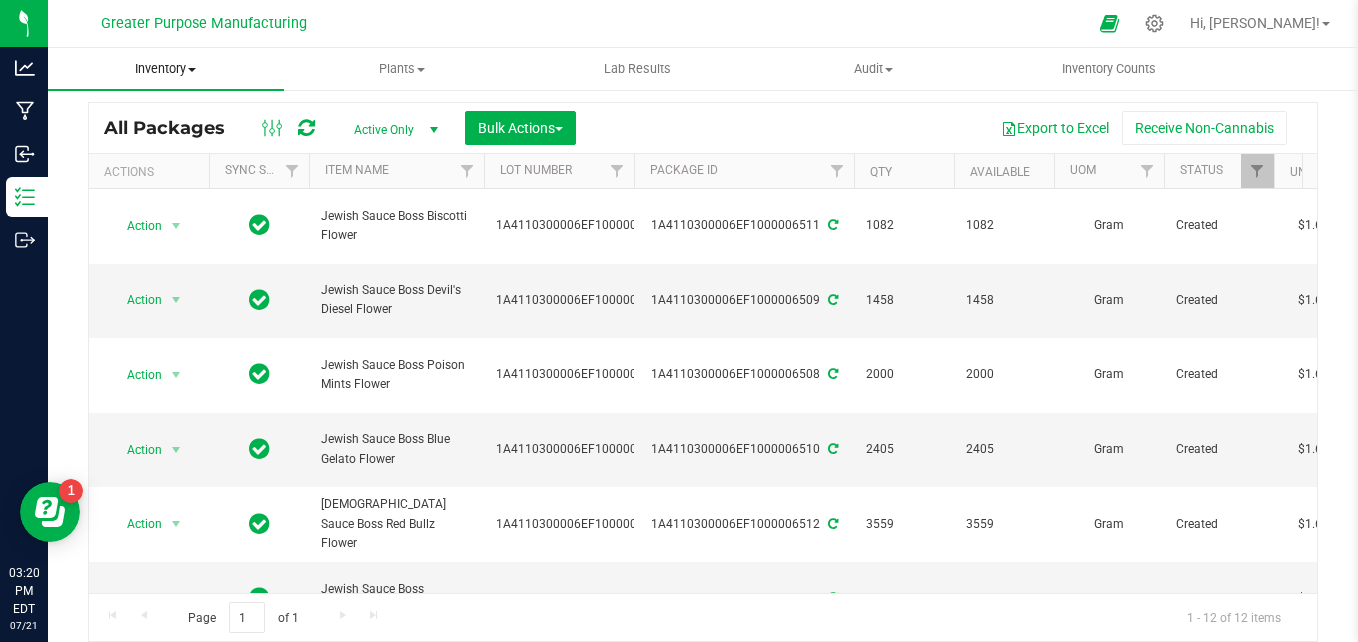 click on "Inventory" at bounding box center [166, 69] 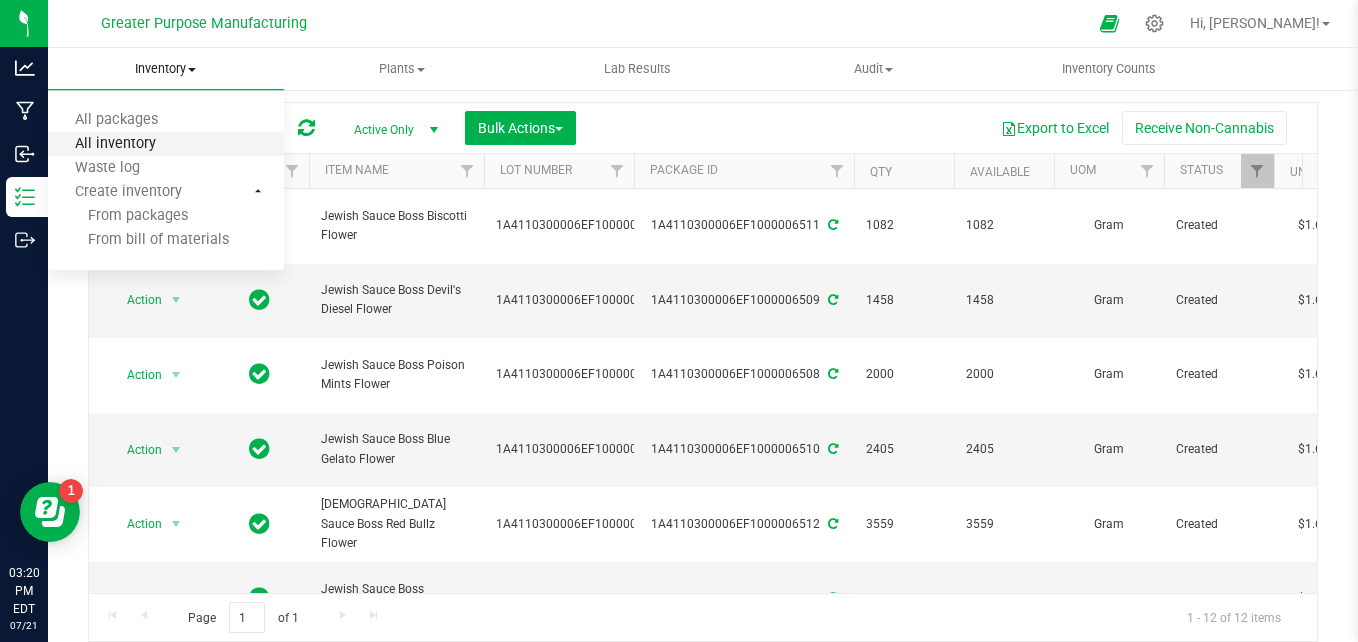click on "All inventory" at bounding box center (115, 144) 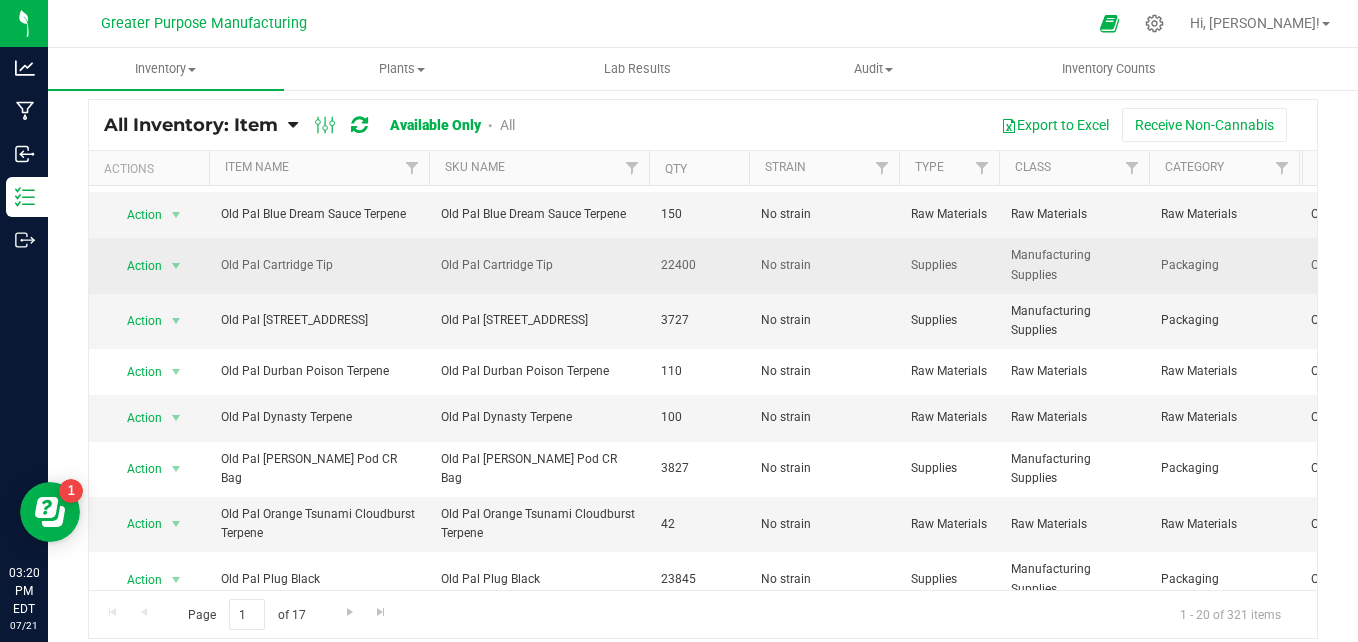 scroll, scrollTop: 0, scrollLeft: 0, axis: both 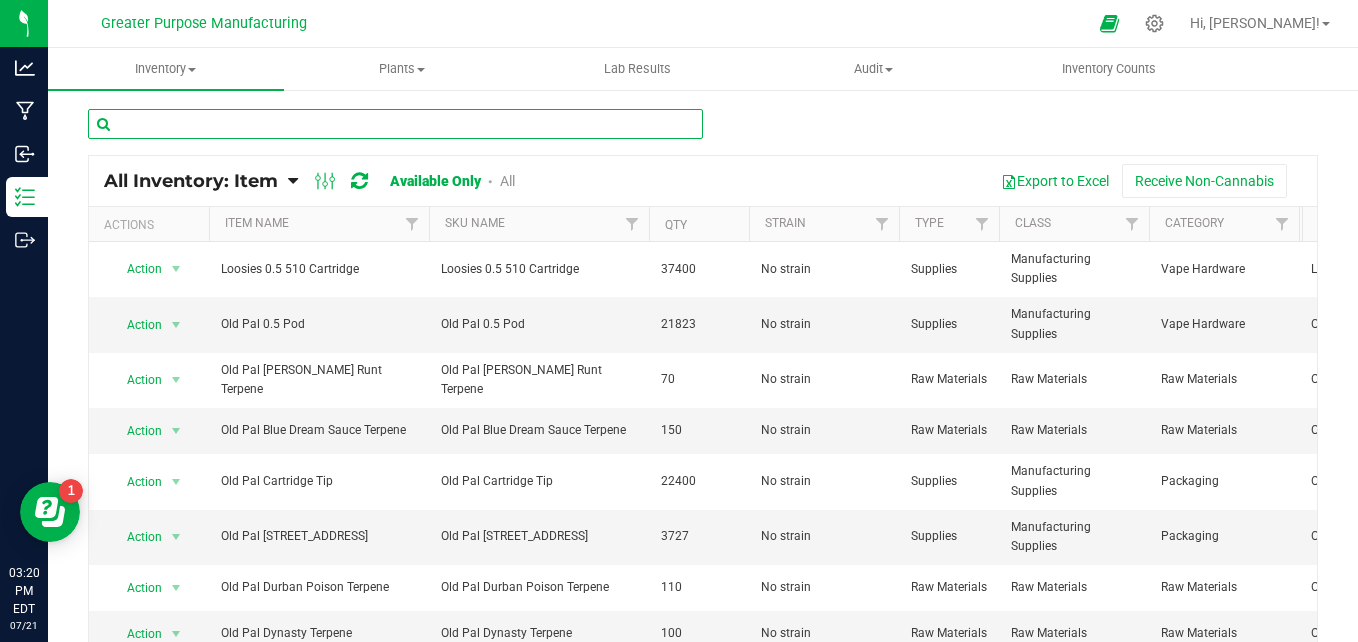 click at bounding box center [395, 124] 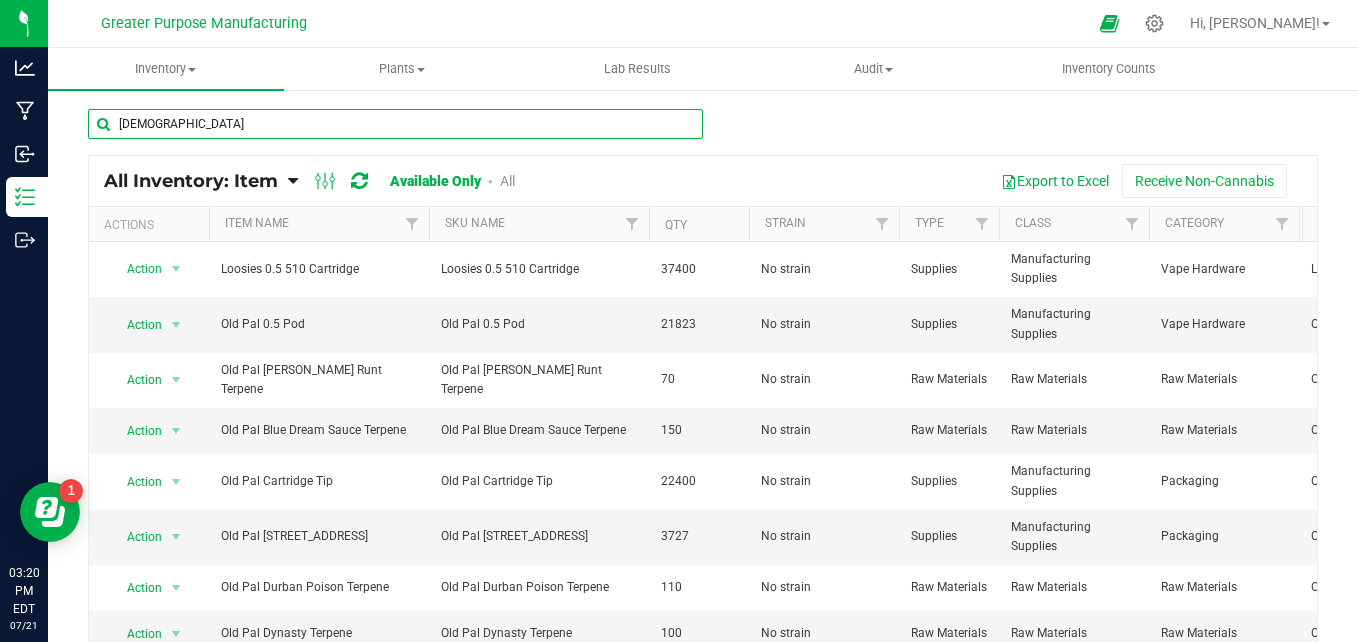 type on "[DEMOGRAPHIC_DATA]" 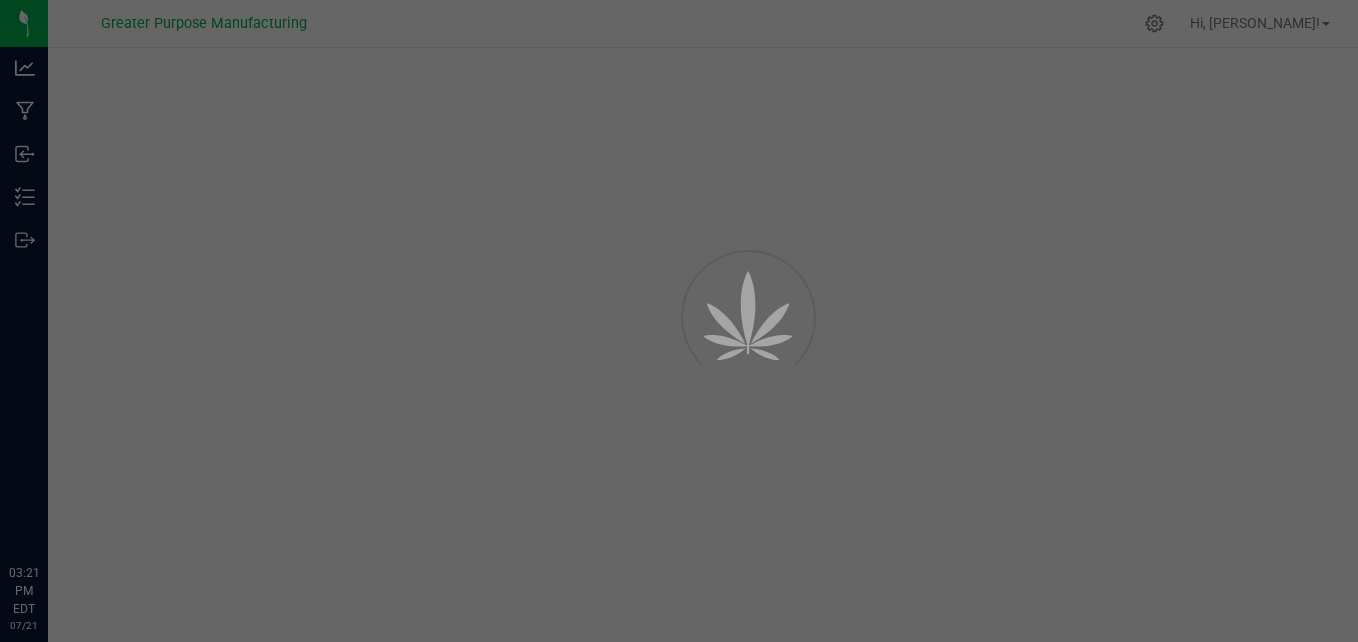 scroll, scrollTop: 0, scrollLeft: 0, axis: both 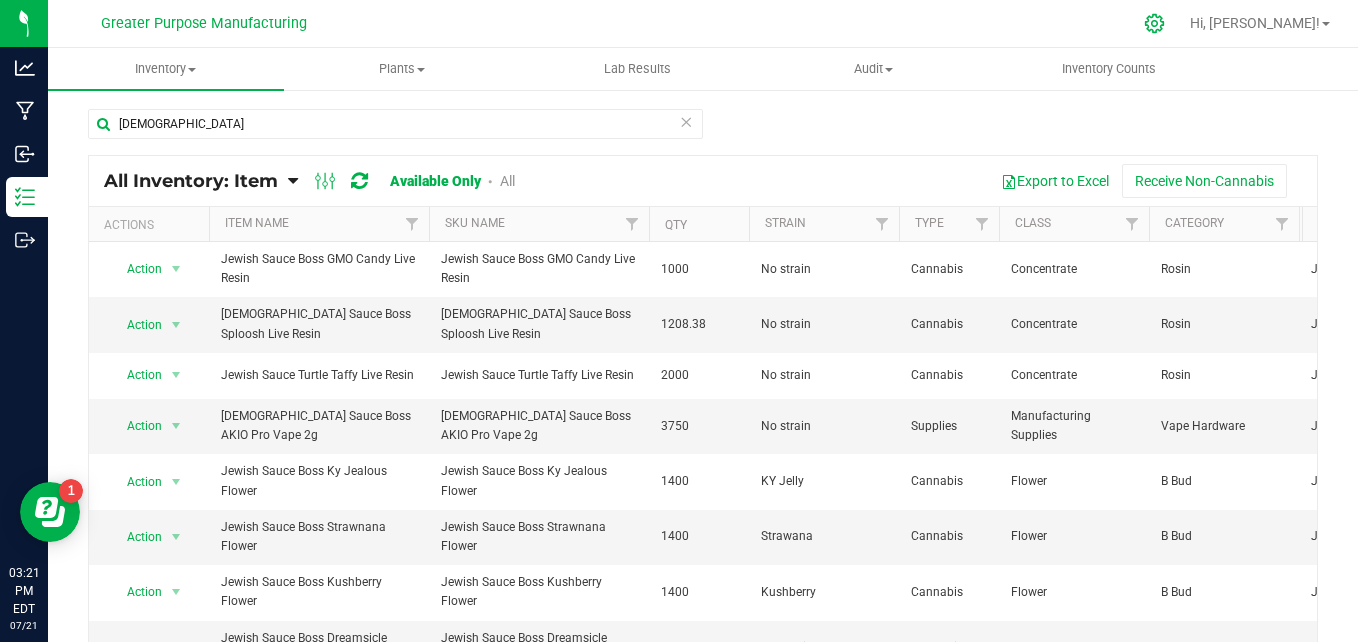 click 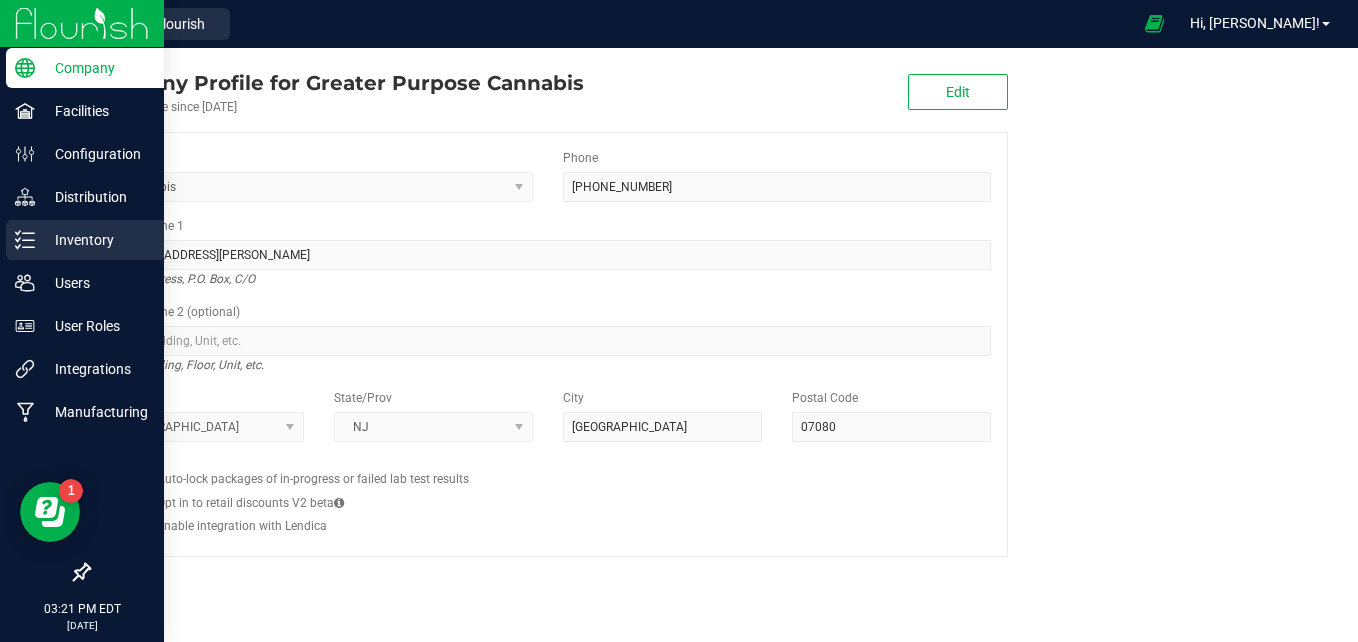 click on "Inventory" at bounding box center [95, 240] 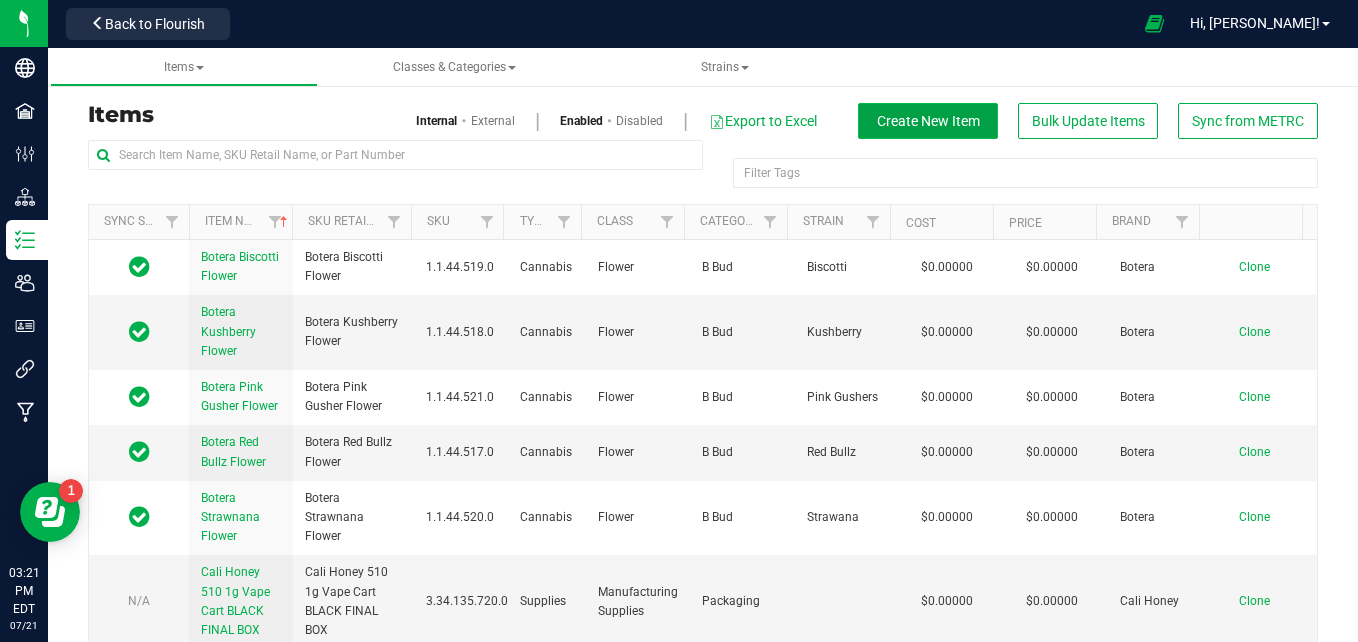 click on "Create New Item" at bounding box center [928, 121] 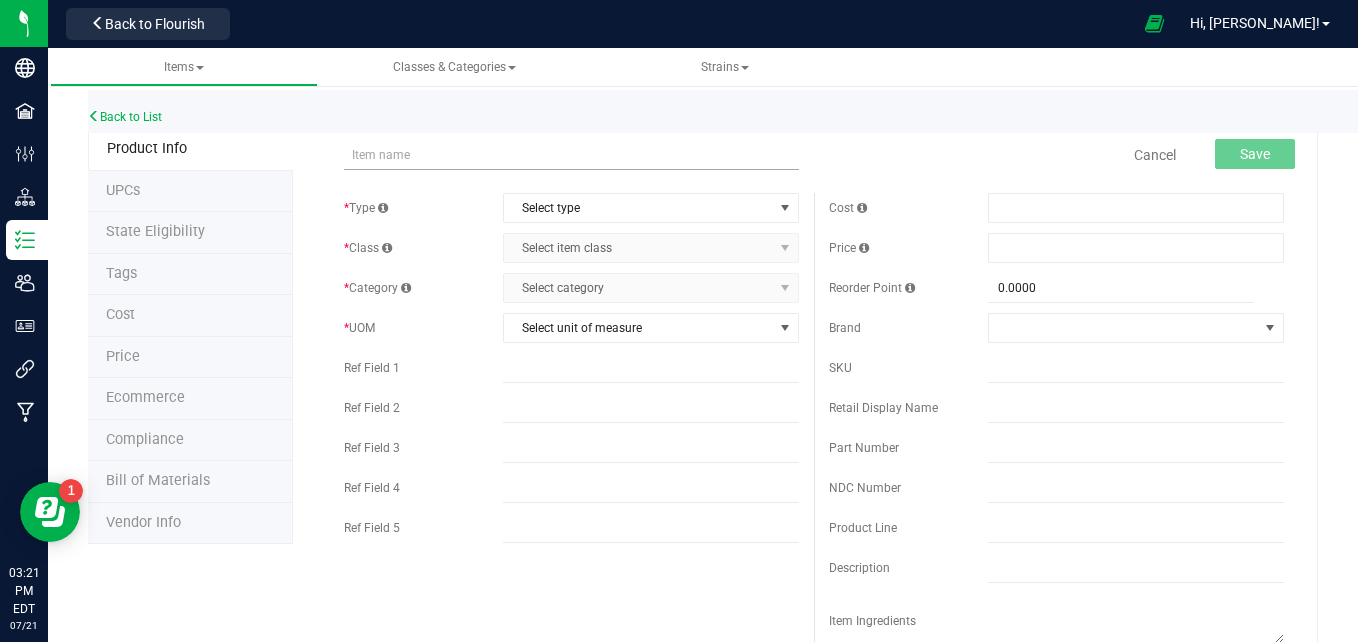 type on "J" 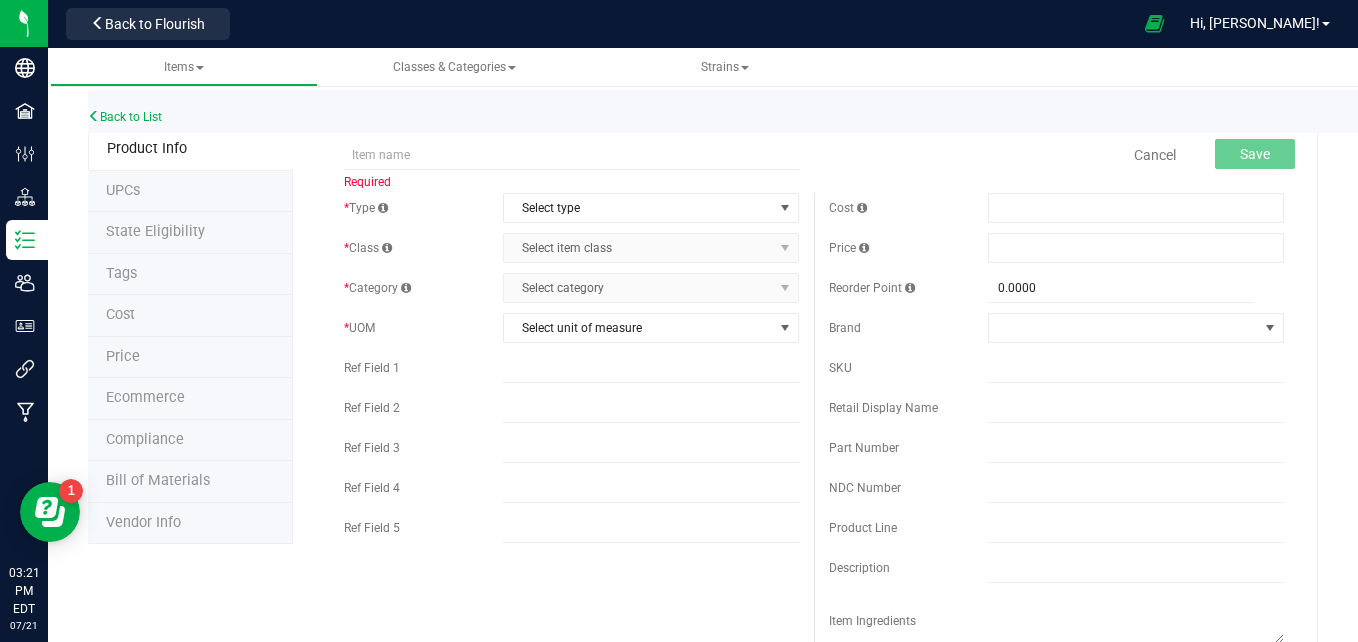 click on "*
UOM
Select unit of measure Select unit of measure" at bounding box center (571, 328) 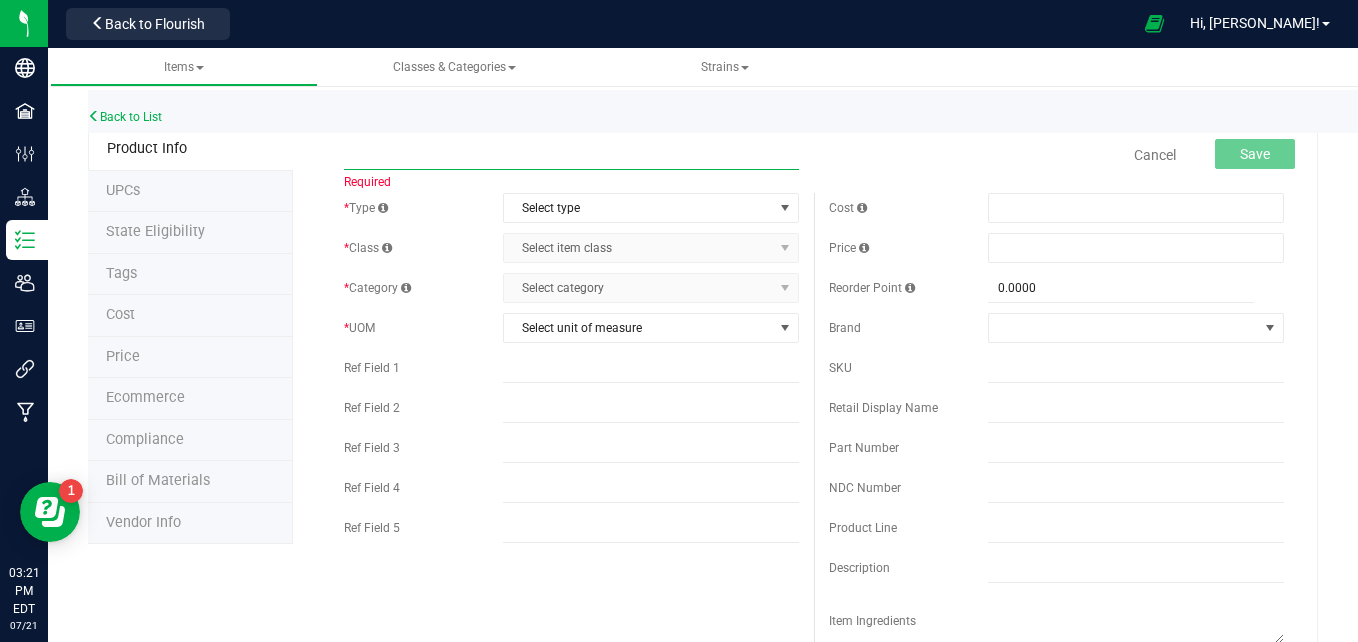 click at bounding box center [571, 155] 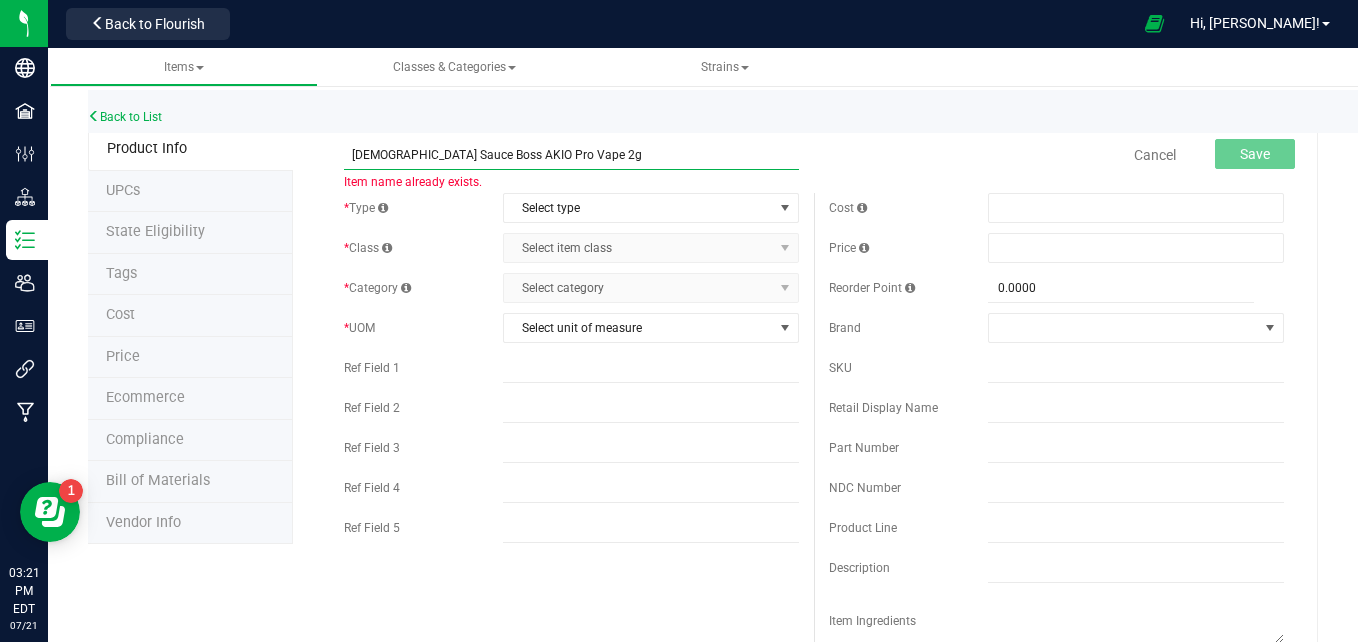 drag, startPoint x: 468, startPoint y: 150, endPoint x: 724, endPoint y: 132, distance: 256.63202 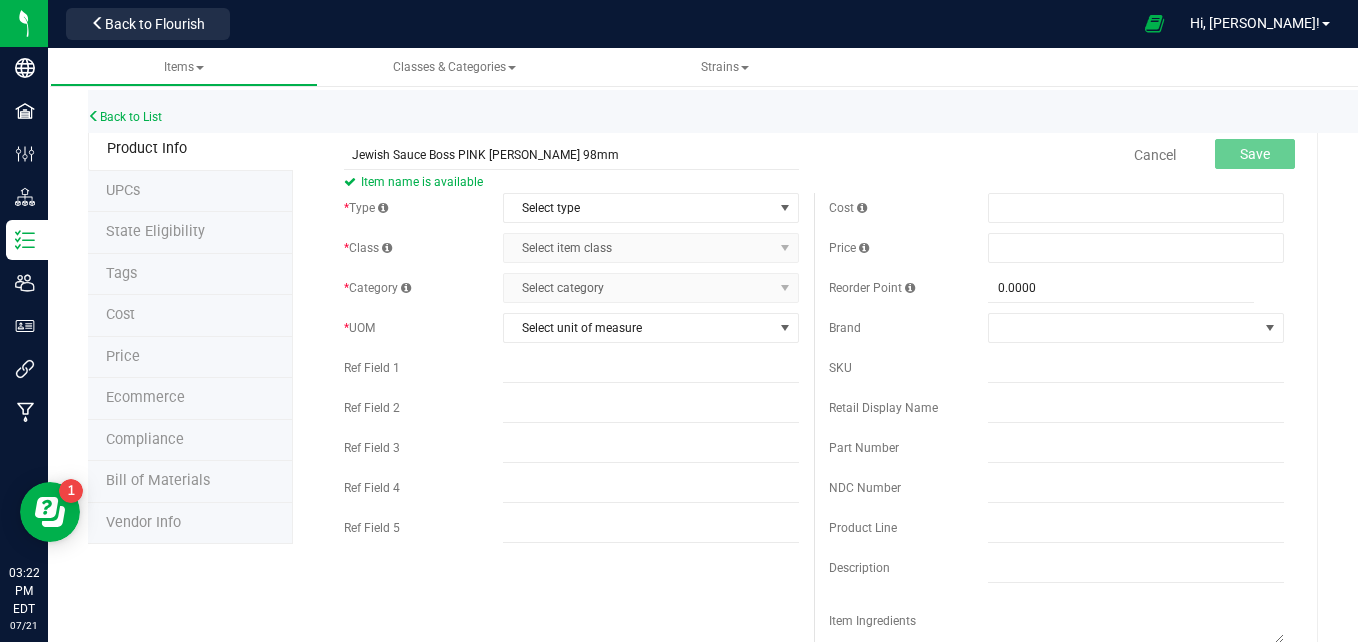 click on "Back to List" at bounding box center (767, 111) 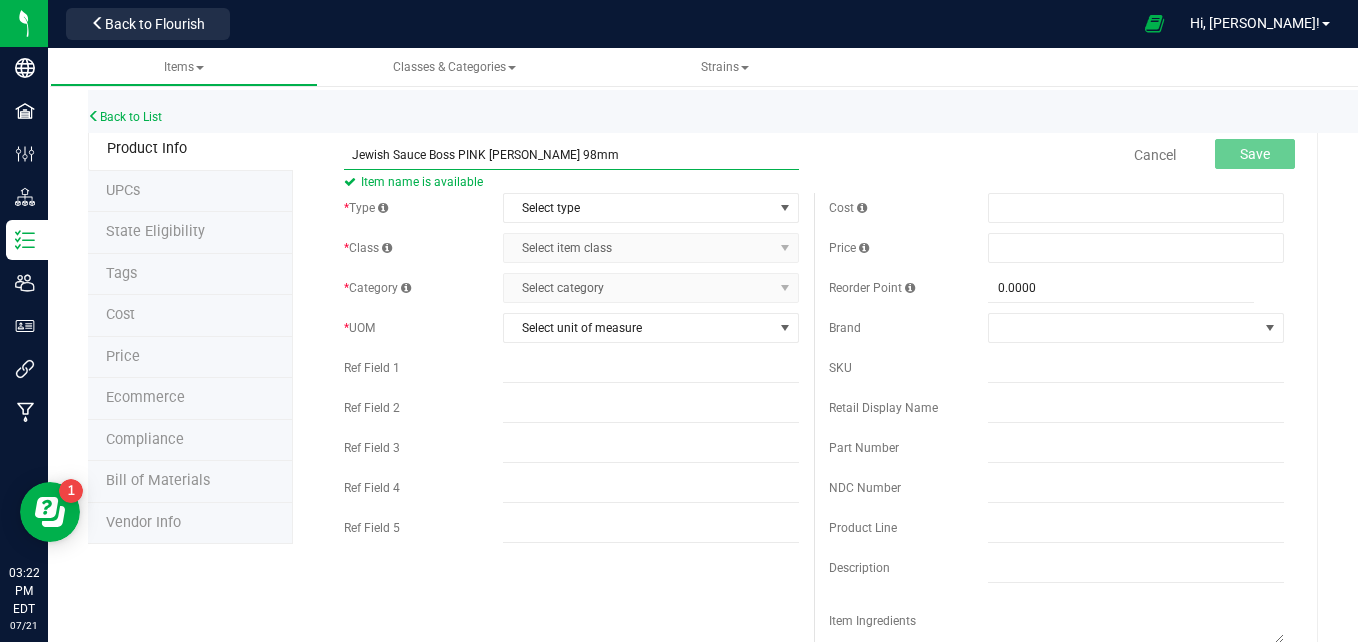 click on "Jewish Sauce Boss PINK Blazy Susan 98mm" at bounding box center [571, 155] 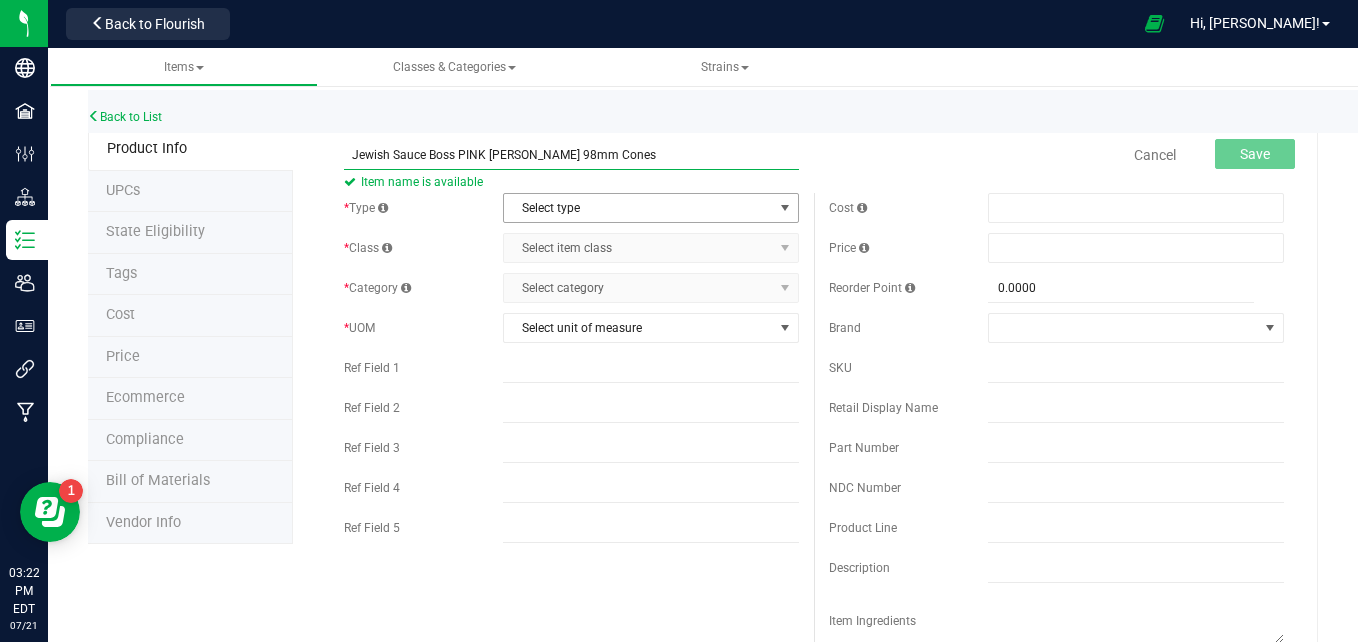 type on "Jewish Sauce Boss PINK [PERSON_NAME] 98mm Cones" 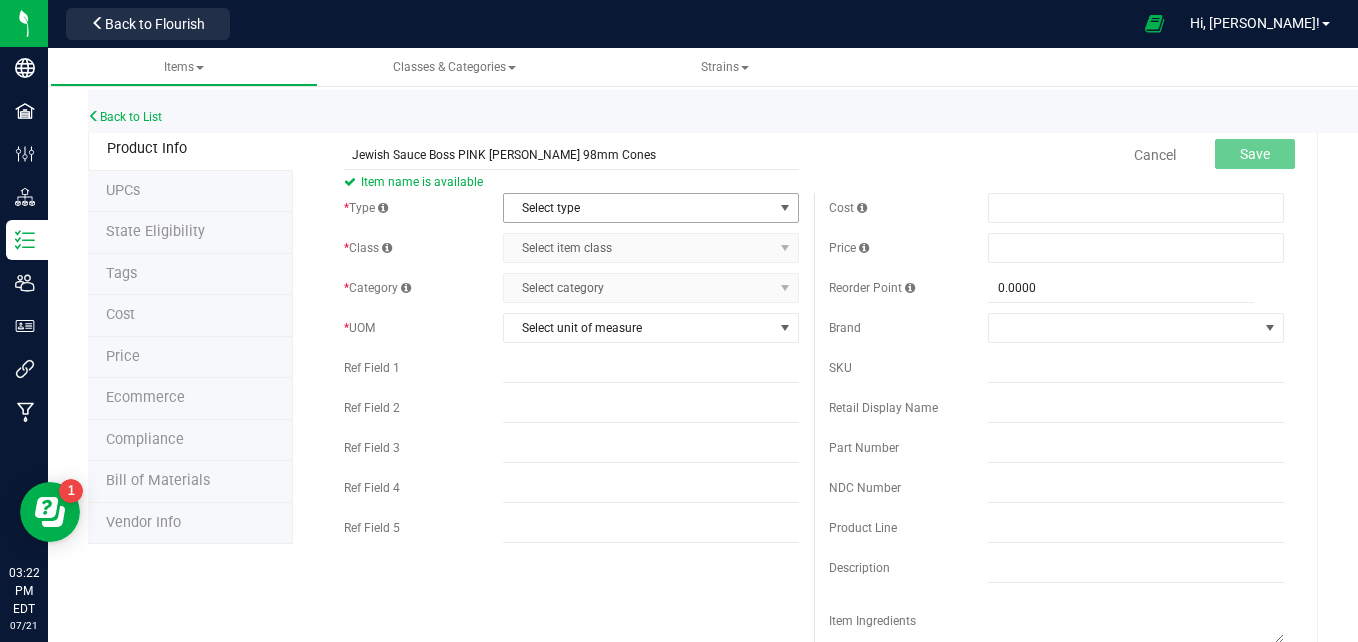 click on "Select type" at bounding box center (638, 208) 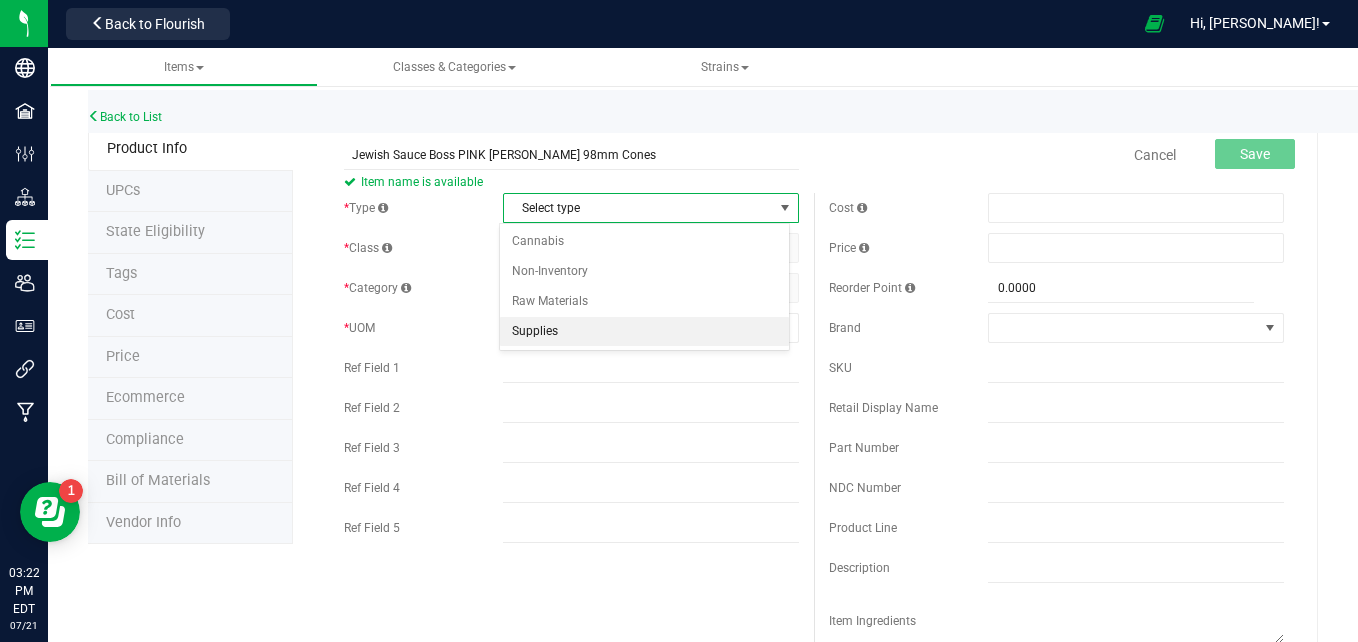 click on "Supplies" at bounding box center [645, 332] 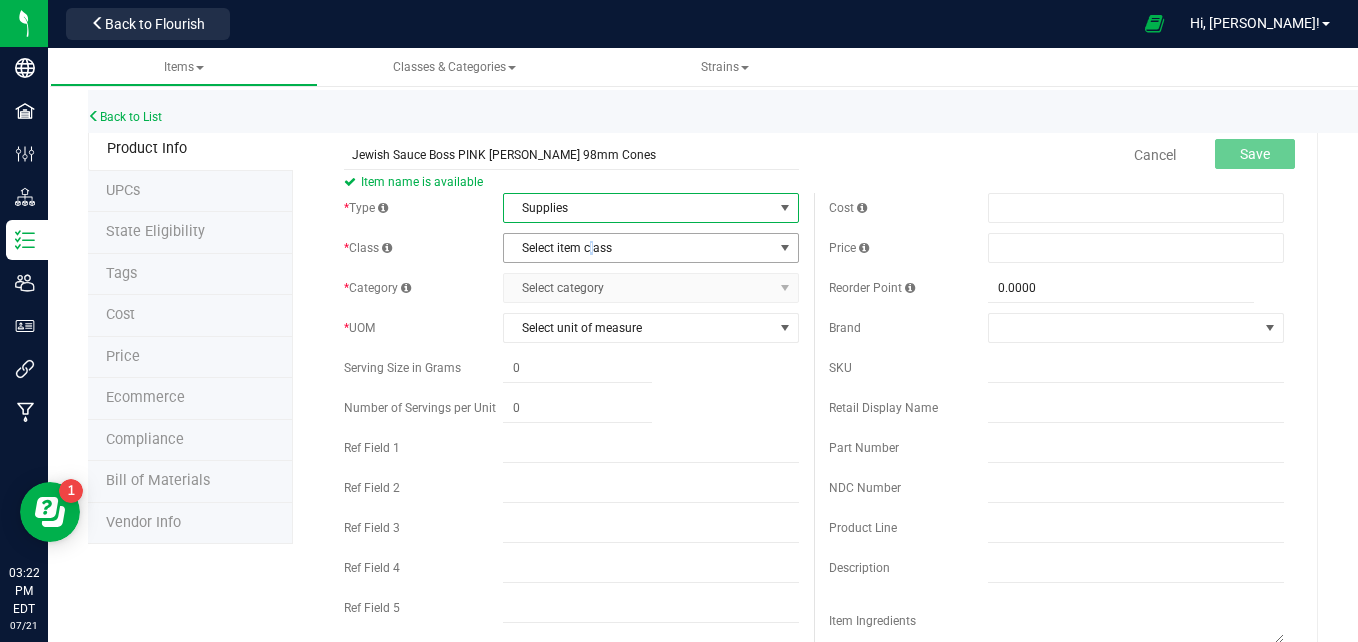 click on "Select item class" at bounding box center [638, 248] 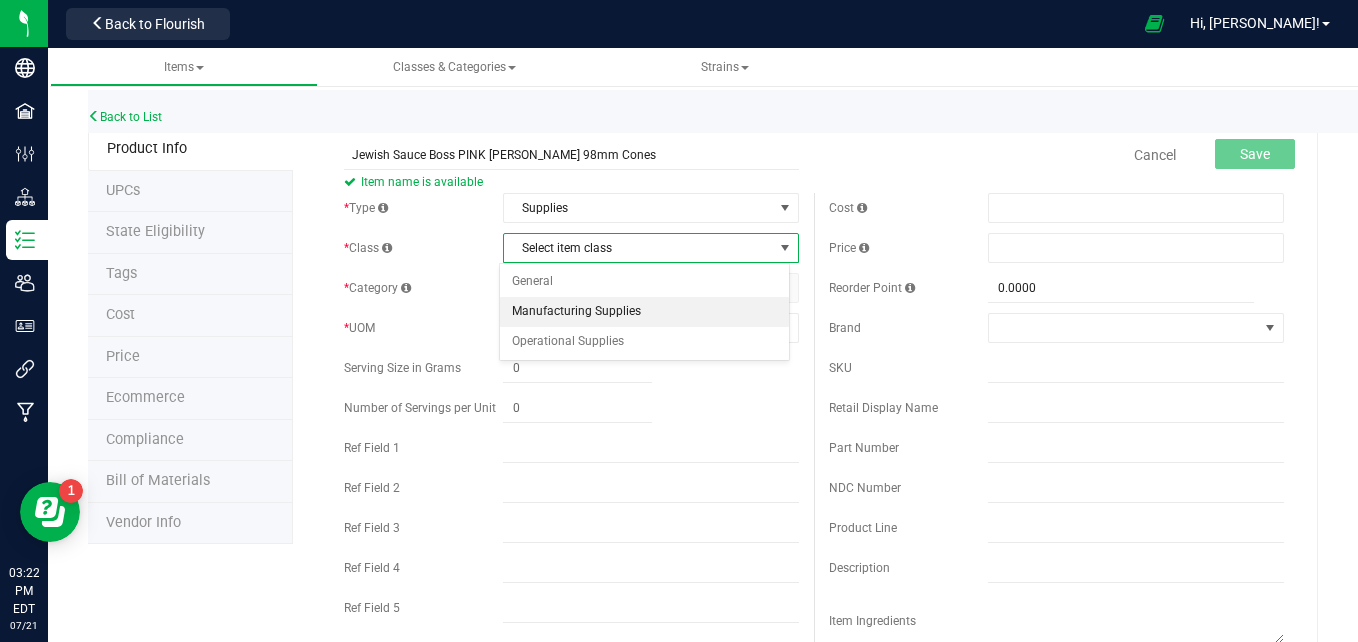 click on "Manufacturing Supplies" at bounding box center (645, 312) 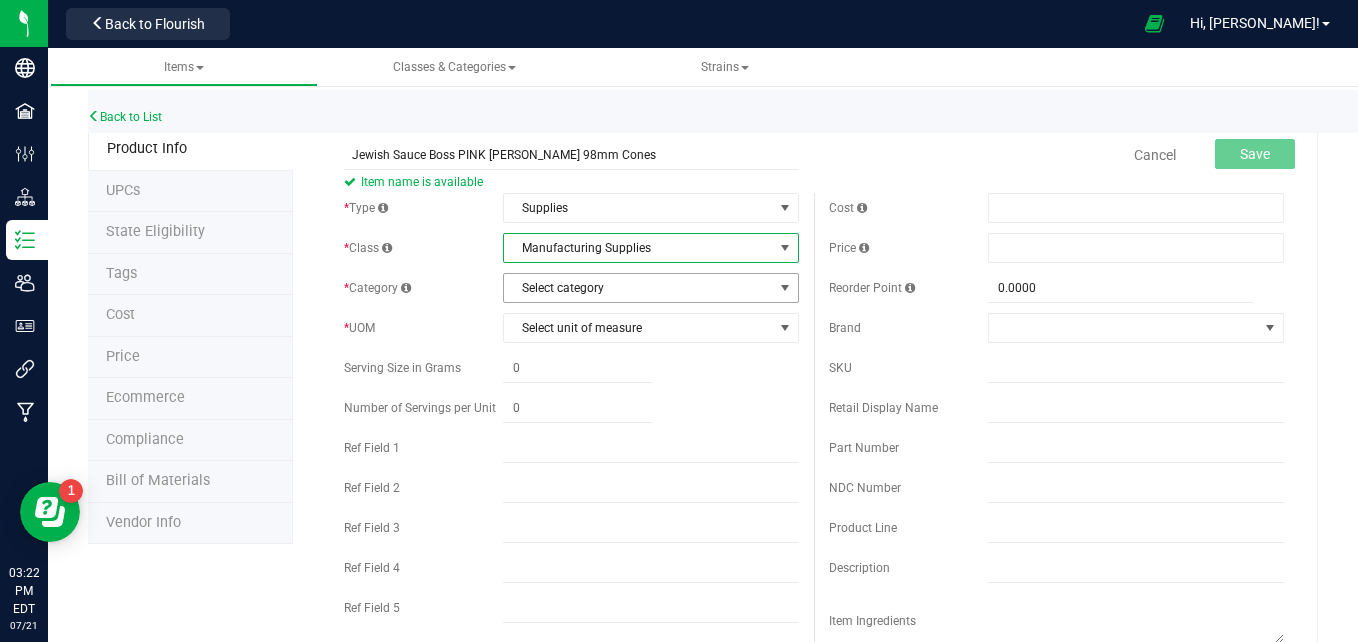 click on "Select category" at bounding box center [638, 288] 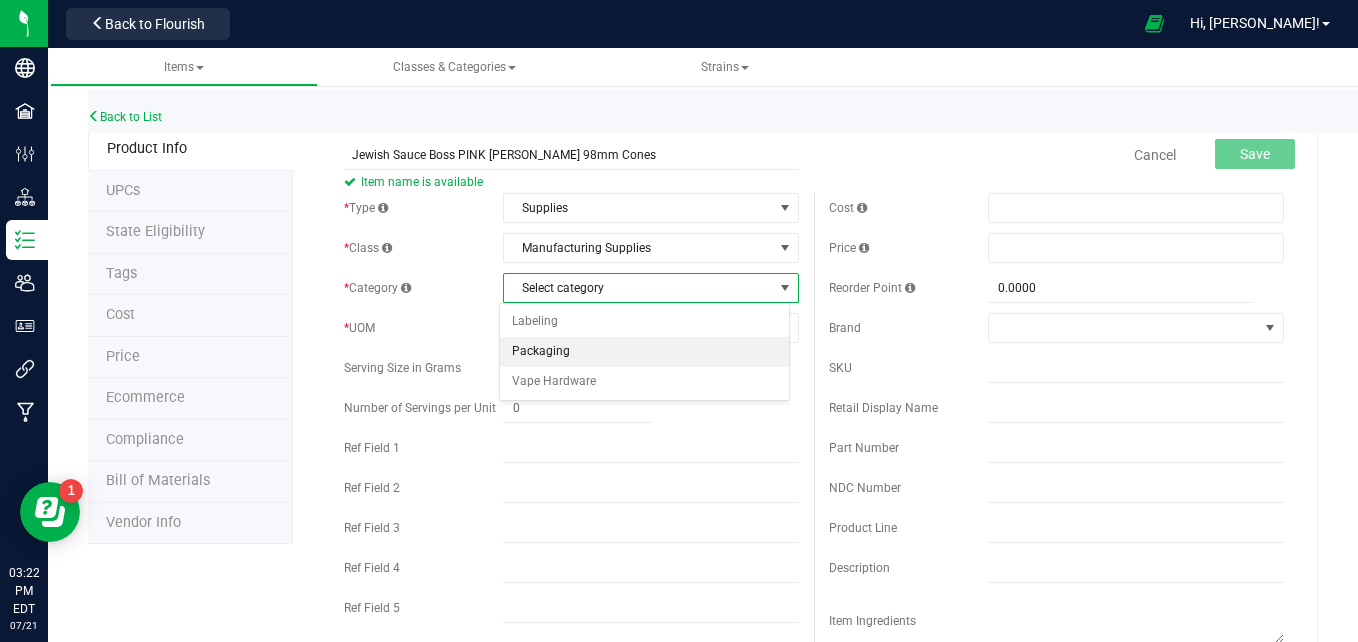 click on "Packaging" at bounding box center (645, 352) 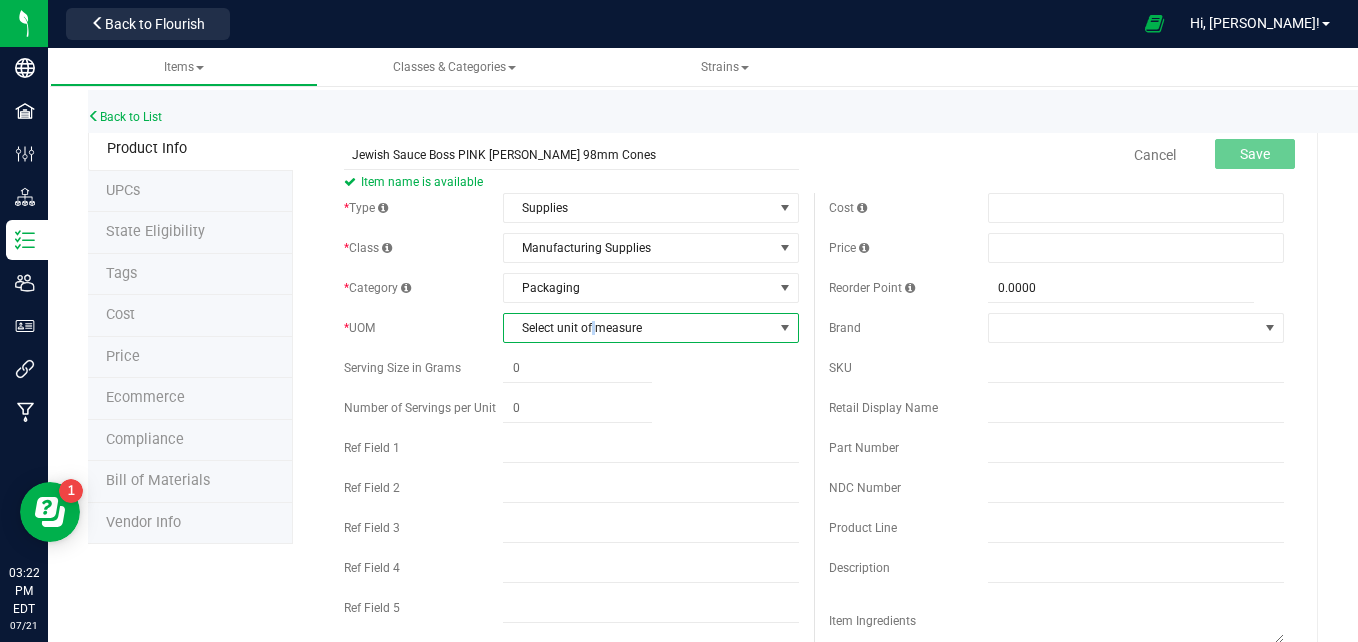 click on "Select unit of measure" at bounding box center (638, 328) 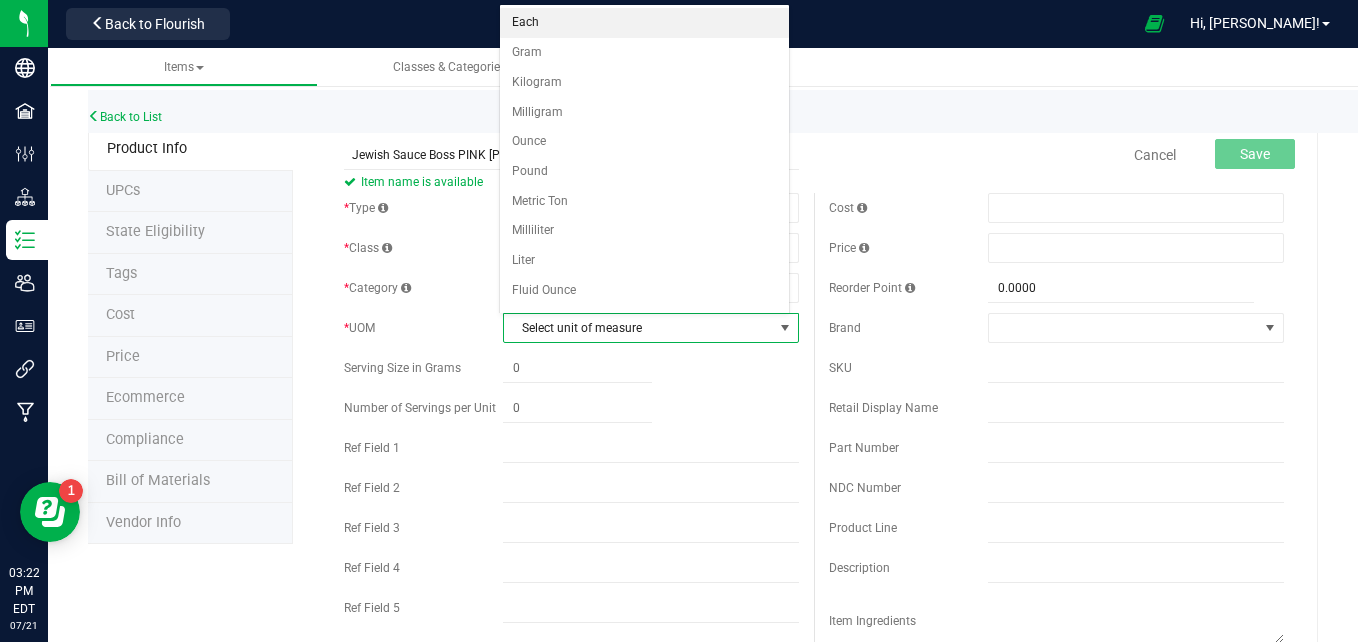 click on "Each" at bounding box center [645, 23] 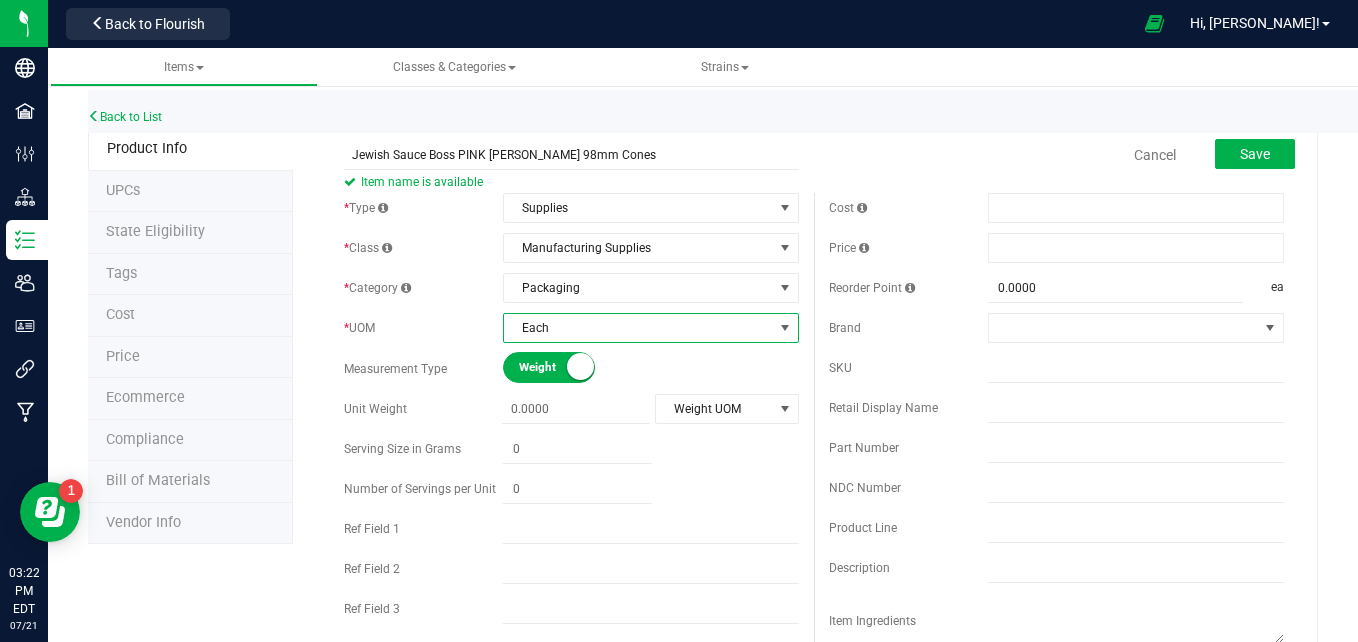 click on "Brand" at bounding box center (908, 328) 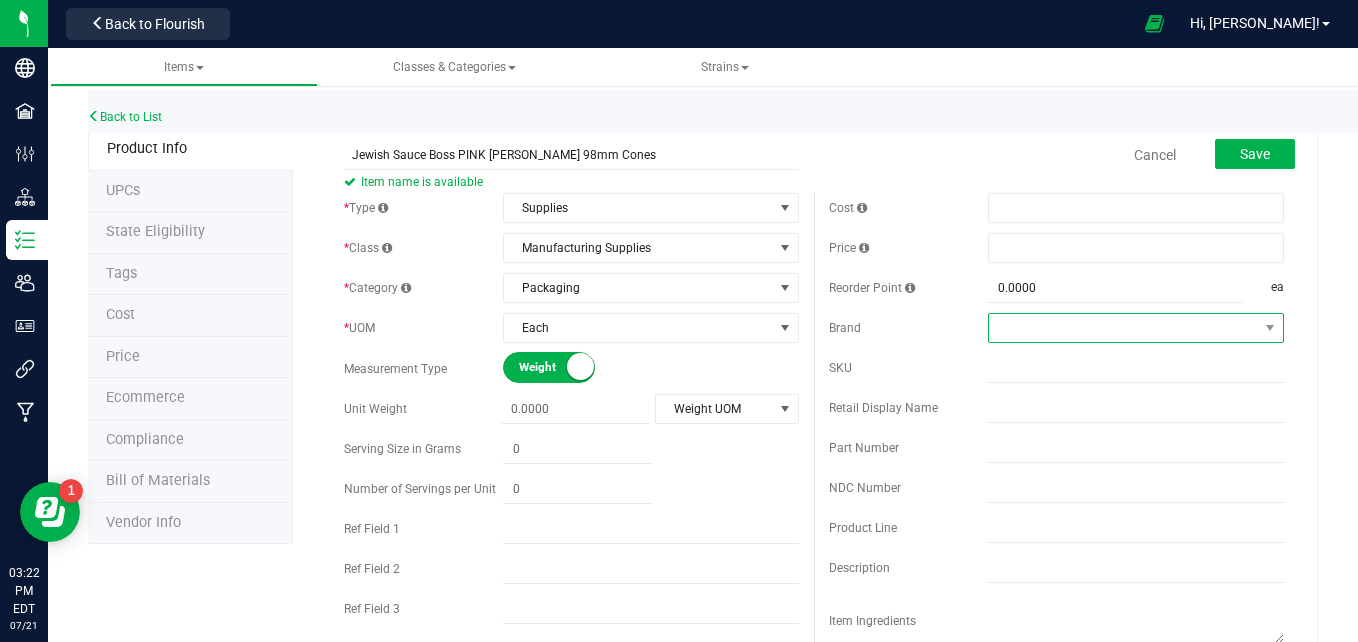 click at bounding box center [1123, 328] 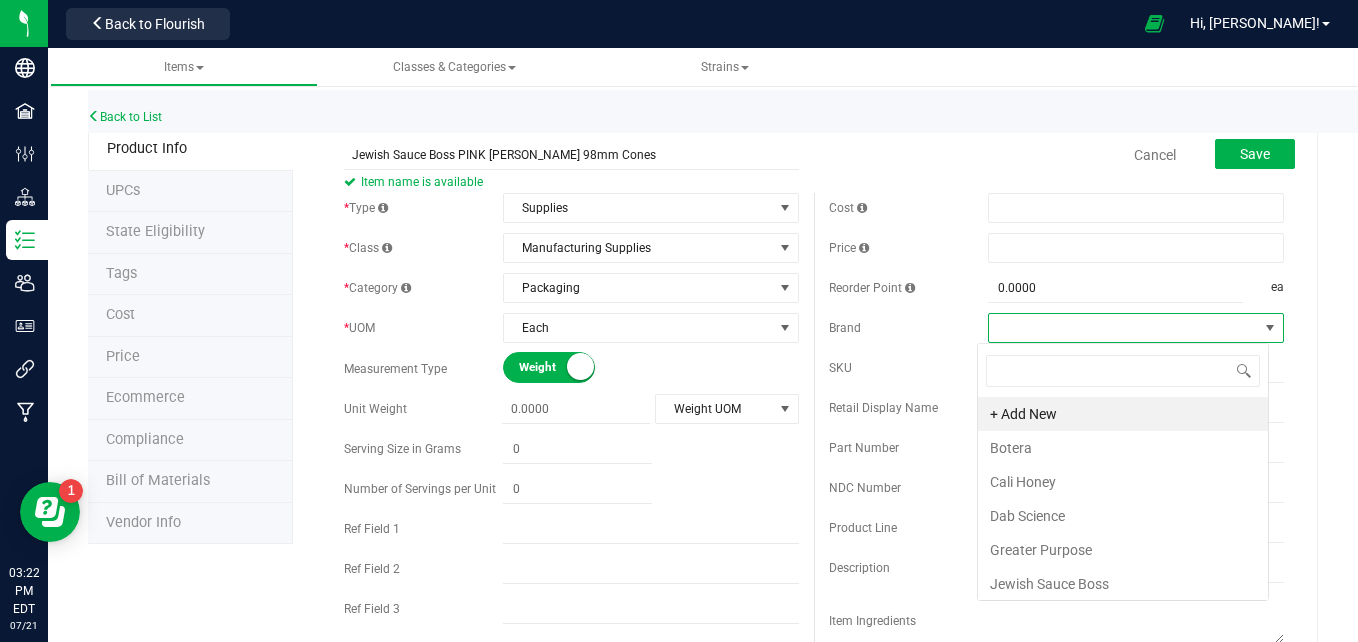 scroll, scrollTop: 99970, scrollLeft: 99708, axis: both 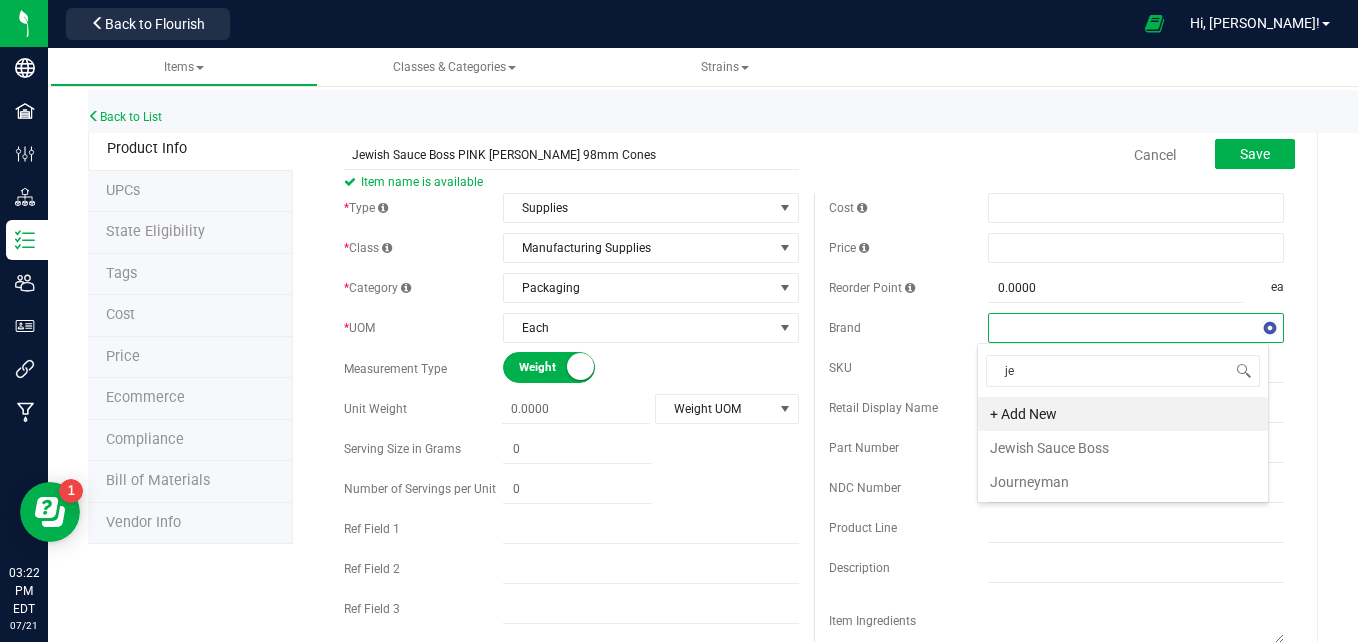 type on "[DEMOGRAPHIC_DATA]" 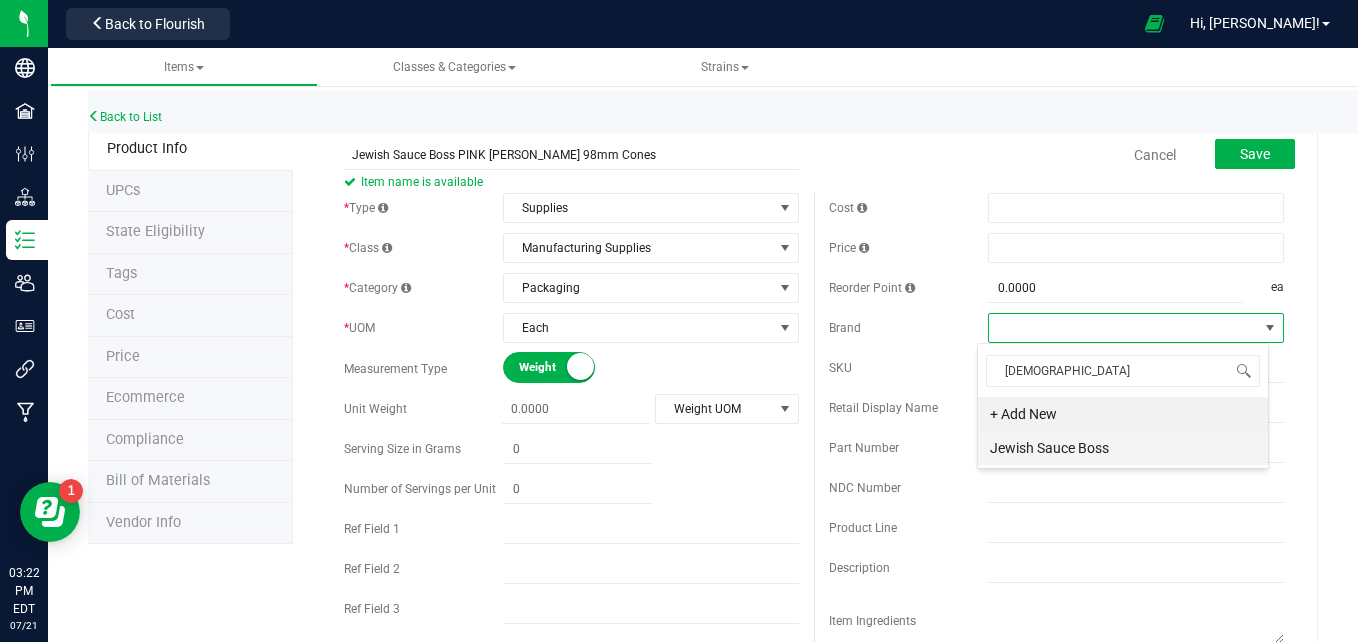click on "Jewish Sauce Boss" at bounding box center (1123, 448) 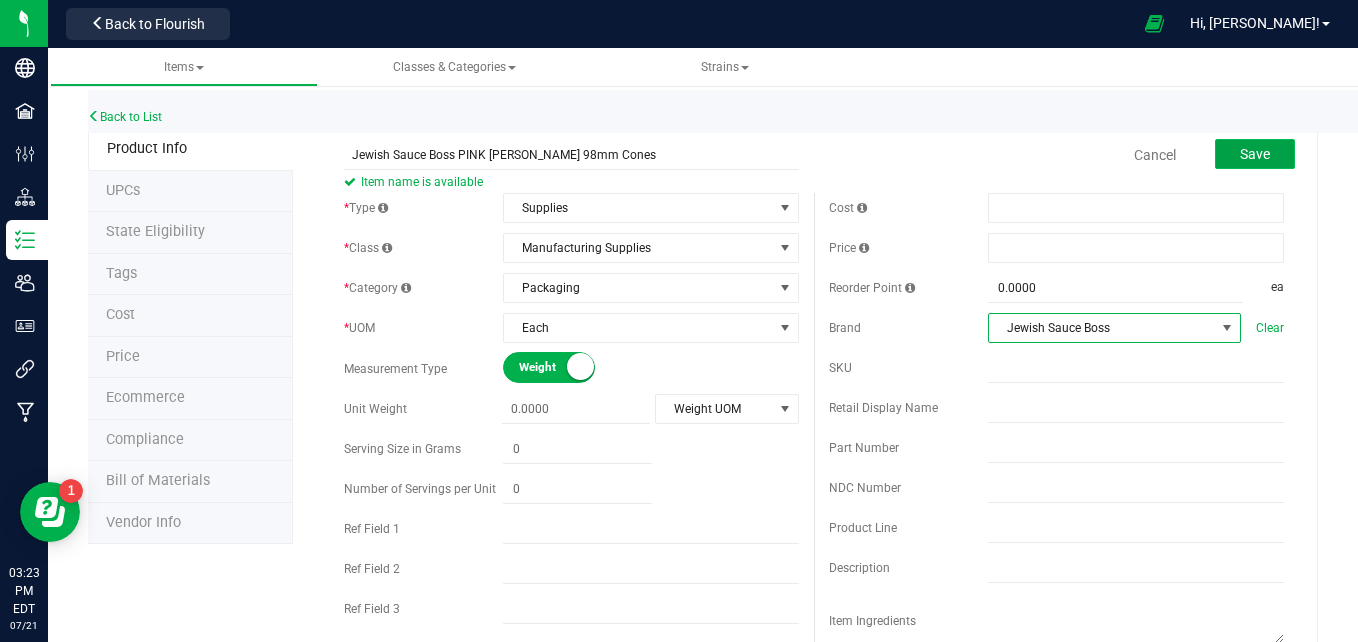 click on "Save" at bounding box center [1255, 154] 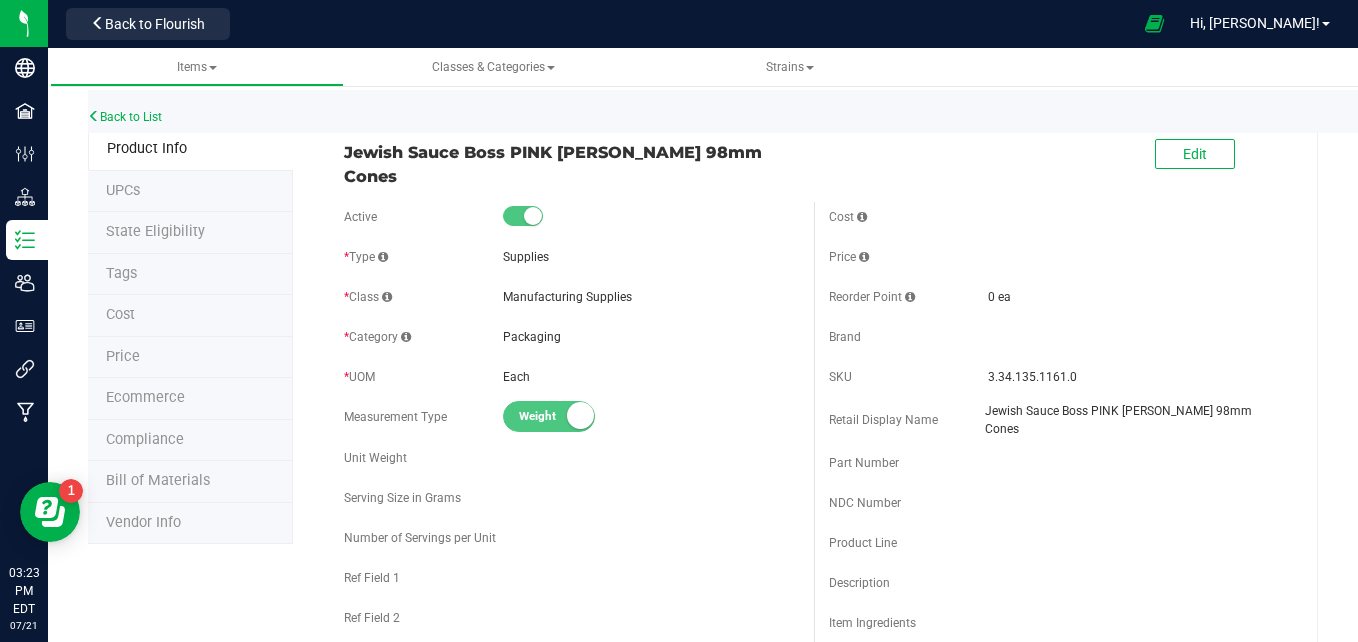 drag, startPoint x: 786, startPoint y: 142, endPoint x: 335, endPoint y: 148, distance: 451.03992 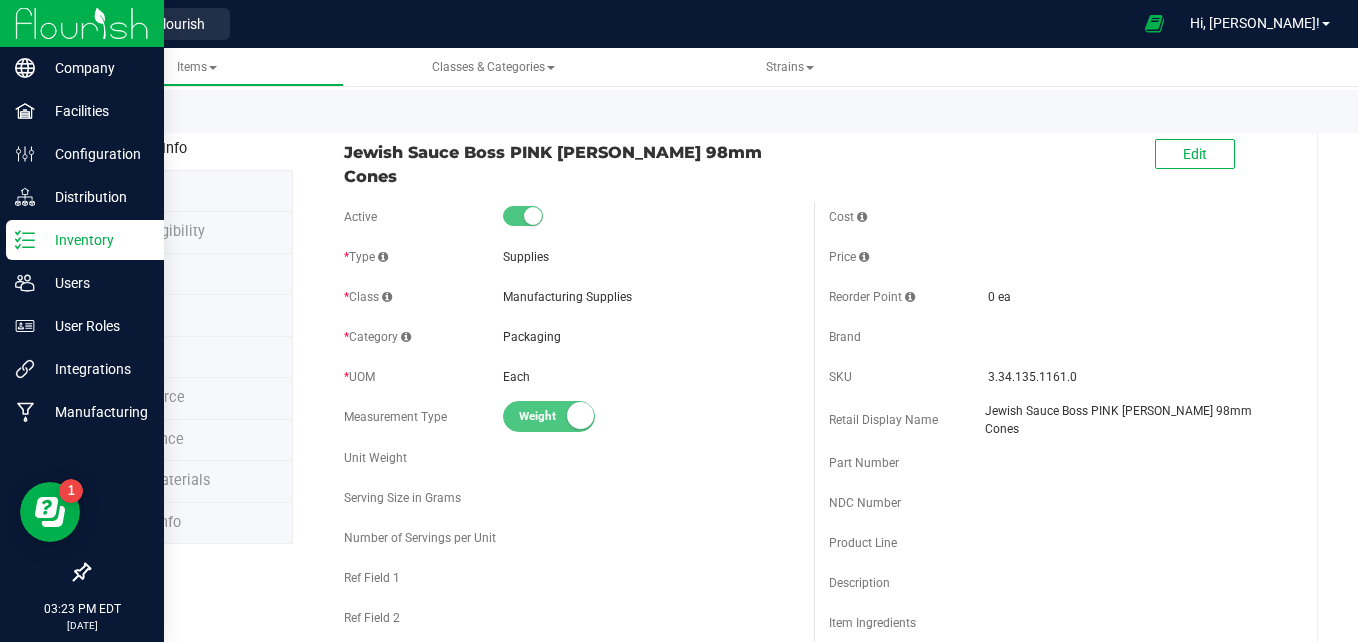 click on "Inventory" at bounding box center (95, 240) 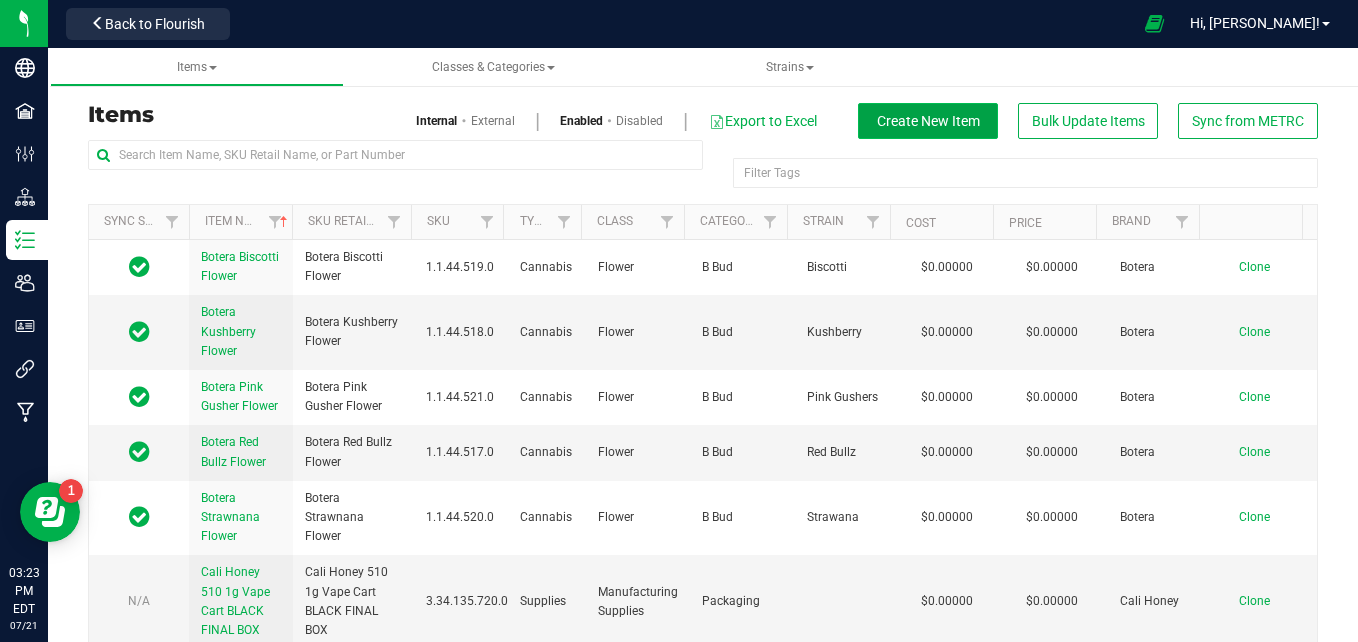 click on "Create New Item" at bounding box center (928, 121) 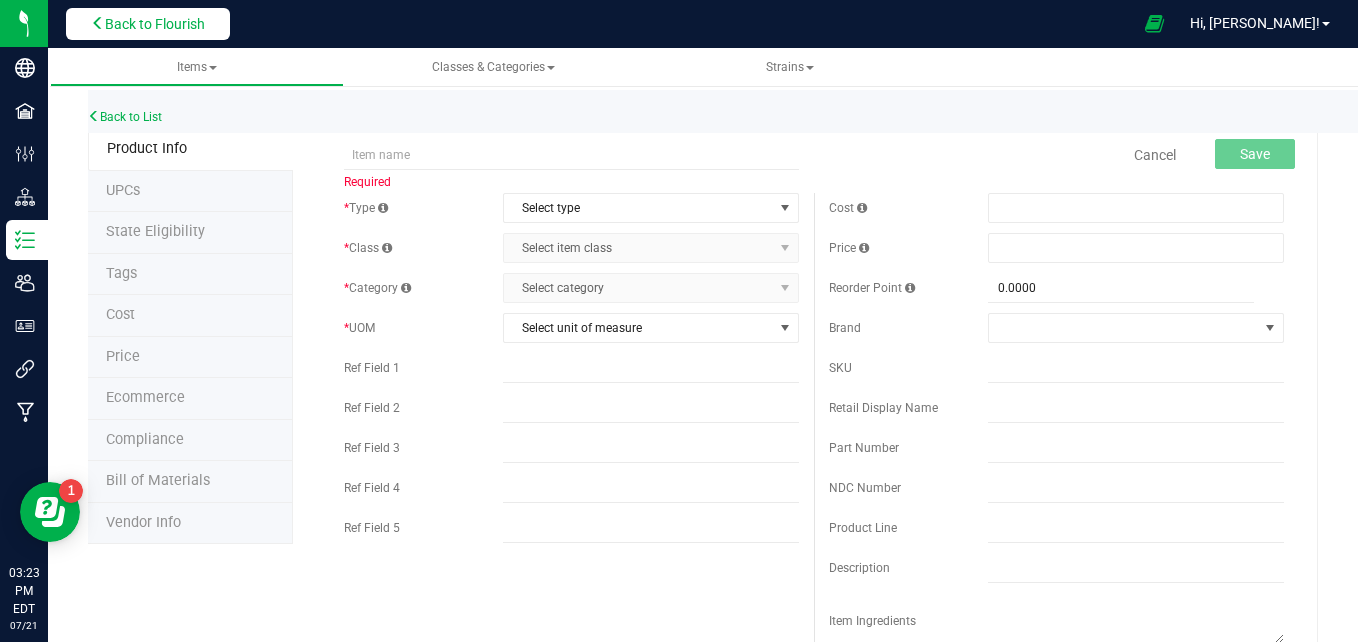 click on "Back to Flourish" at bounding box center (155, 24) 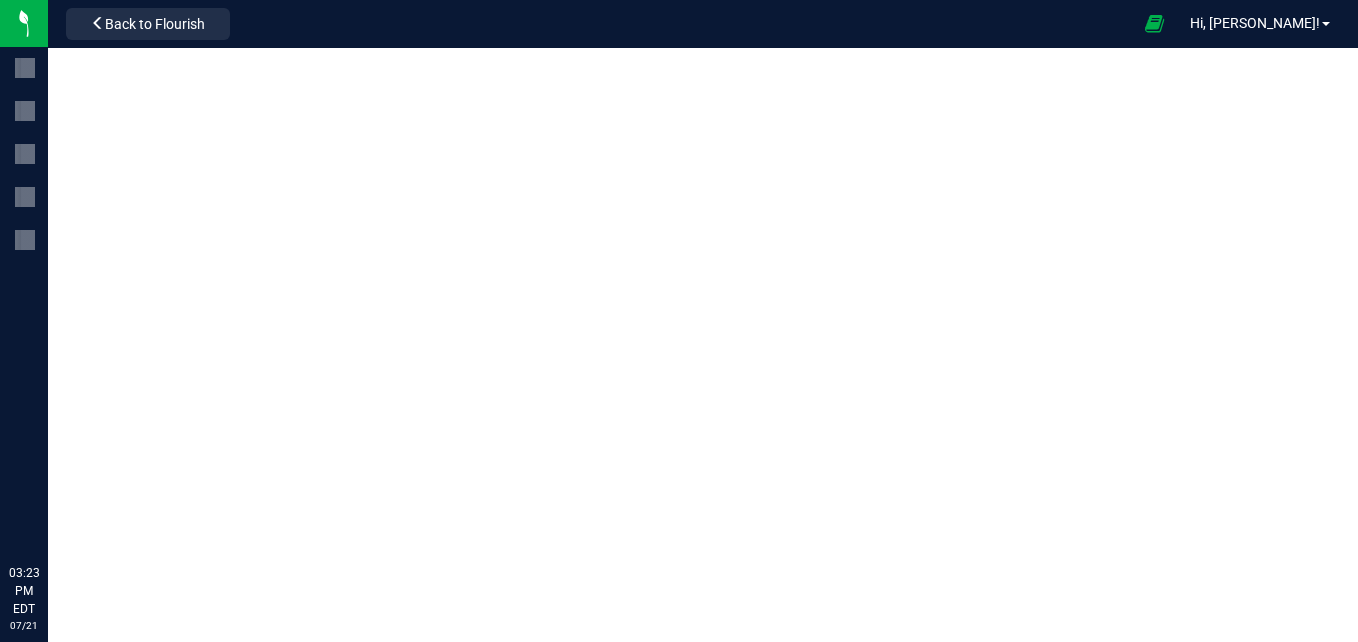 scroll, scrollTop: 0, scrollLeft: 0, axis: both 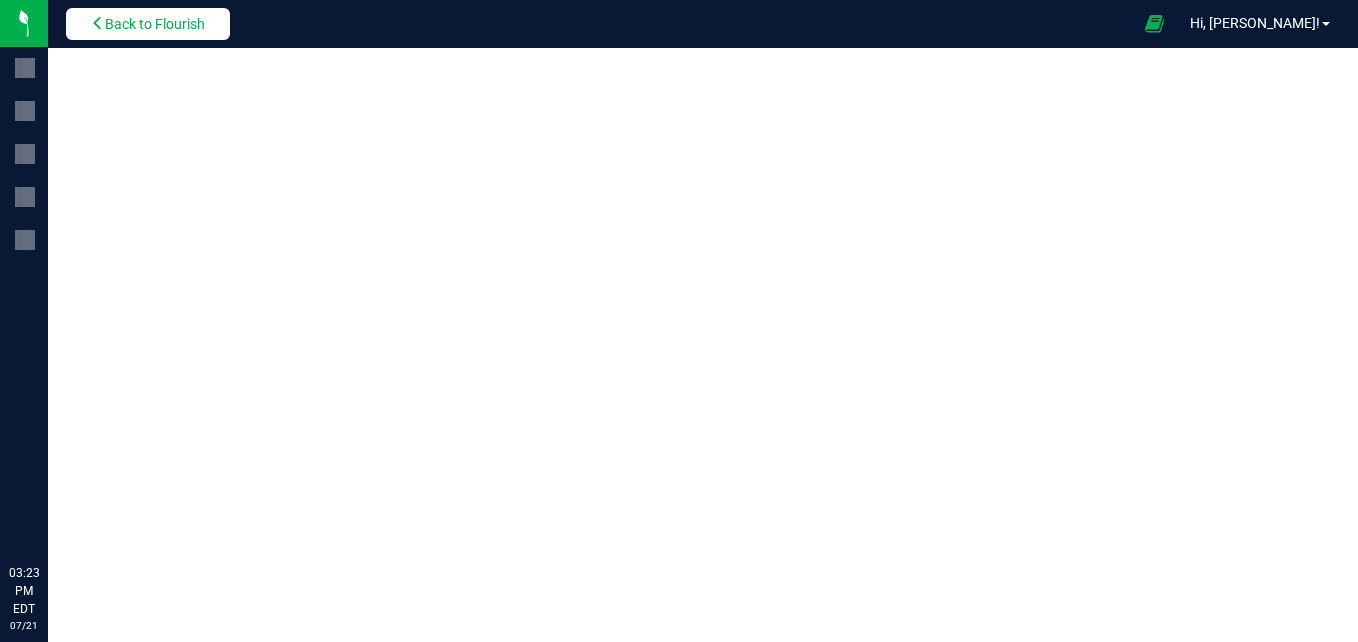click on "Back to Flourish" at bounding box center [155, 24] 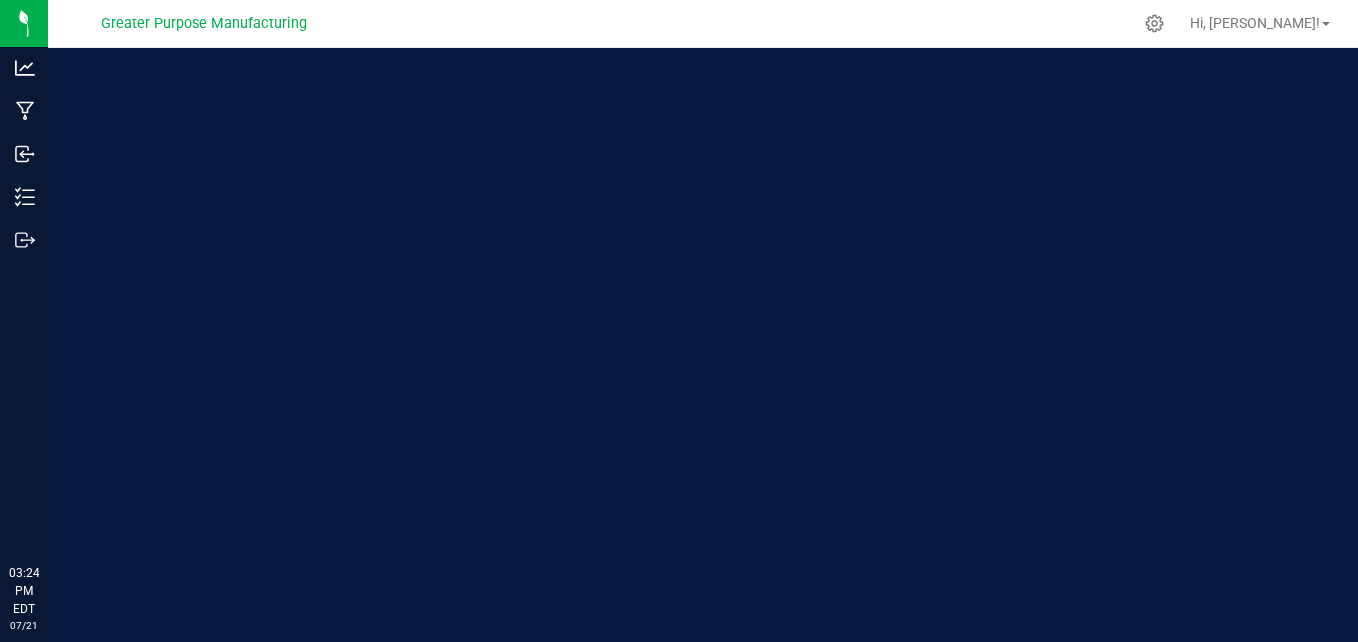scroll, scrollTop: 0, scrollLeft: 0, axis: both 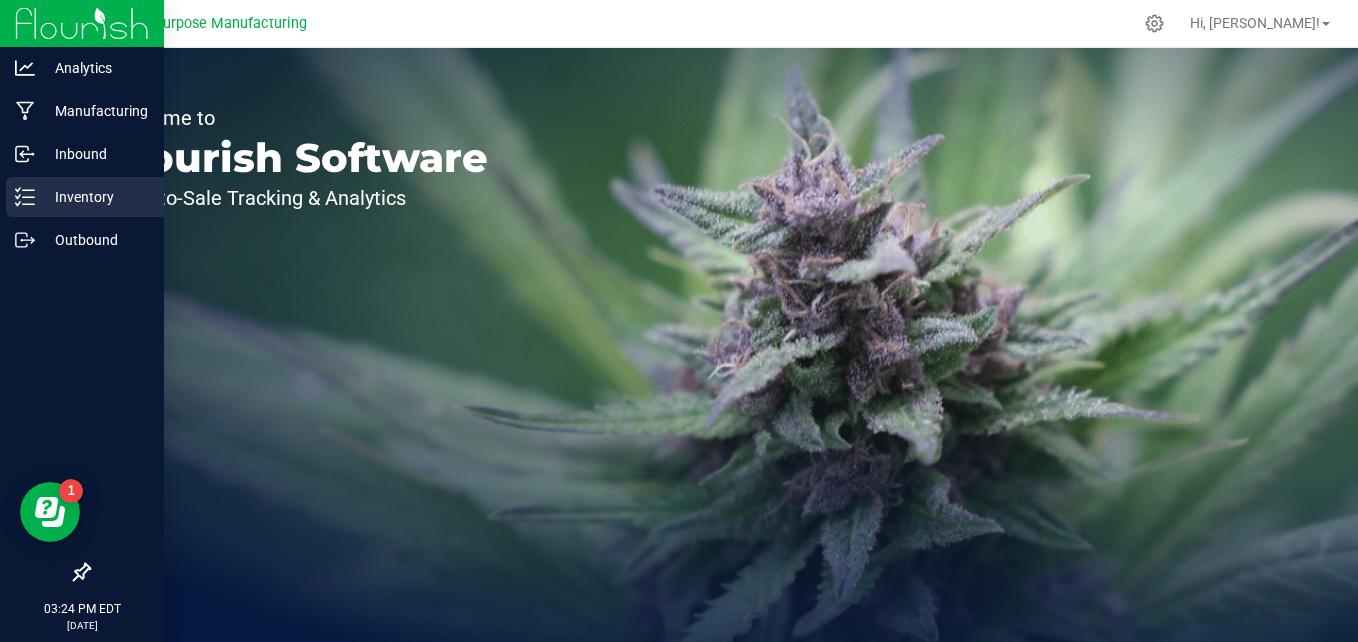 click on "Inventory" at bounding box center (95, 197) 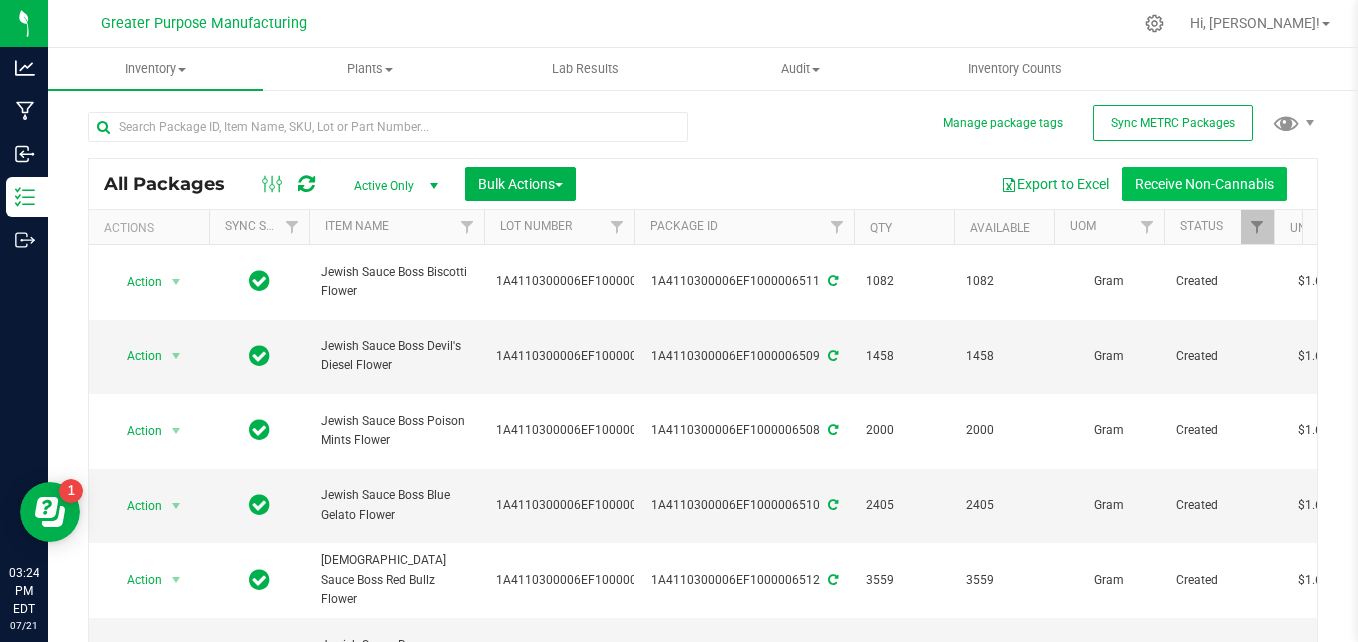 click on "Receive Non-Cannabis" at bounding box center (1204, 184) 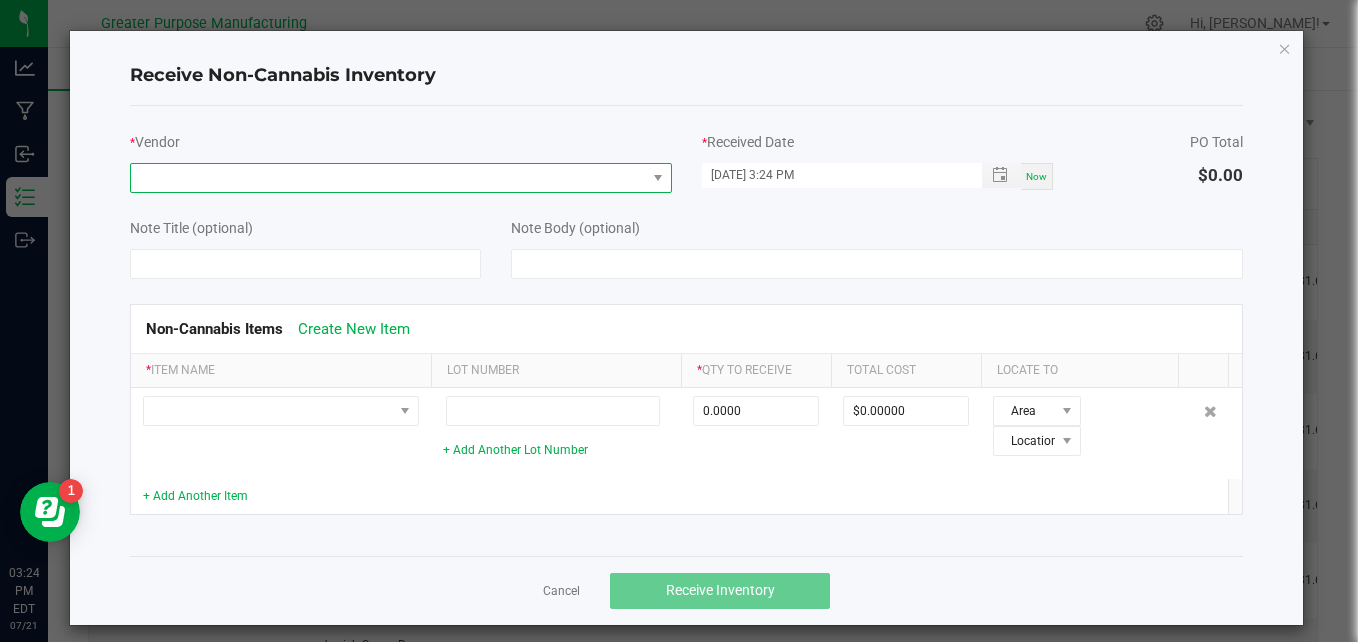 click at bounding box center [388, 178] 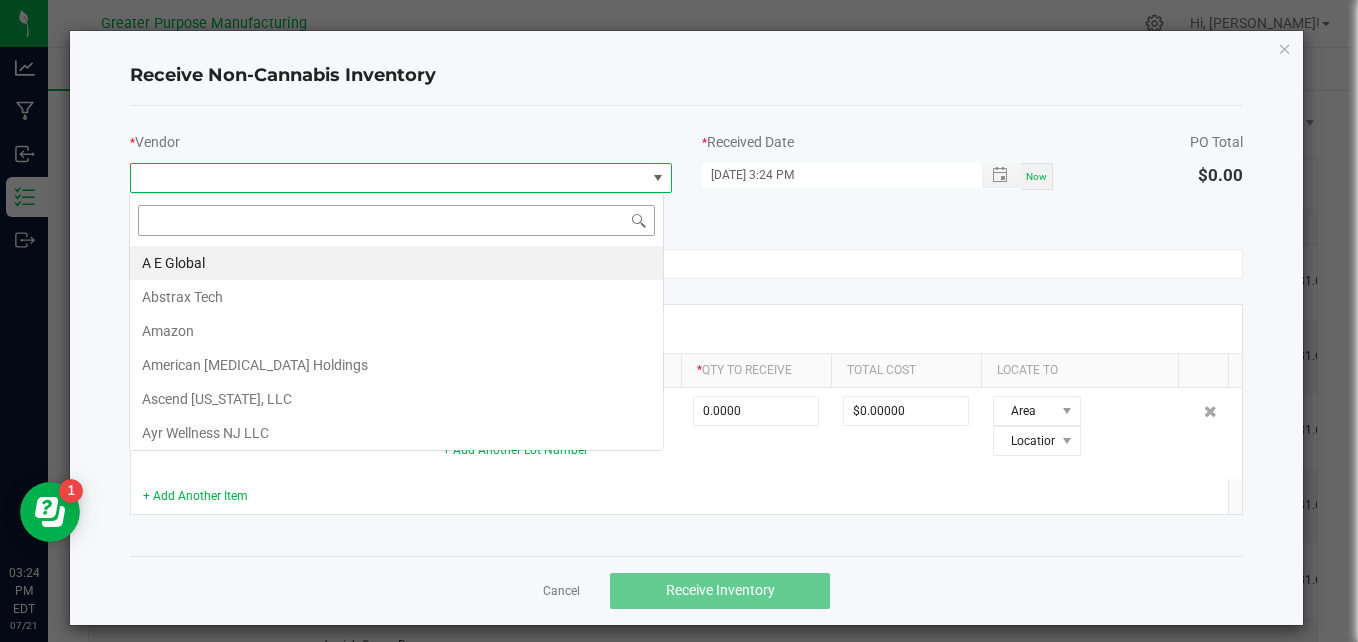 scroll, scrollTop: 99970, scrollLeft: 99465, axis: both 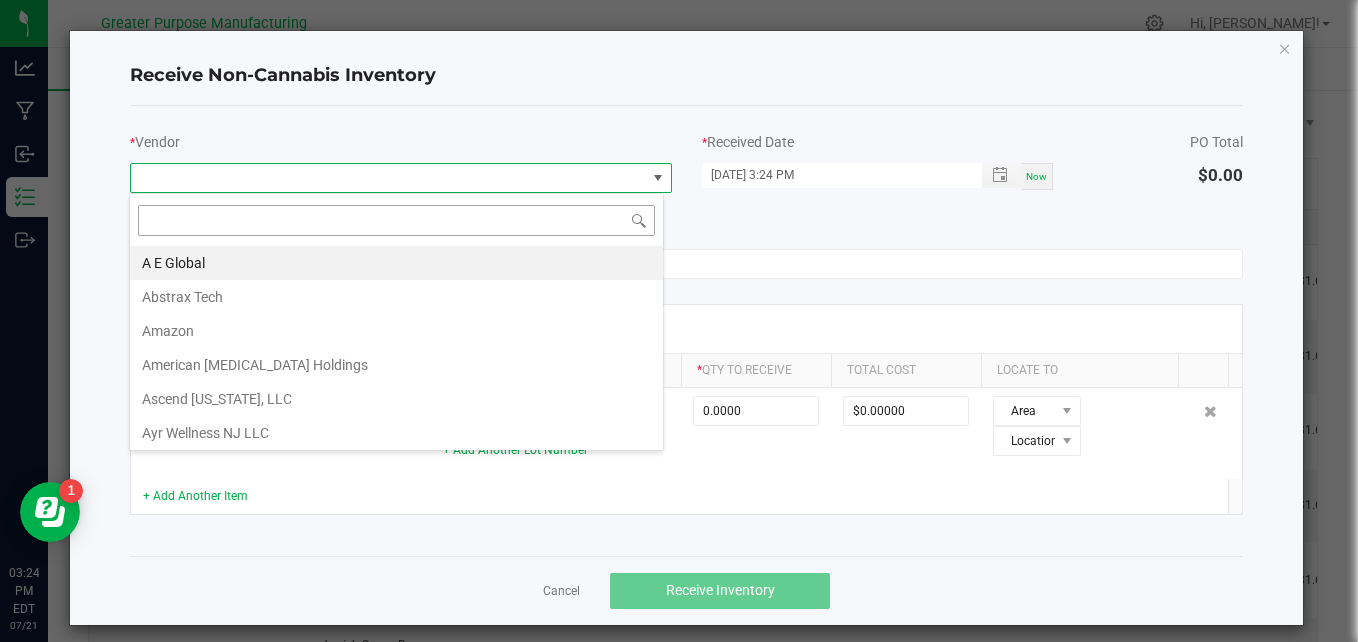 click 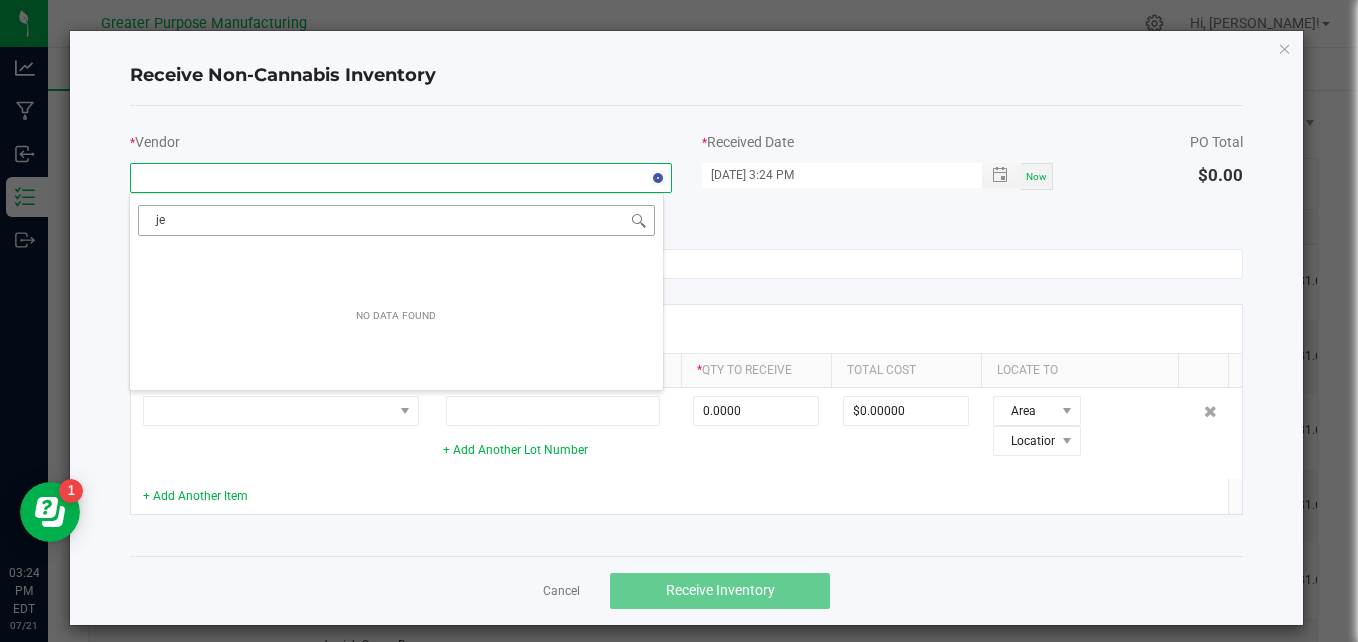 type on "j" 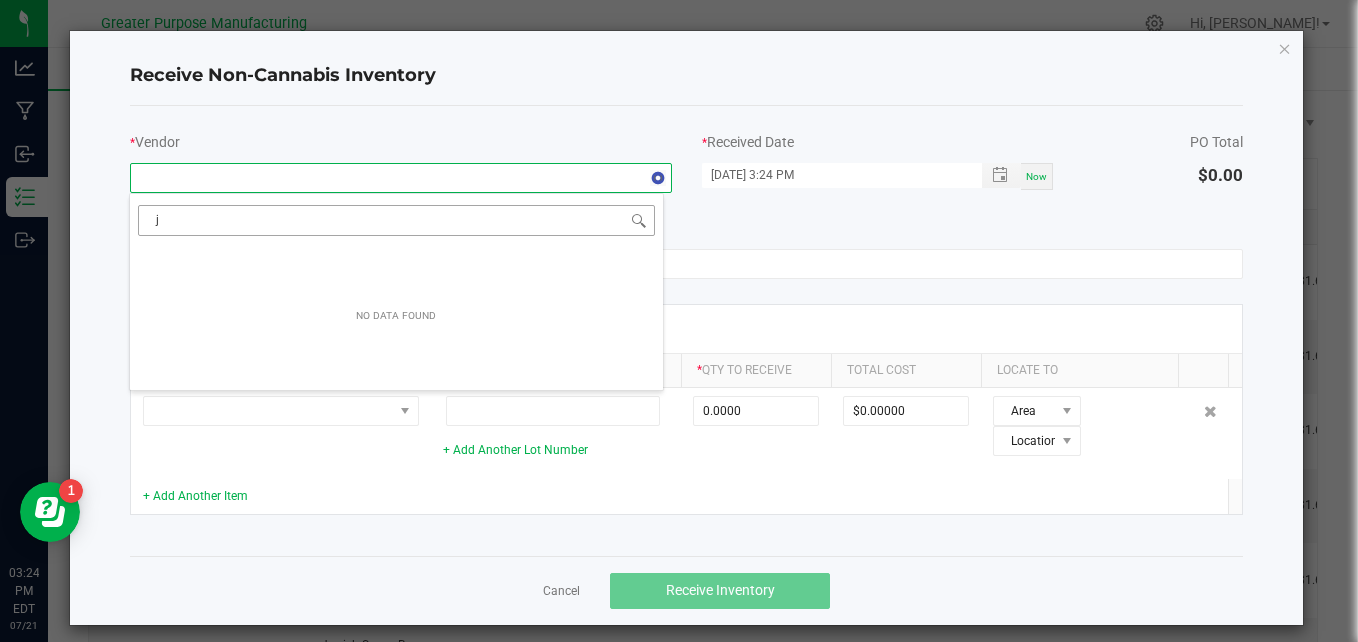 type 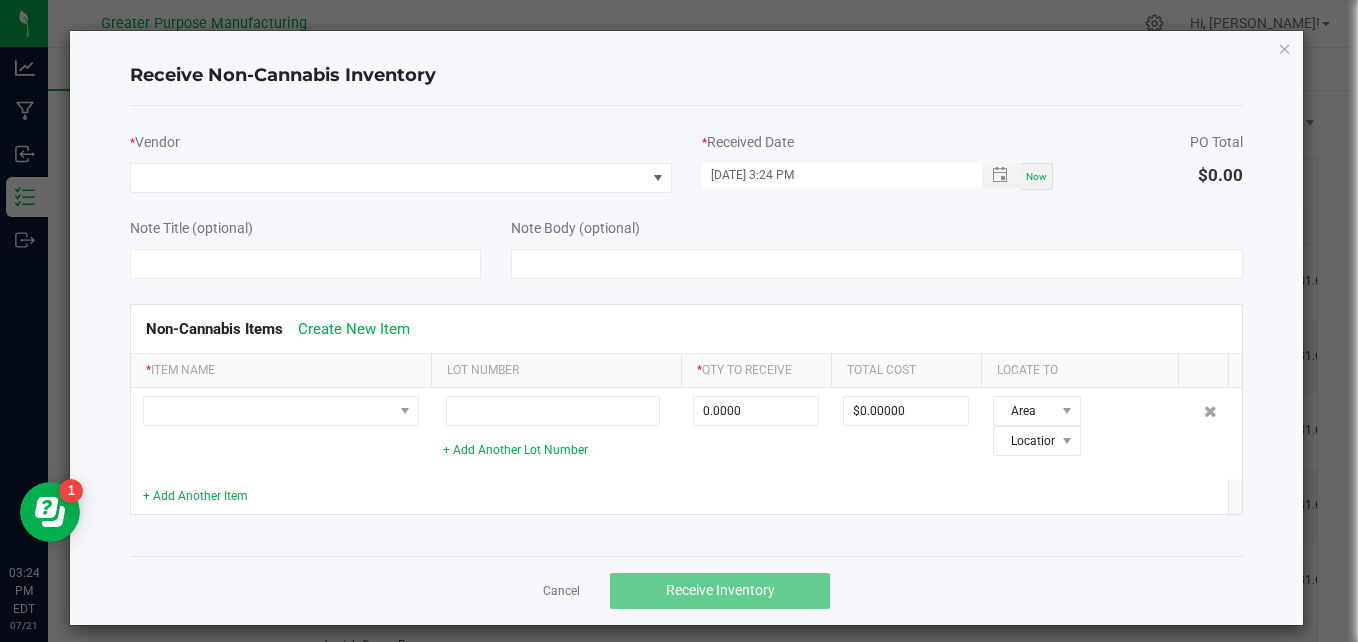 click on "Receive Non-Cannabis Inventory  *  Vendor  *  Received Date  [DATE] 3:24 PM Now  PO Total   $0.00   Note Title (optional)   Note Body (optional)   Non-Cannabis Items   Create New Item  *  Item Name  Lot Number *  Qty to Receive  Total Cost Locate To     + Add Another Lot Number  0.0000 $0.00000 Area Location  + Add Another Item   Cancel   Receive Inventory" 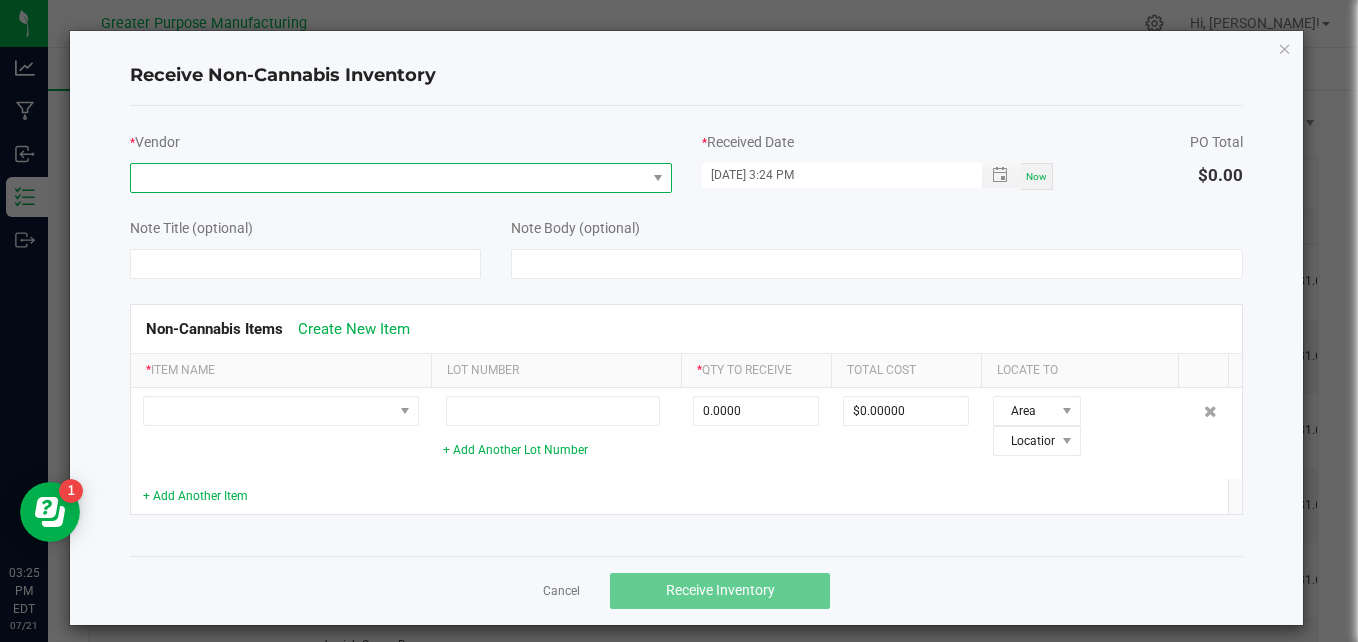 click at bounding box center (388, 178) 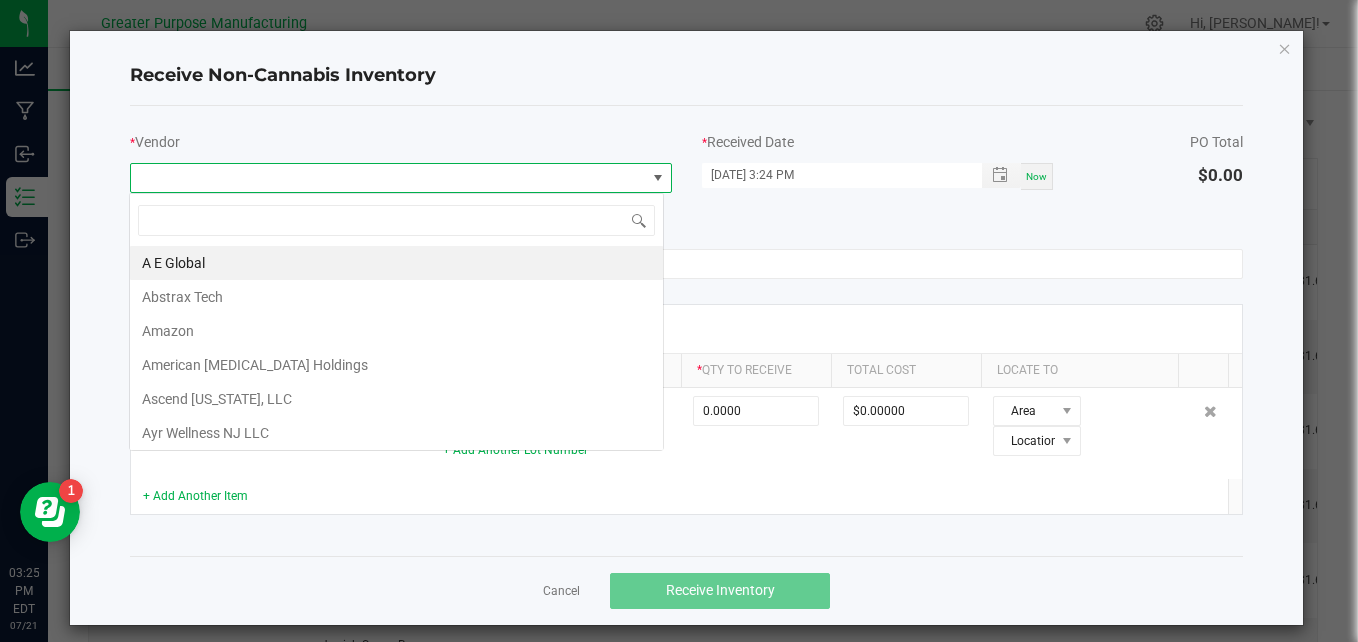 scroll, scrollTop: 99970, scrollLeft: 99465, axis: both 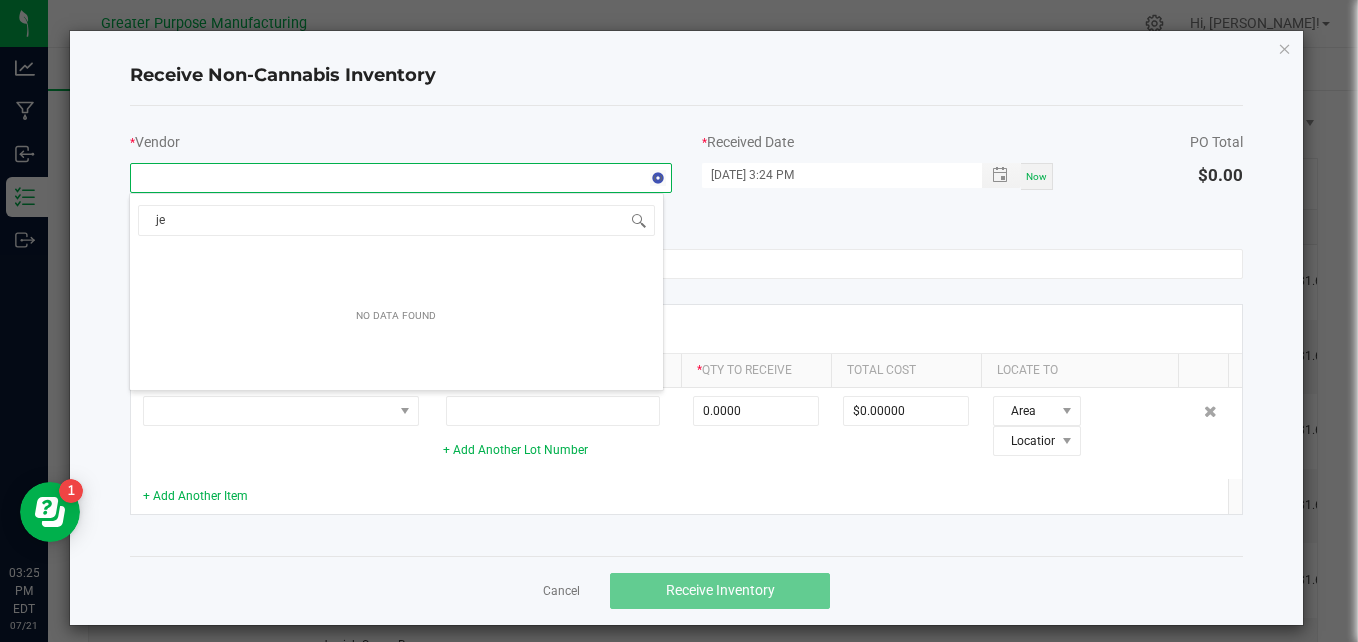 type on "j" 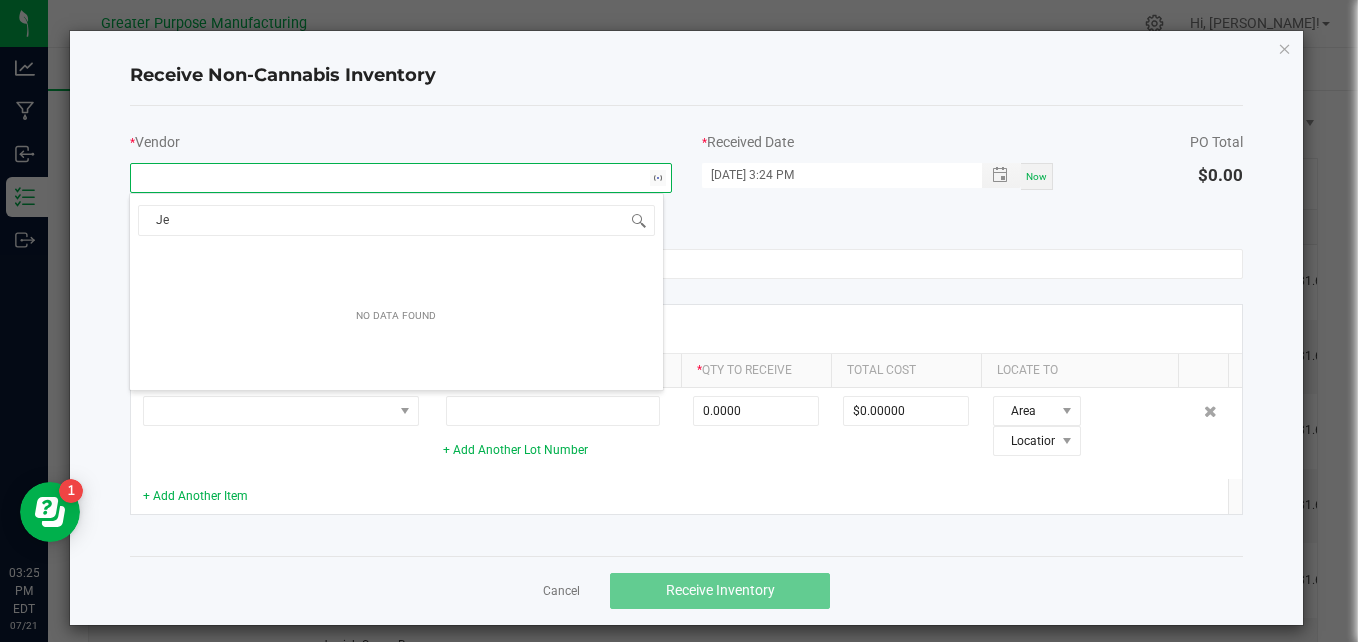 type on "J" 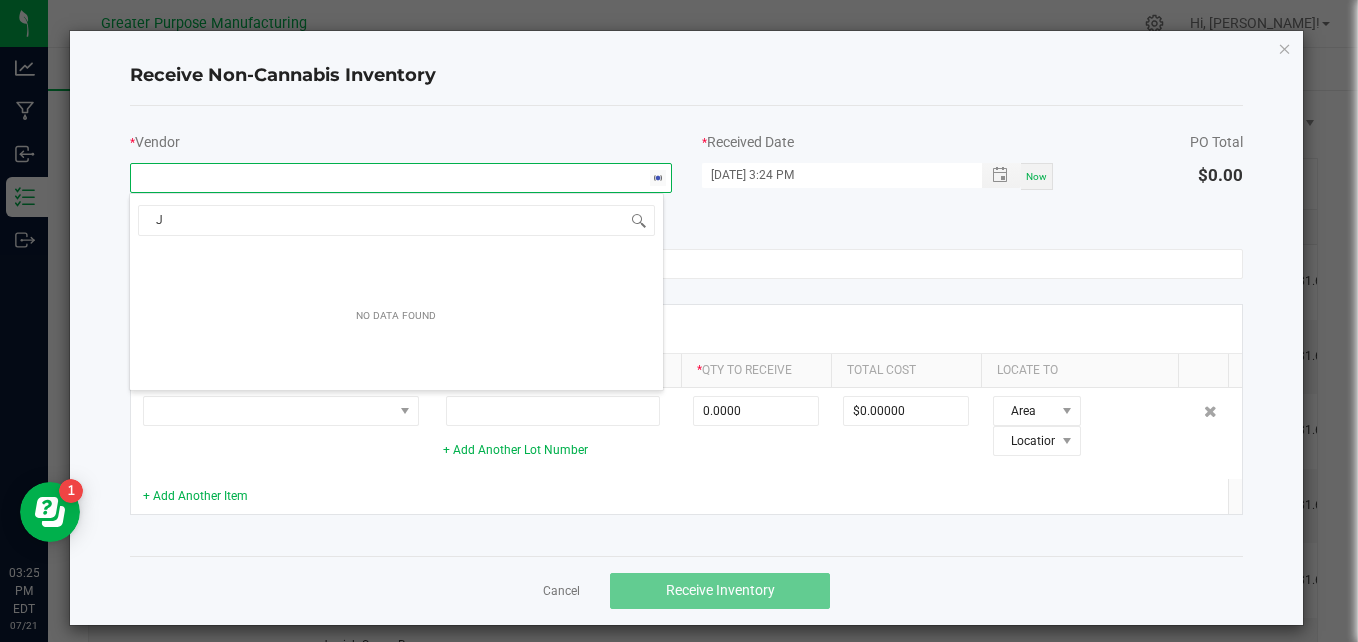 type 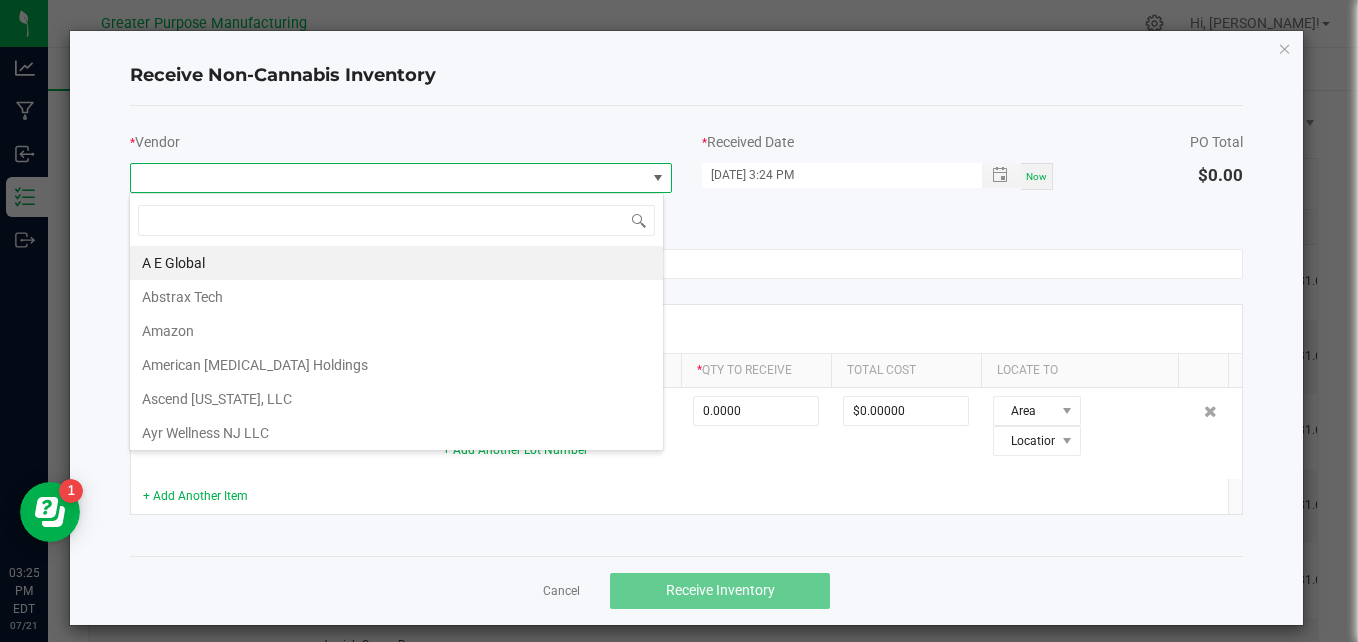 click on "Receive Non-Cannabis Inventory  *  Vendor  *  Received Date  [DATE] 3:24 PM Now  PO Total   $0.00   Note Title (optional)   Note Body (optional)   Non-Cannabis Items   Create New Item  *  Item Name  Lot Number *  Qty to Receive  Total Cost Locate To     + Add Another Lot Number  0.0000 $0.00000 Area Location  + Add Another Item   Cancel   Receive Inventory" 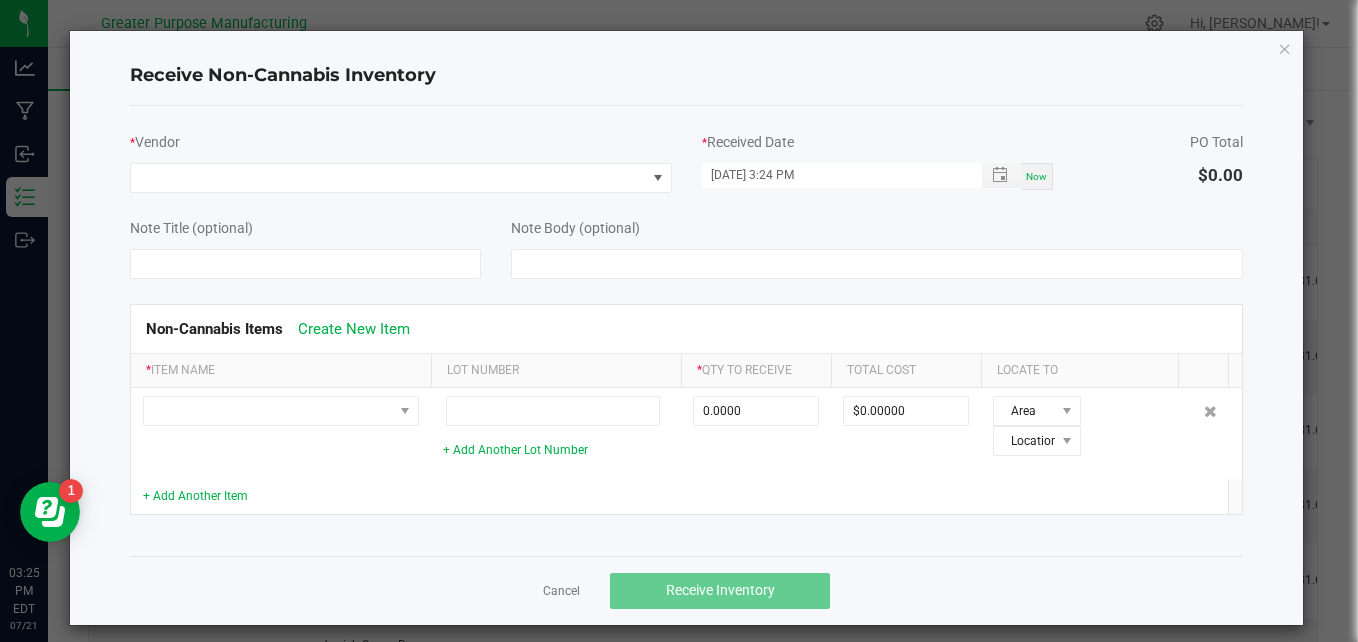 click on "Receive Non-Cannabis Inventory  *  Vendor  *  Received Date  [DATE] 3:24 PM Now  PO Total   $0.00   Note Title (optional)   Note Body (optional)   Non-Cannabis Items   Create New Item  *  Item Name  Lot Number *  Qty to Receive  Total Cost Locate To     + Add Another Lot Number  0.0000 $0.00000 Area Location  + Add Another Item   Cancel   Receive Inventory" 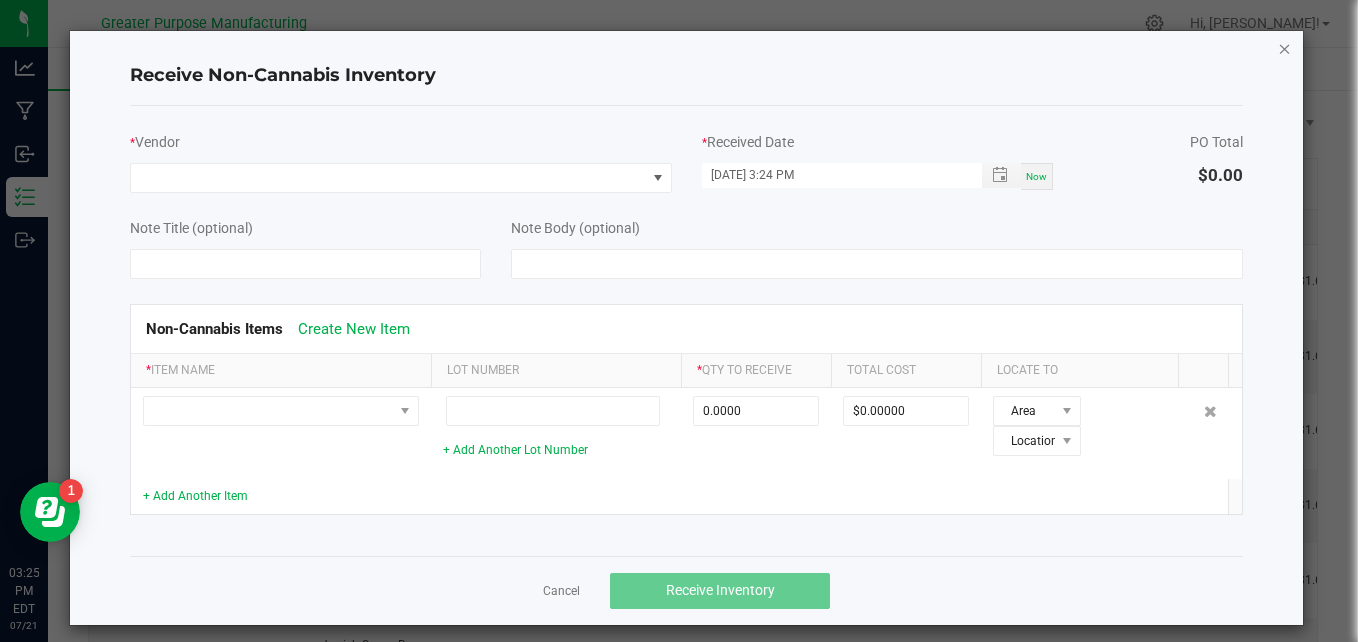 click 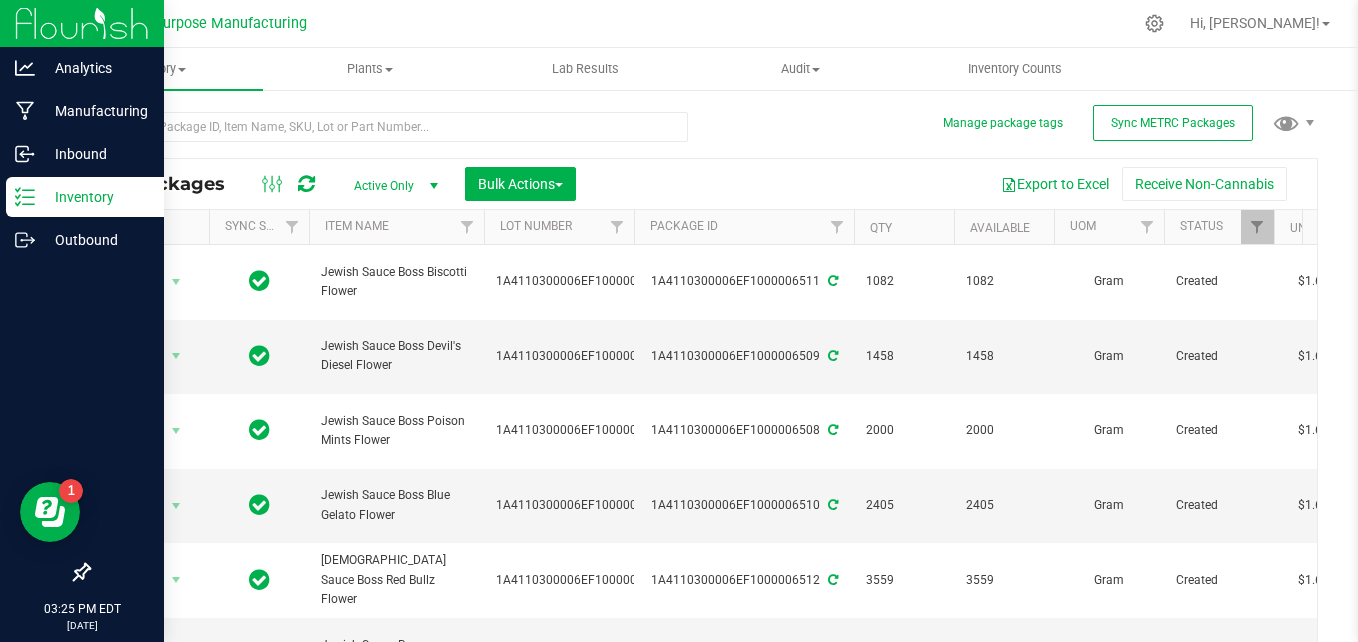 click on "Inventory" at bounding box center [95, 197] 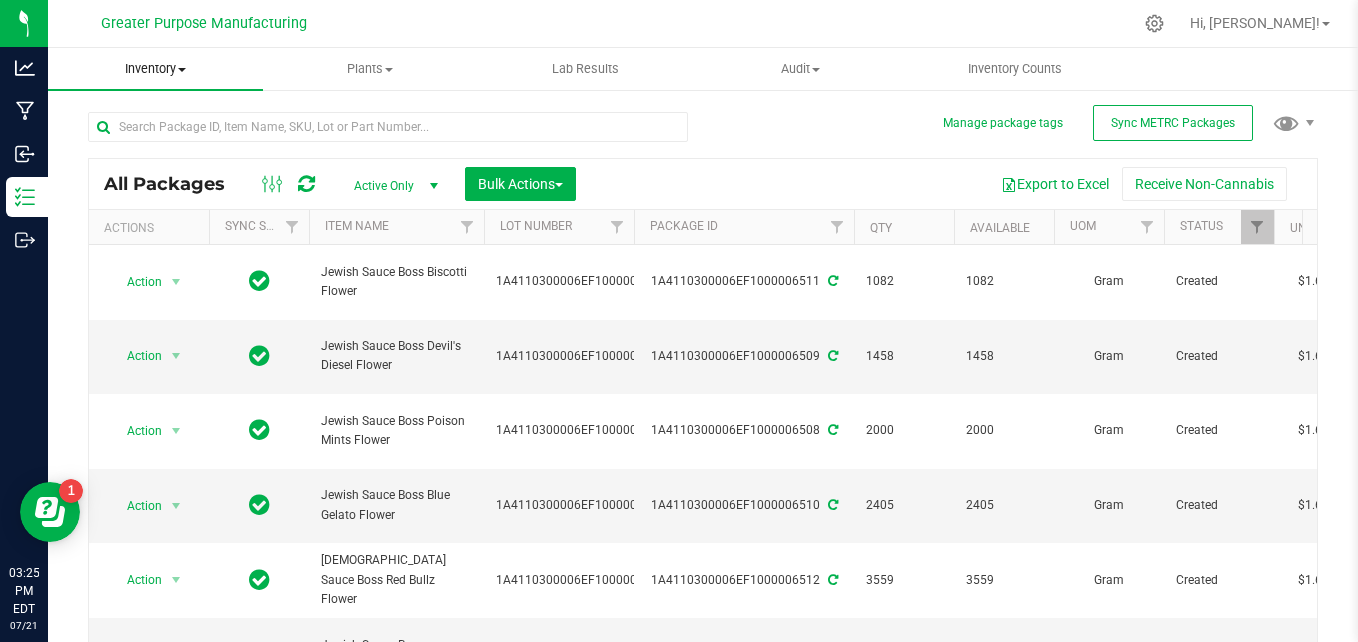 click on "Inventory" at bounding box center (155, 69) 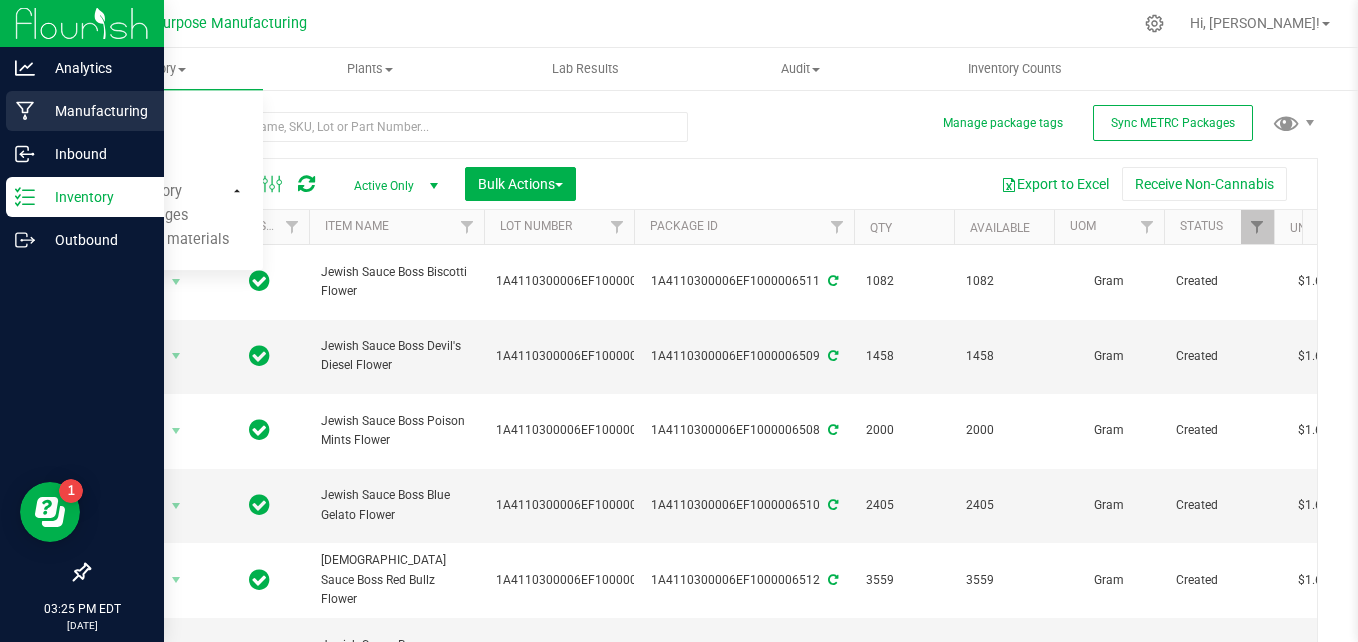 click 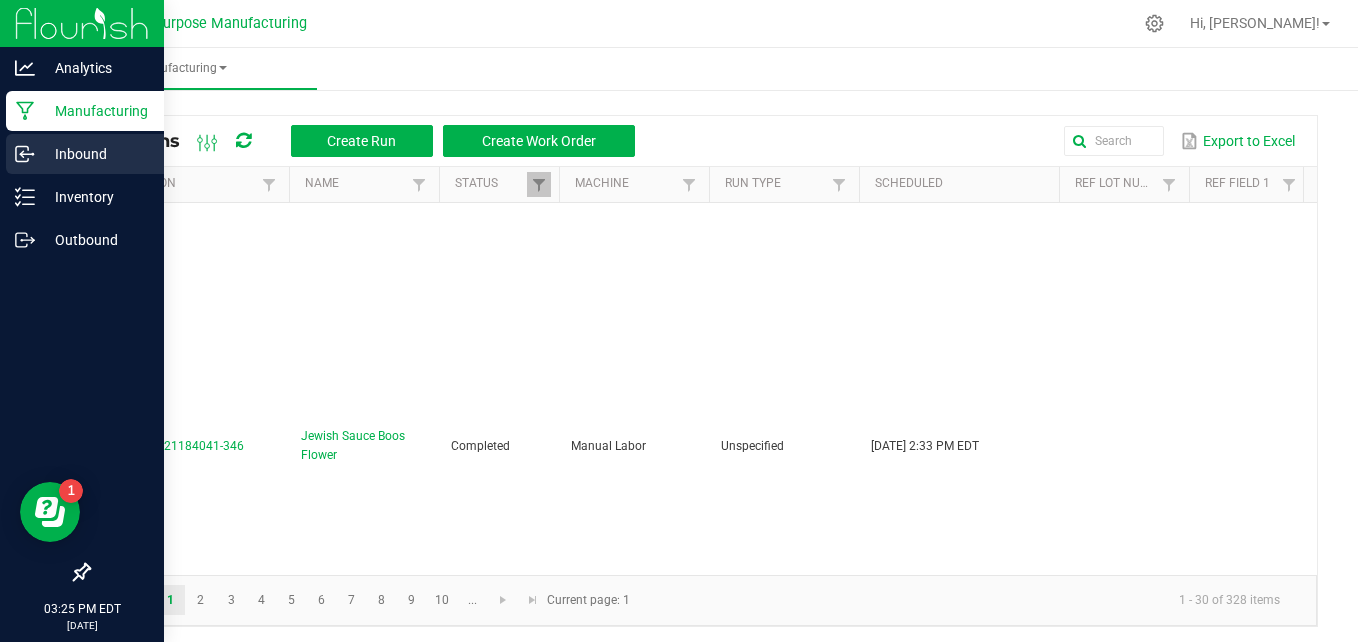 click on "Inbound" at bounding box center [95, 154] 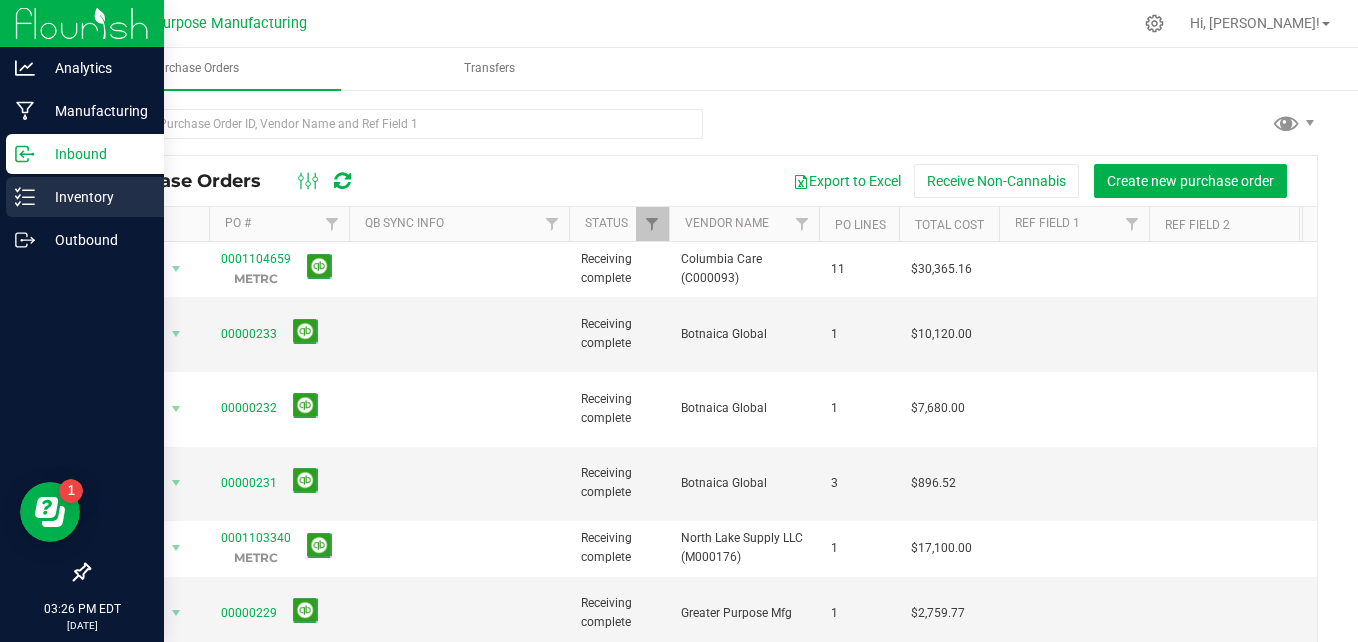 click on "Inventory" at bounding box center (95, 197) 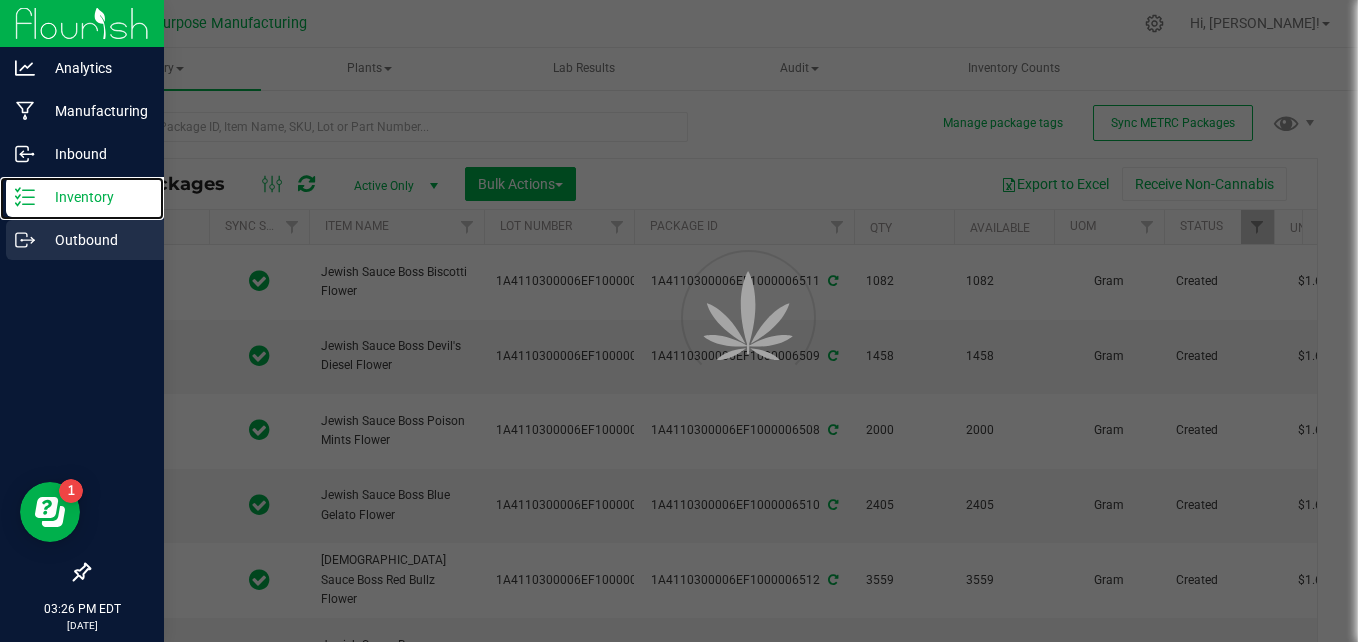 type on "[DATE]" 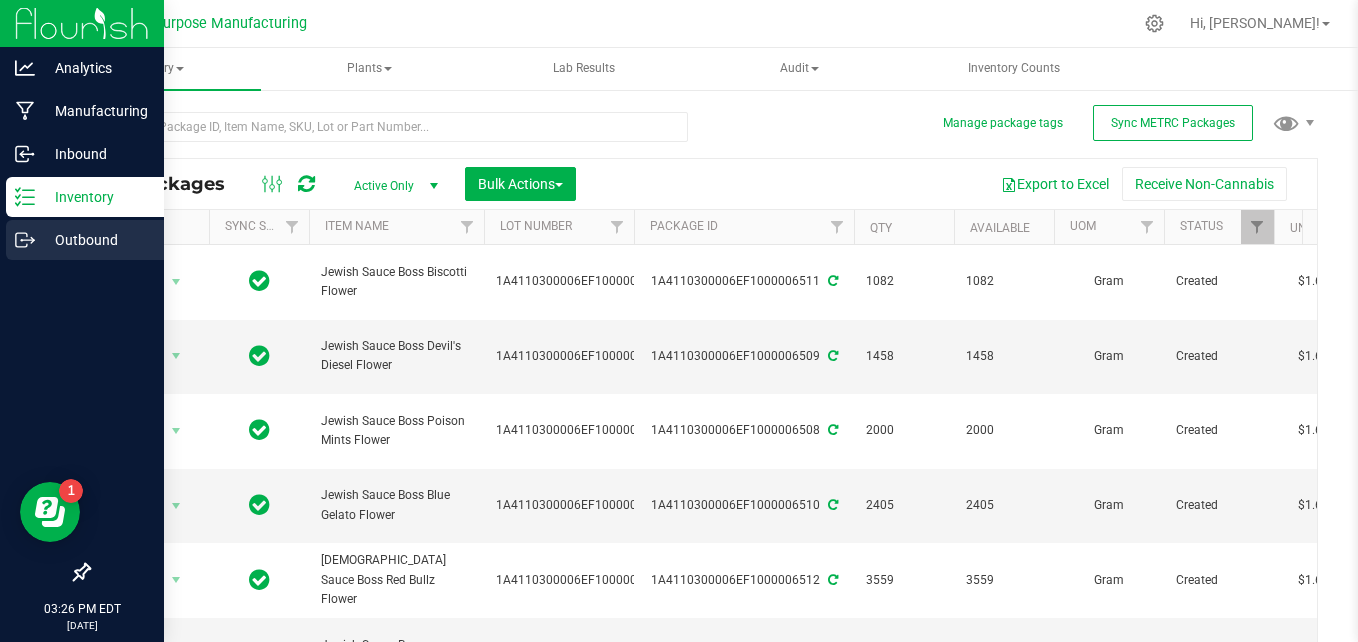 click on "Outbound" at bounding box center [95, 240] 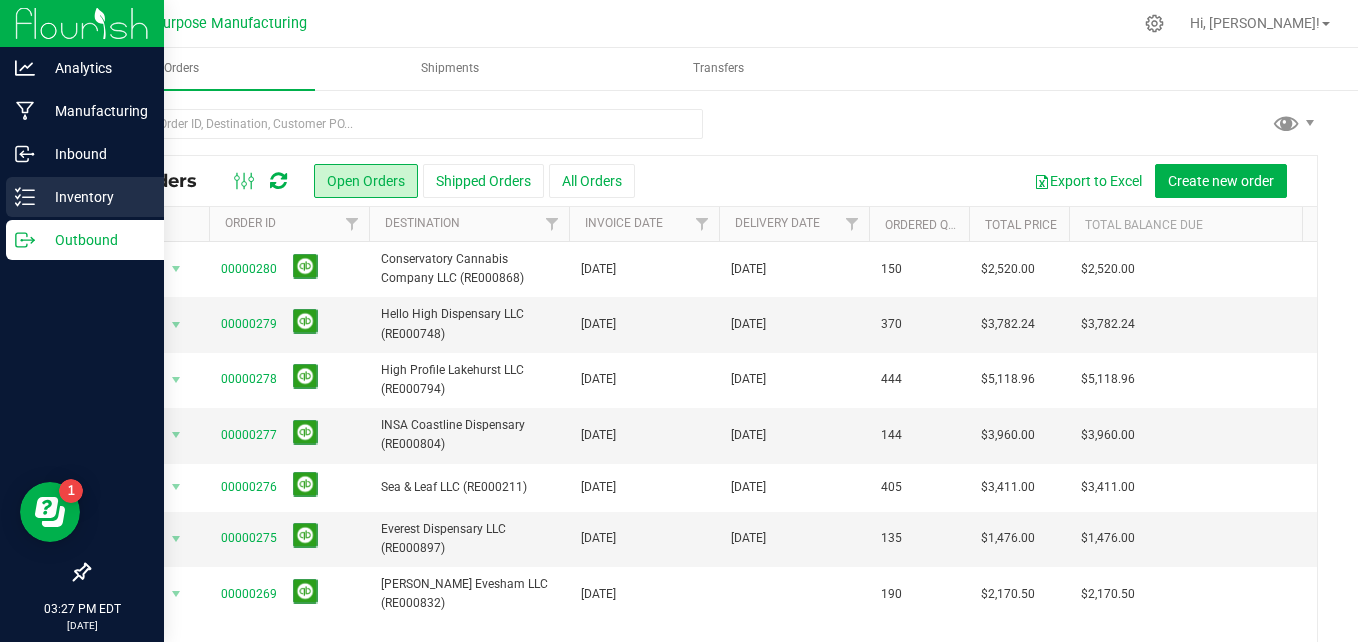 click on "Inventory" at bounding box center (95, 197) 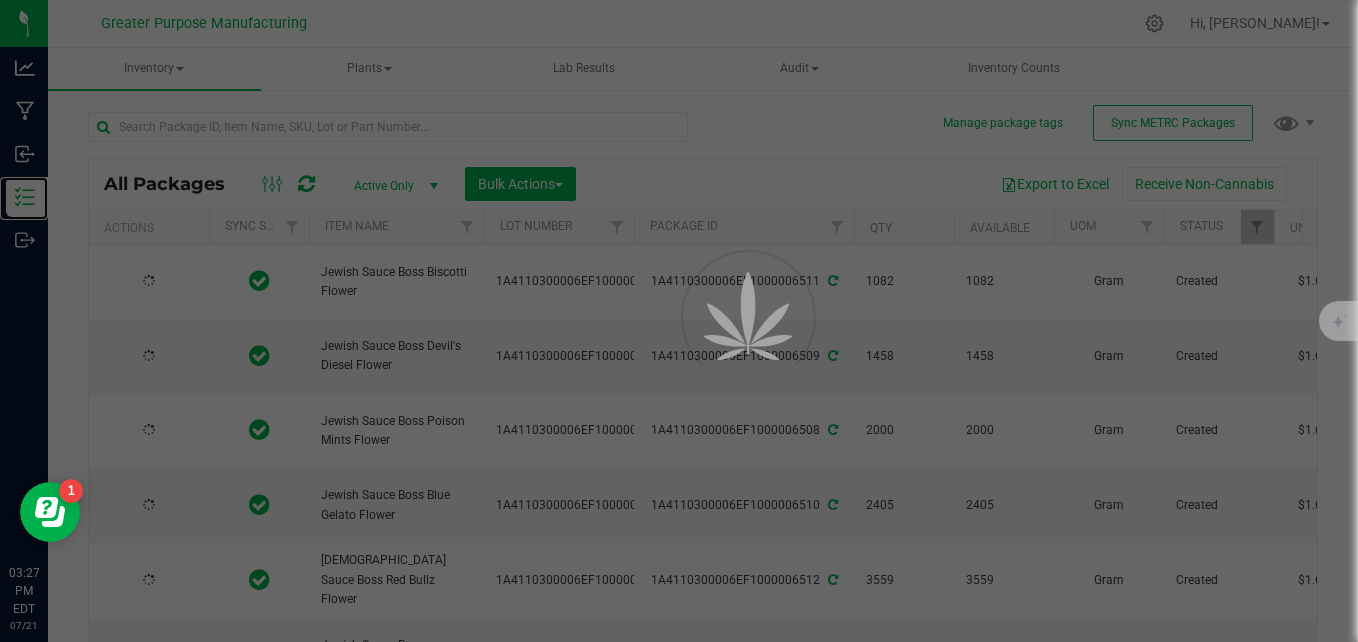 type on "[DATE]" 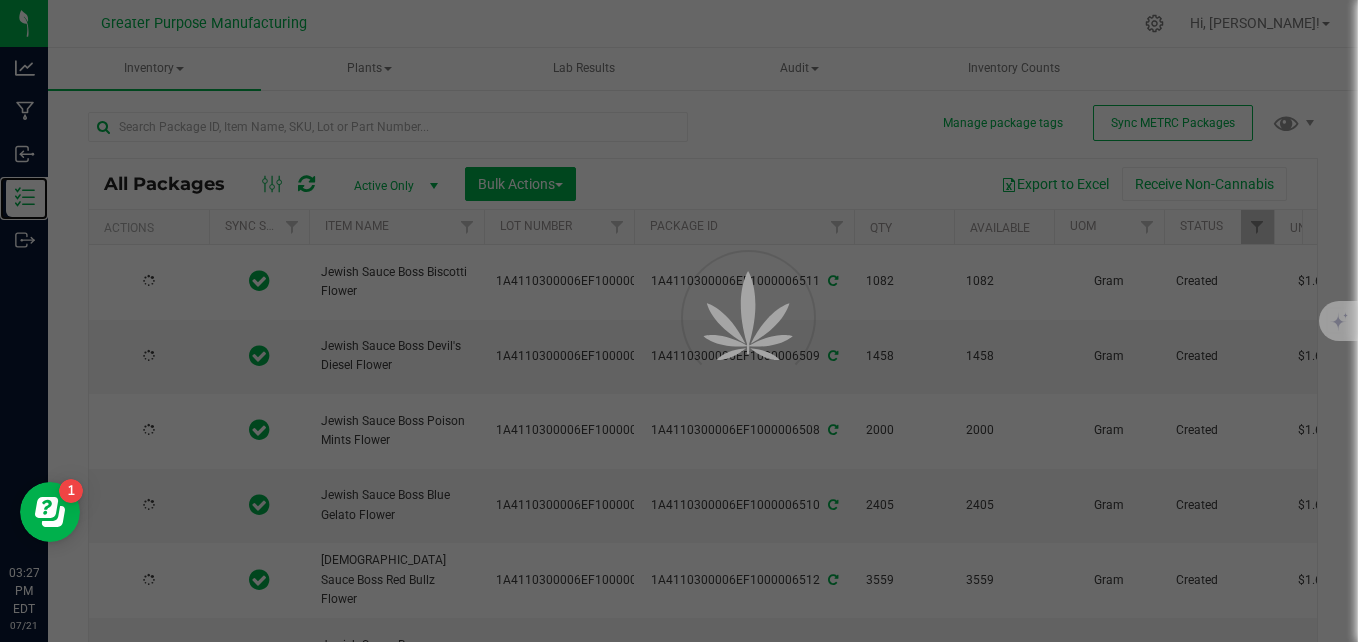 type on "[DATE]" 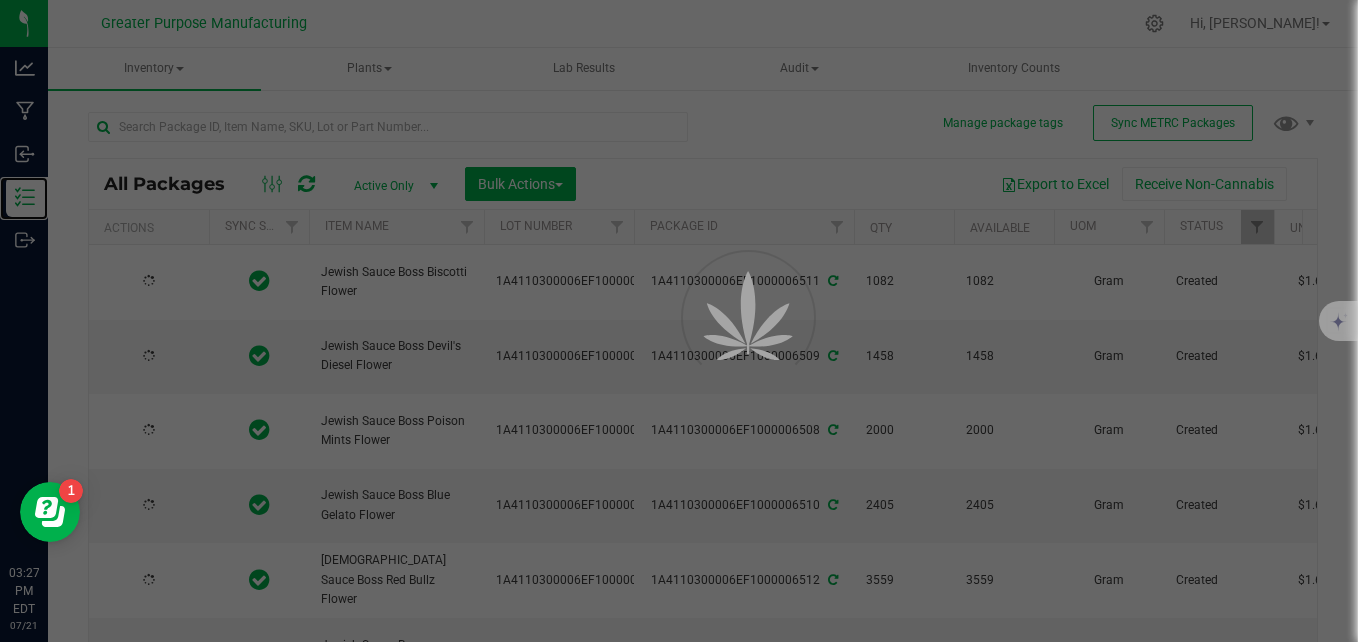 type on "[DATE]" 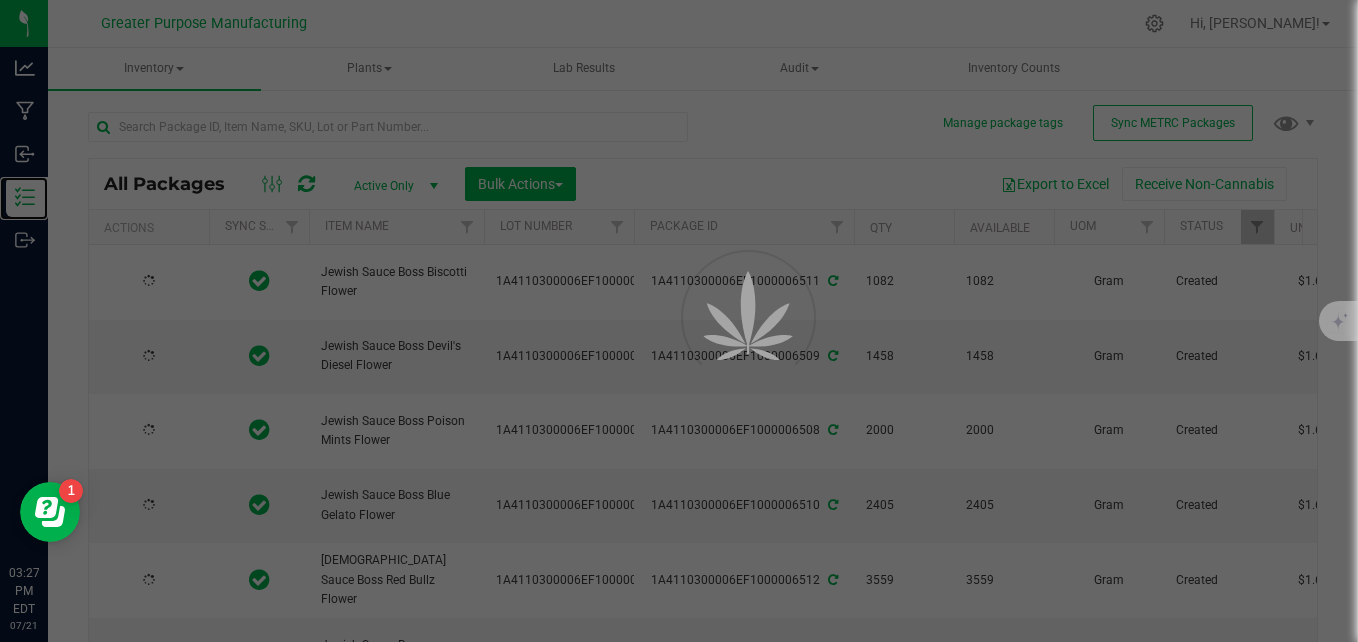 type on "[DATE]" 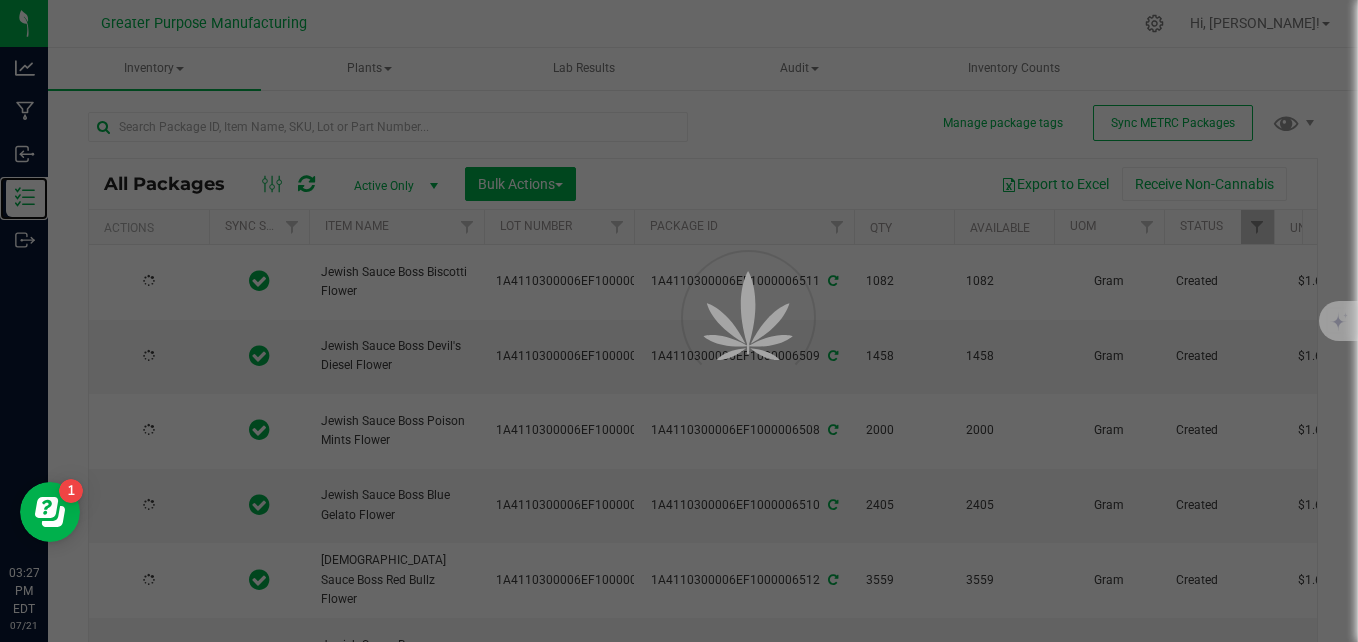type on "[DATE]" 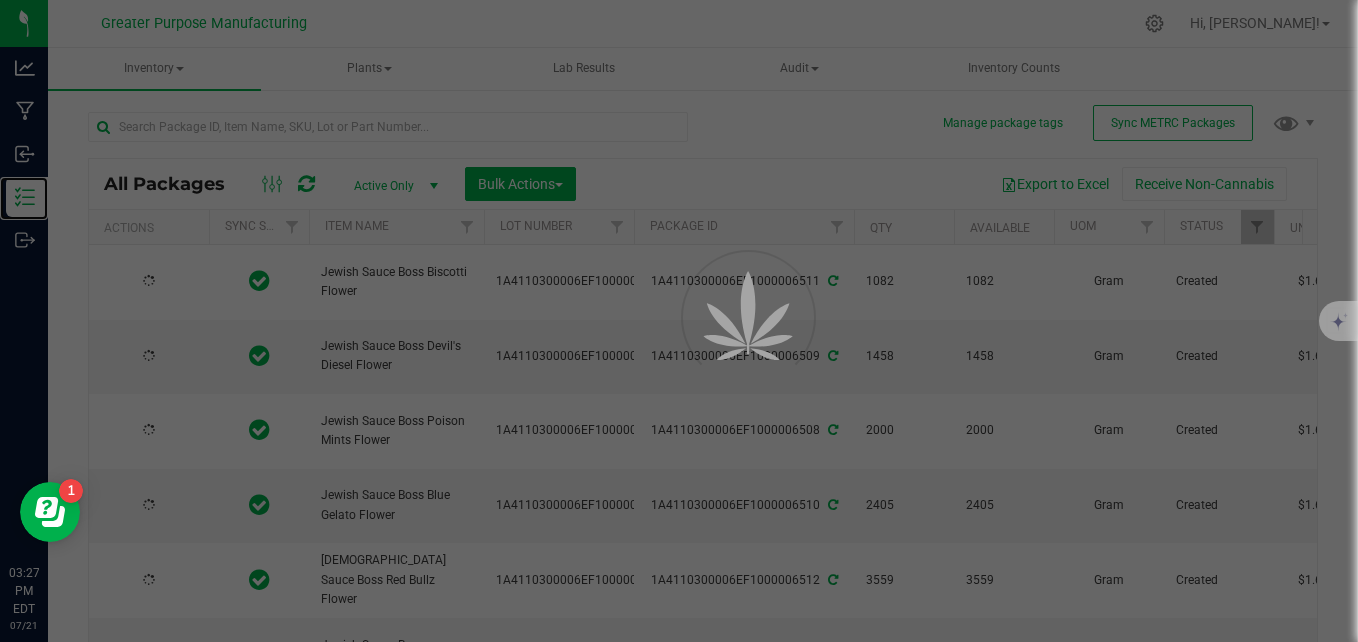 type on "[DATE]" 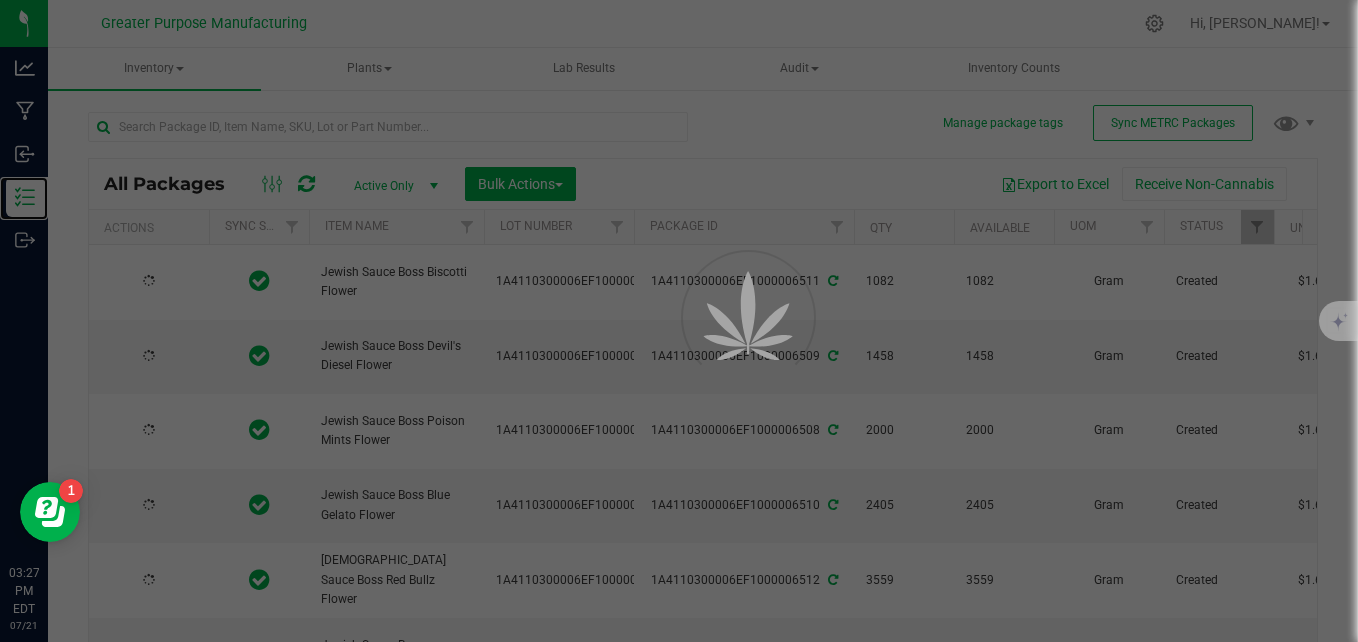 type on "[DATE]" 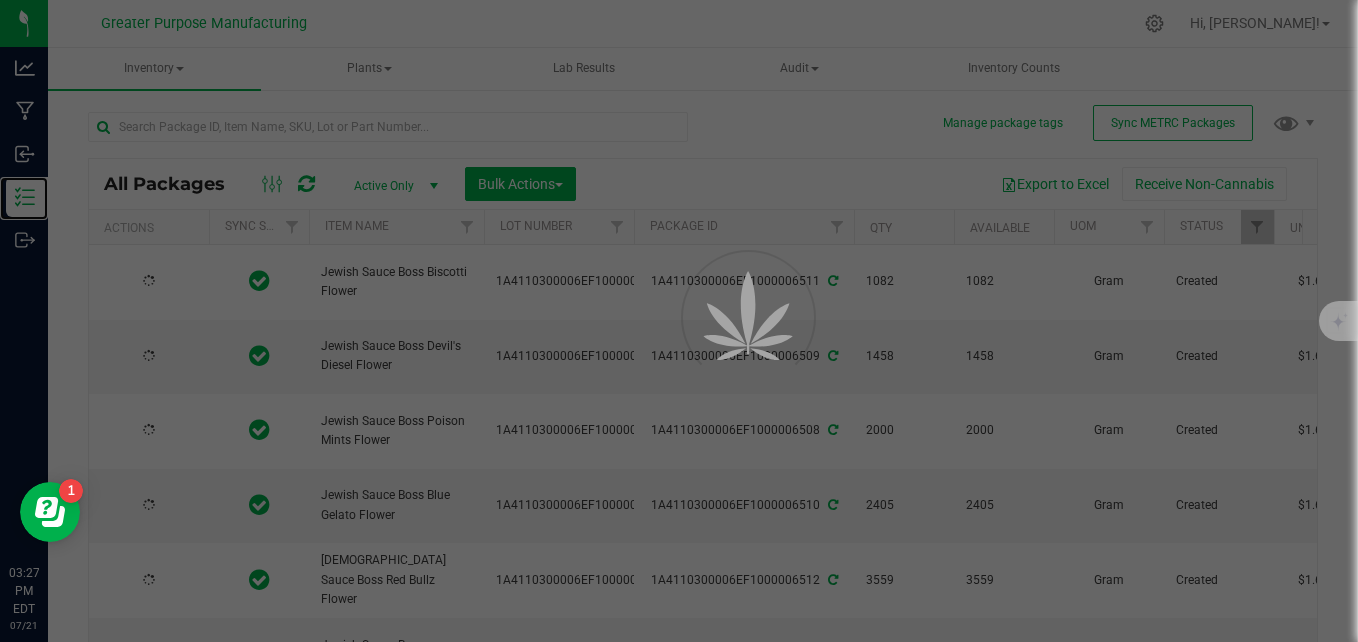 type on "[DATE]" 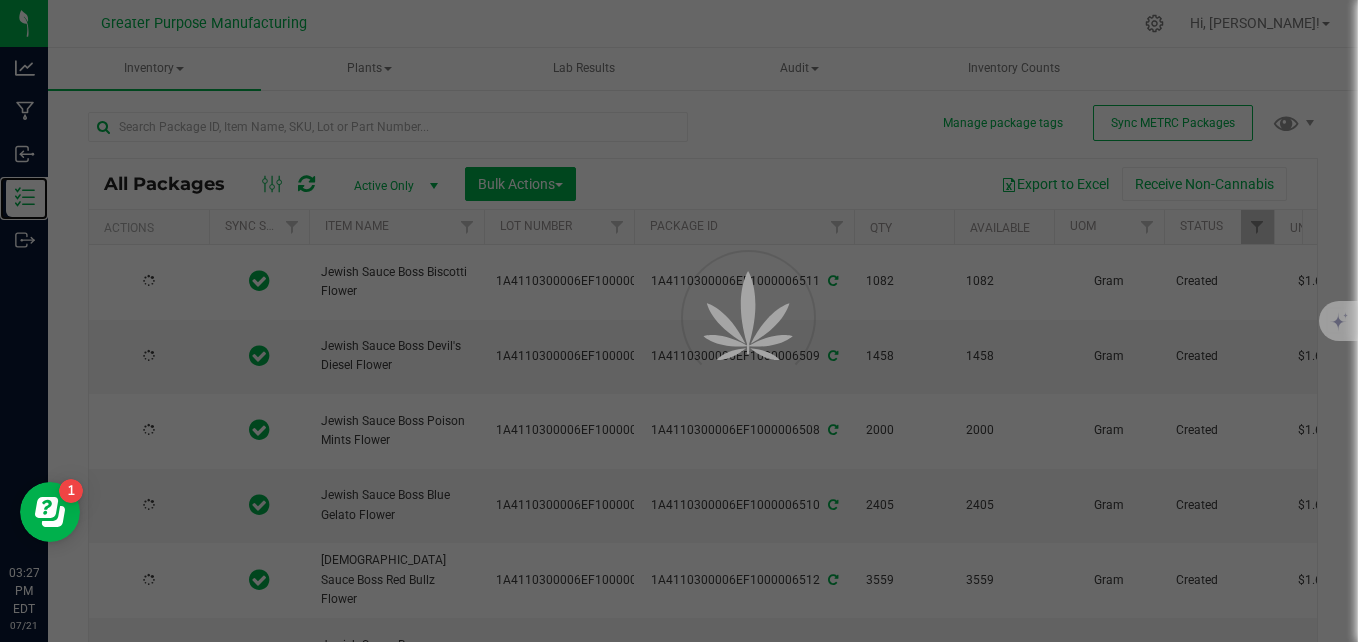 type on "[DATE]" 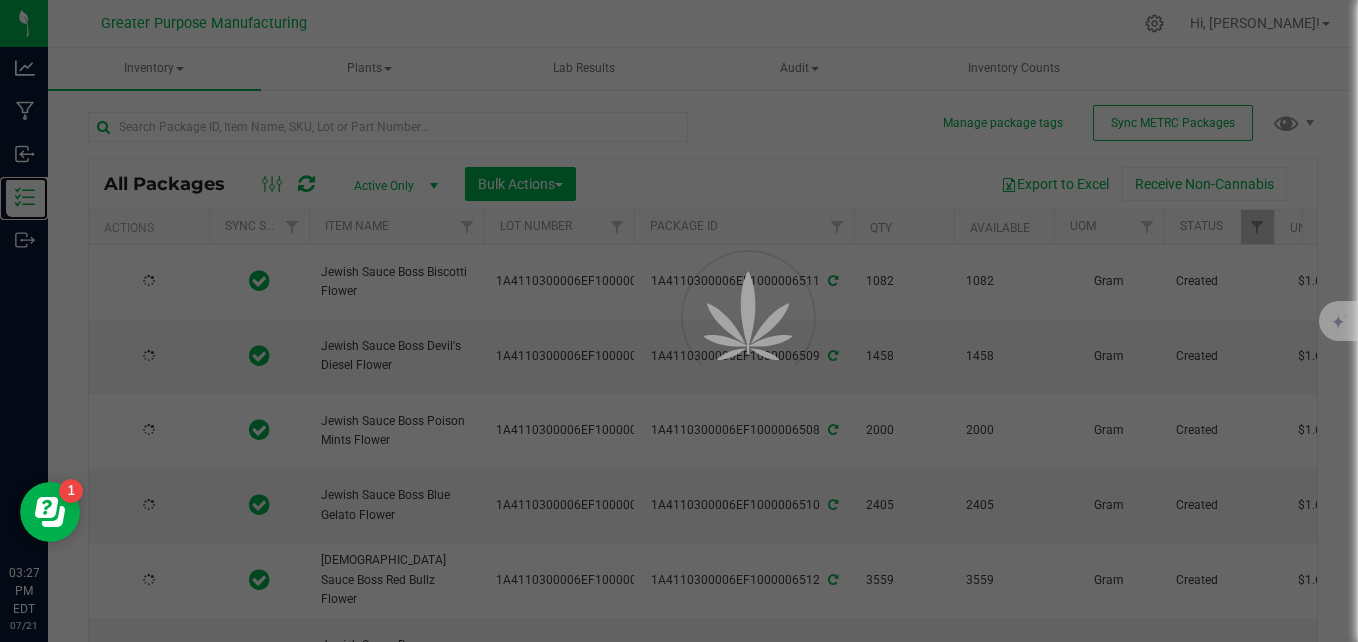 type on "[DATE]" 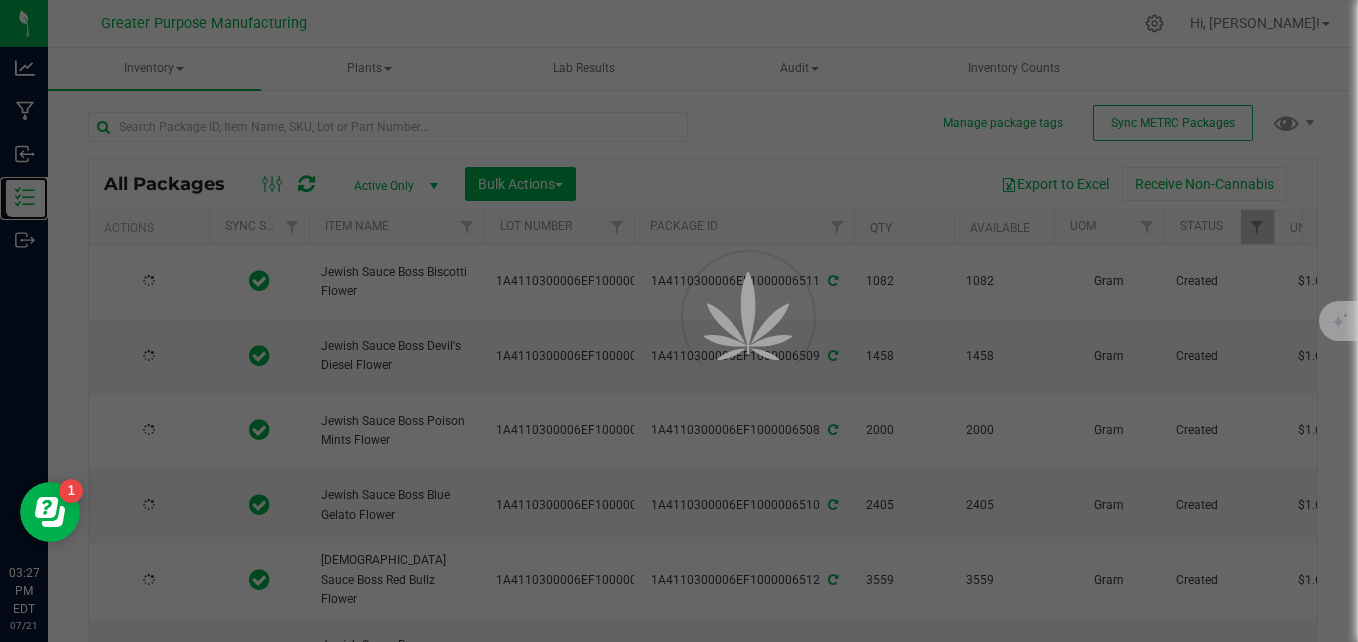 type on "[DATE]" 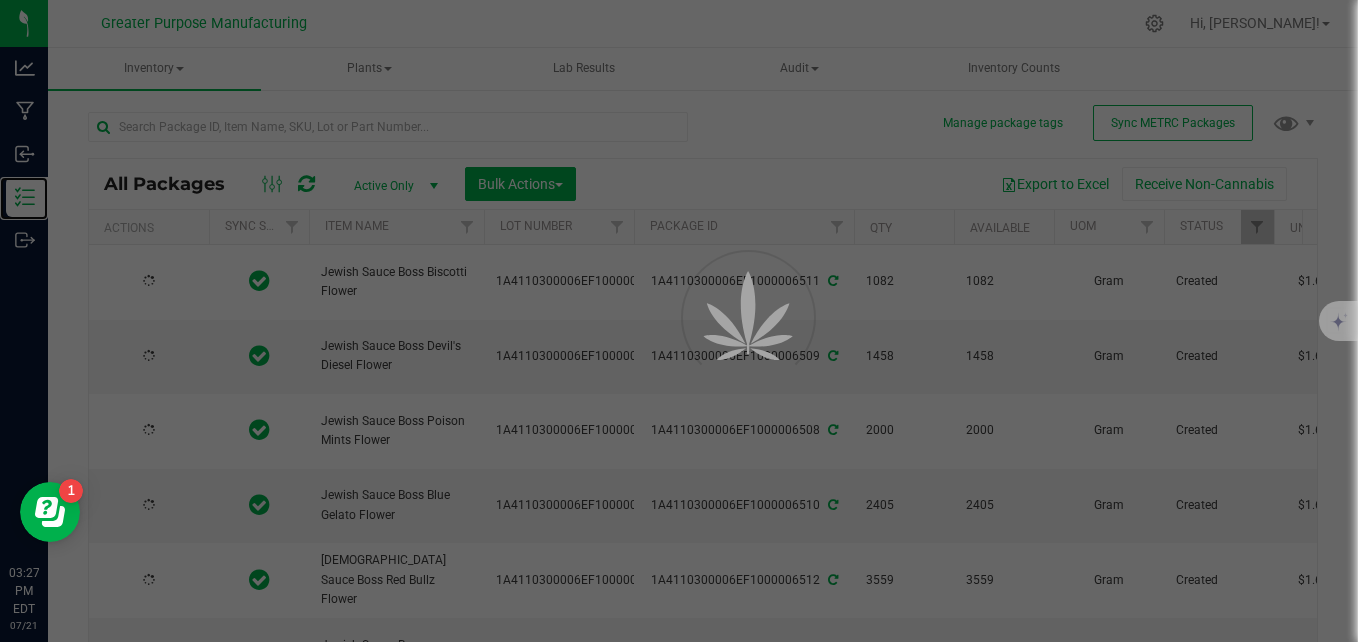 type on "[DATE]" 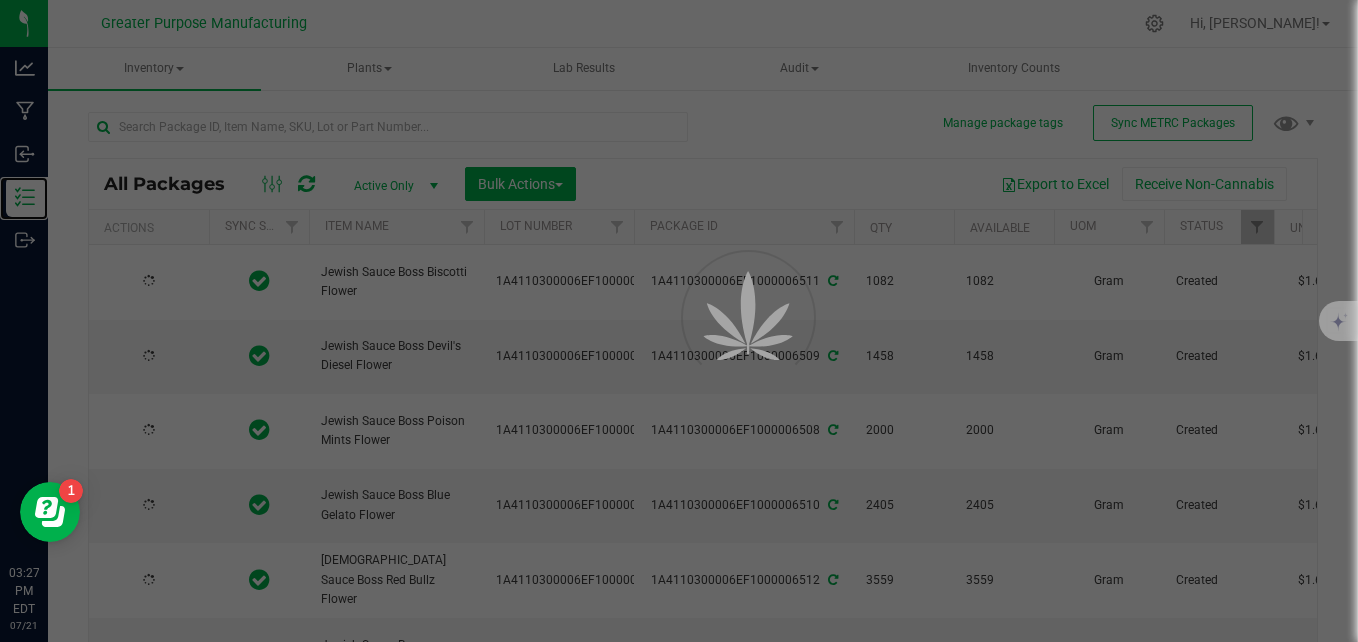 type on "[DATE]" 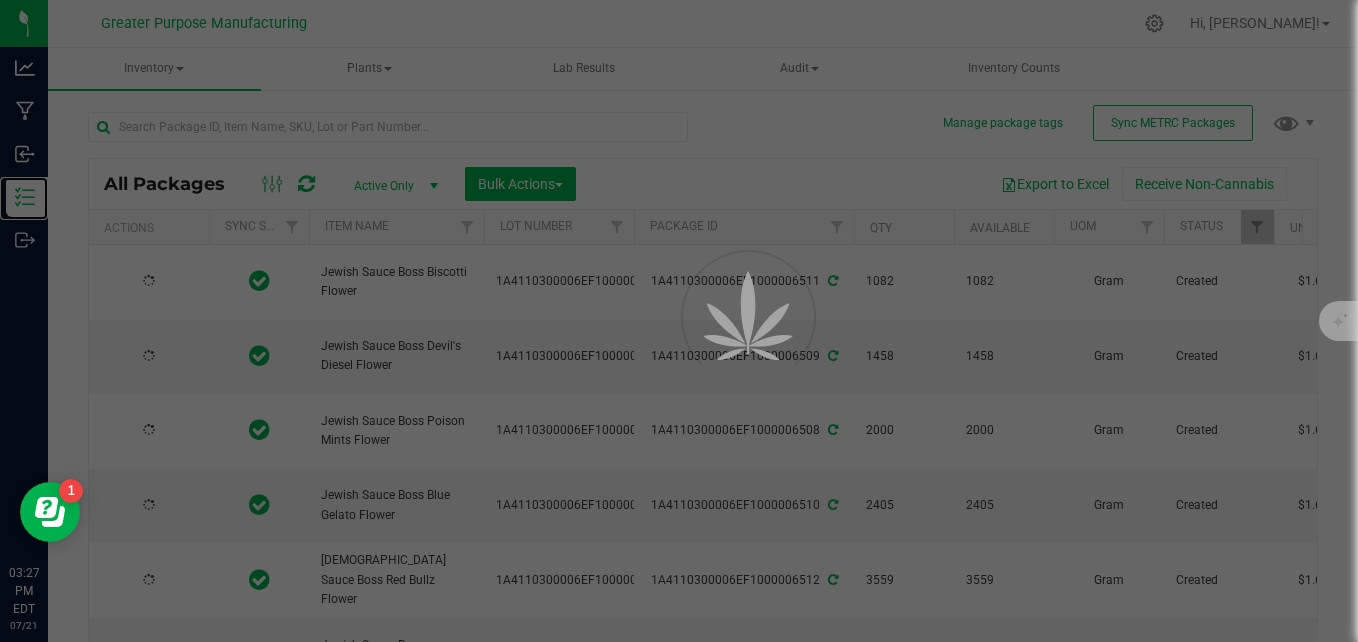 type on "[DATE]" 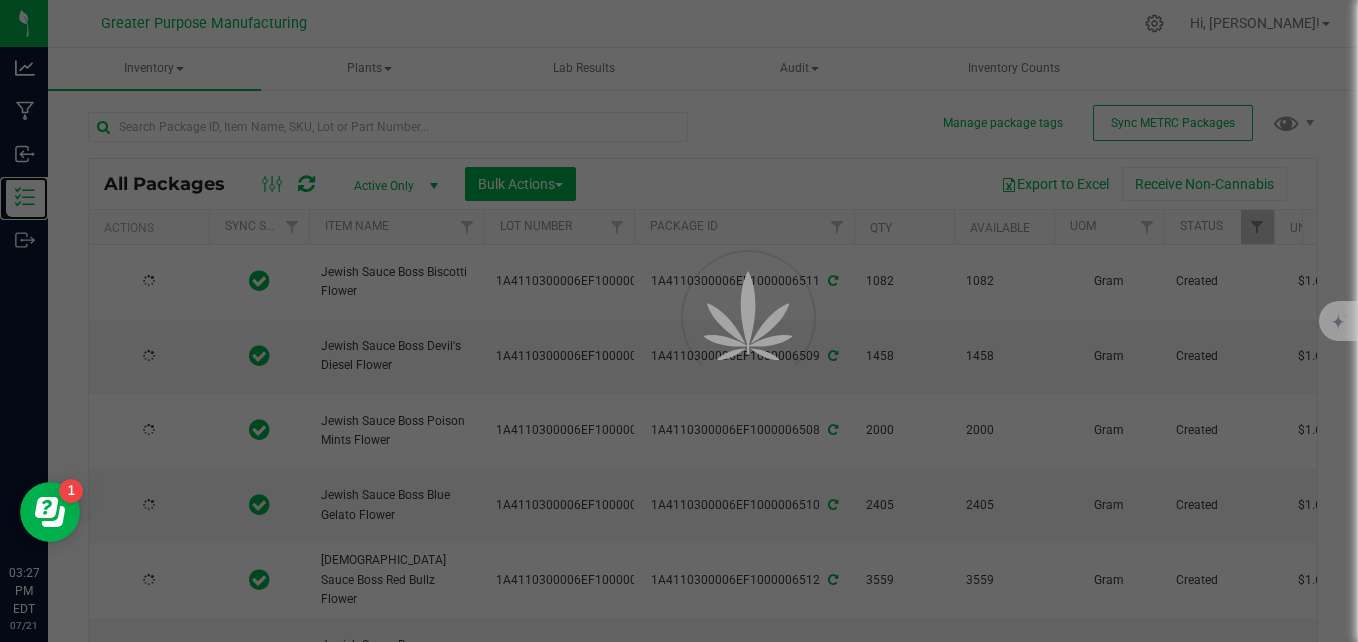 type on "[DATE]" 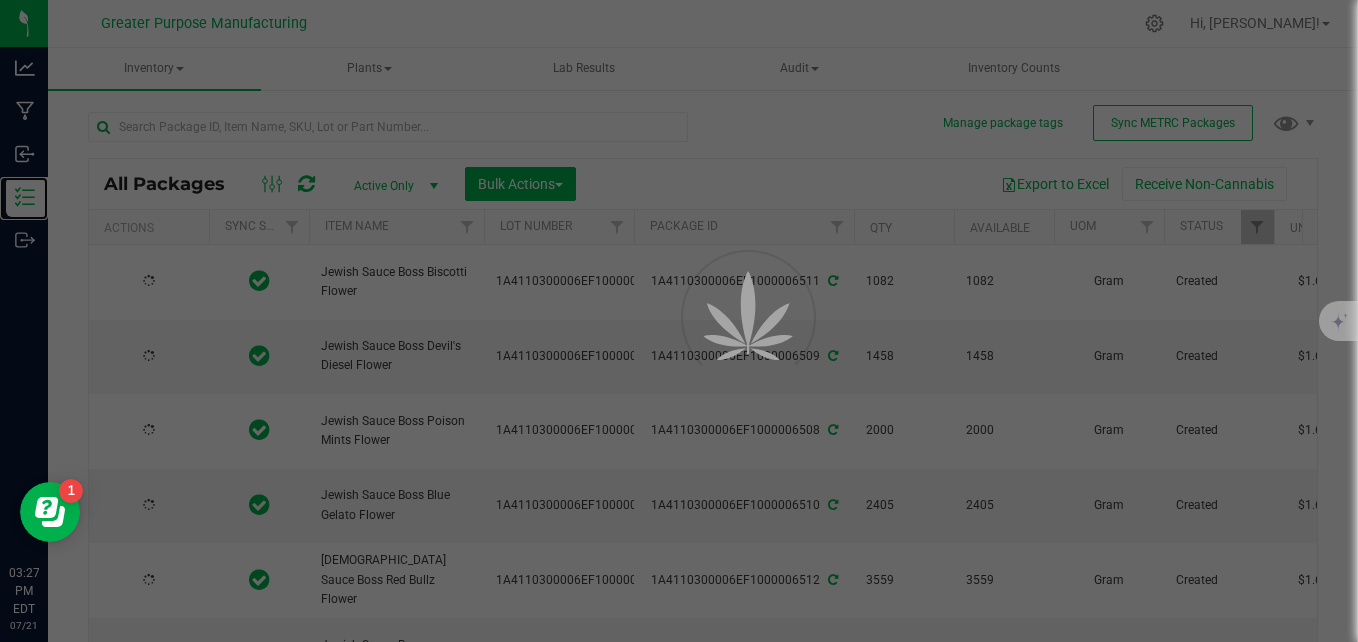 type on "[DATE]" 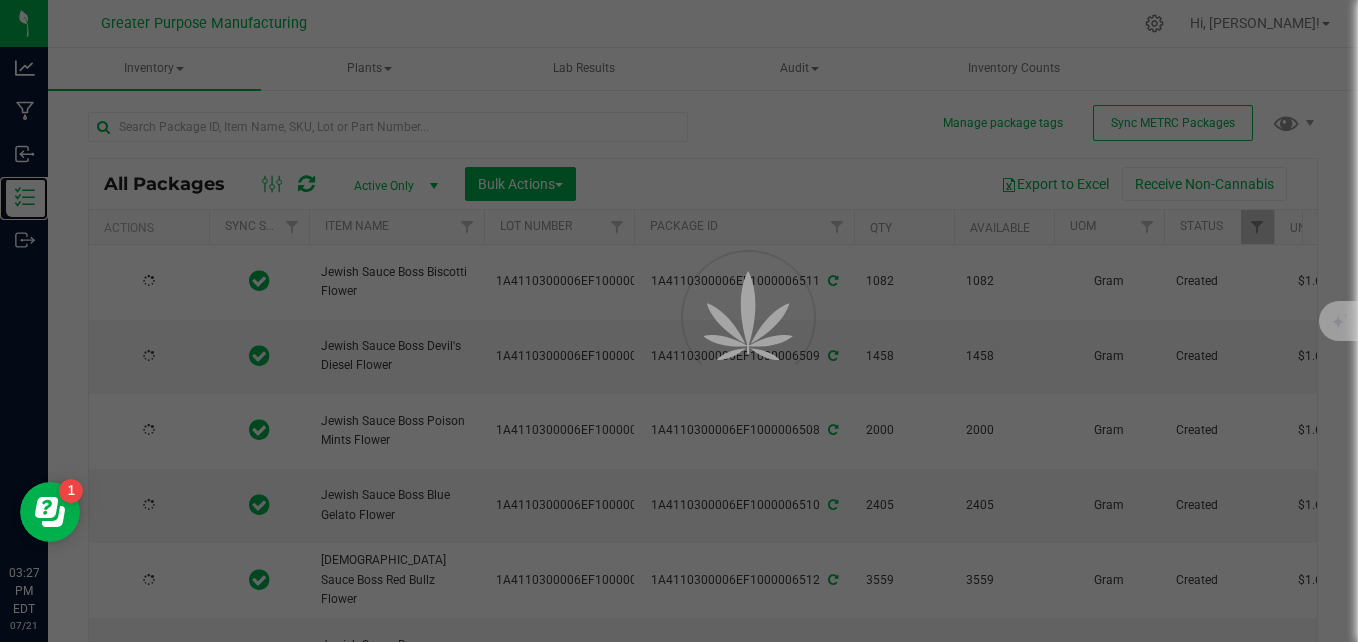 type on "[DATE]" 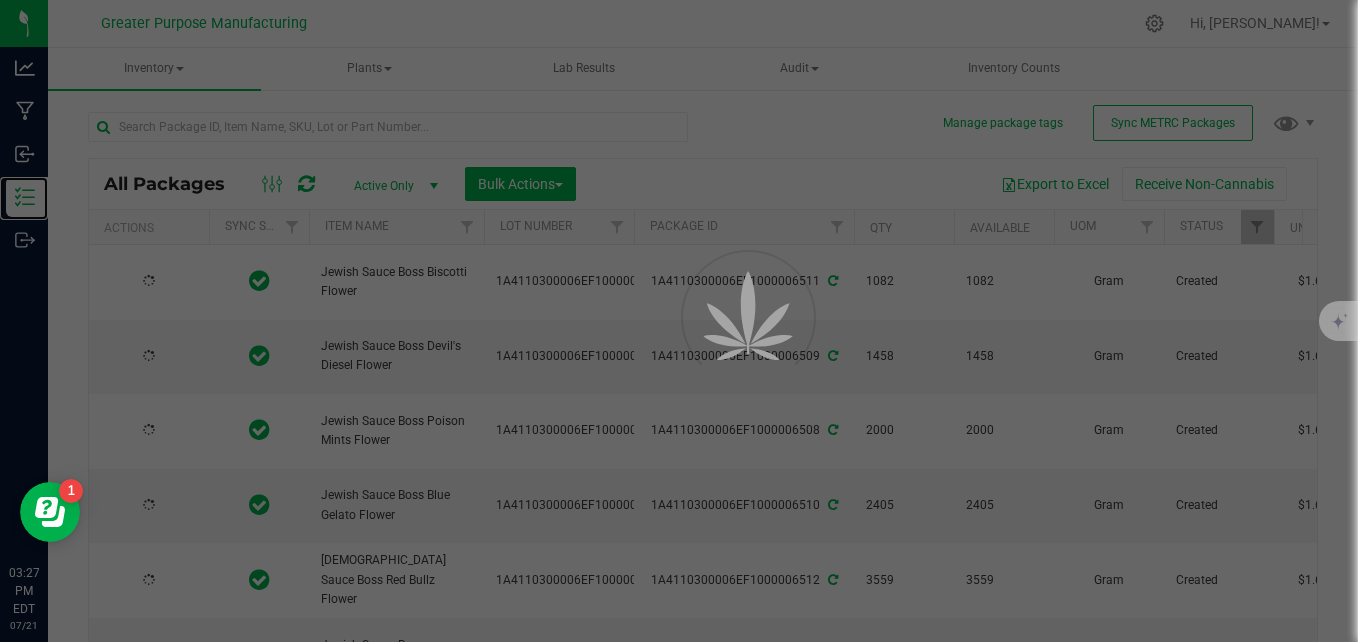 type on "[DATE]" 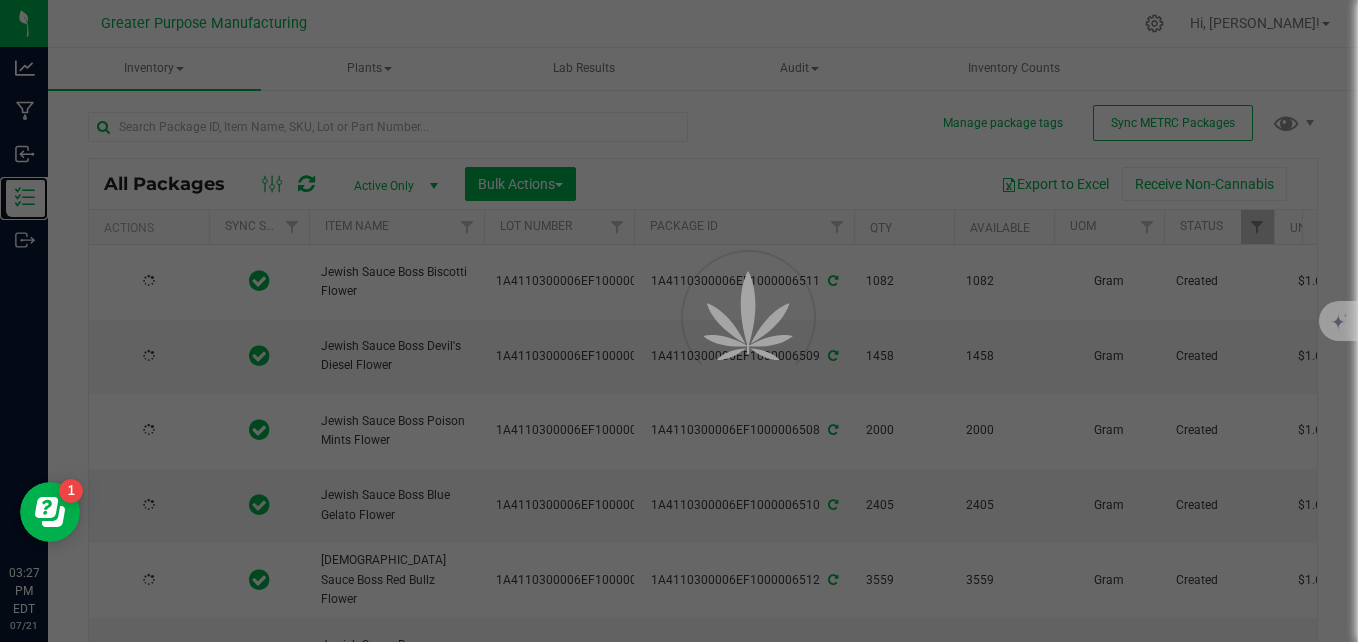 type on "[DATE]" 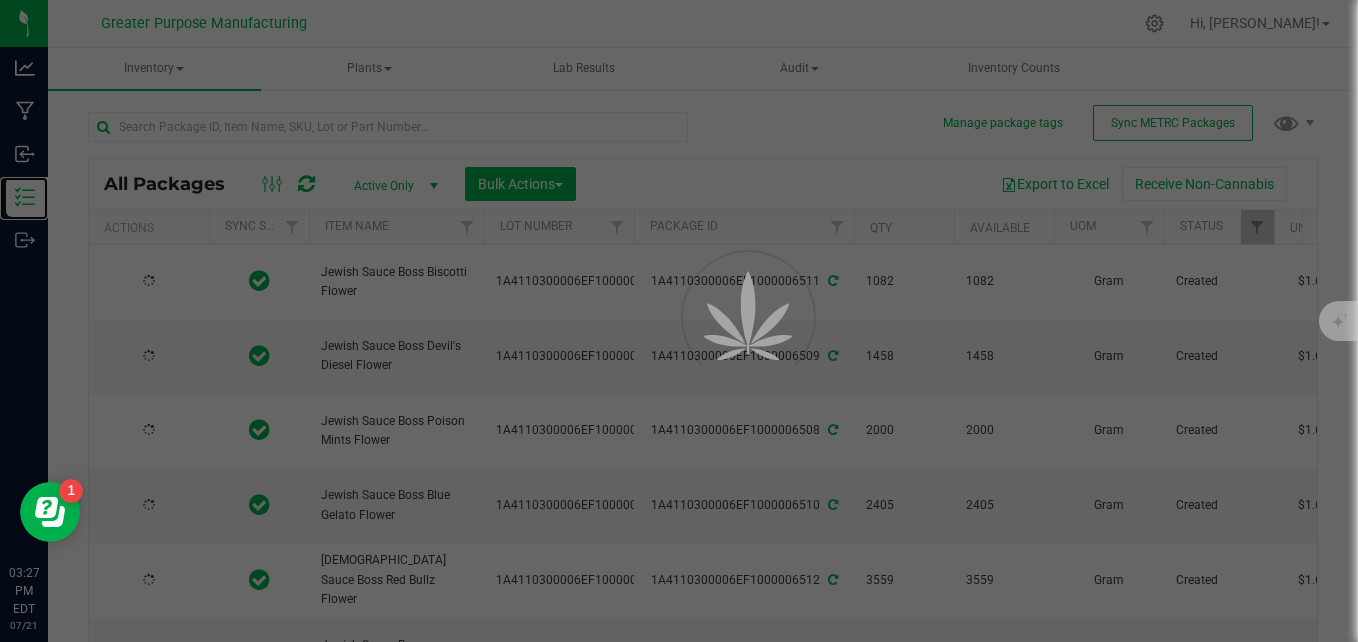 type on "[DATE]" 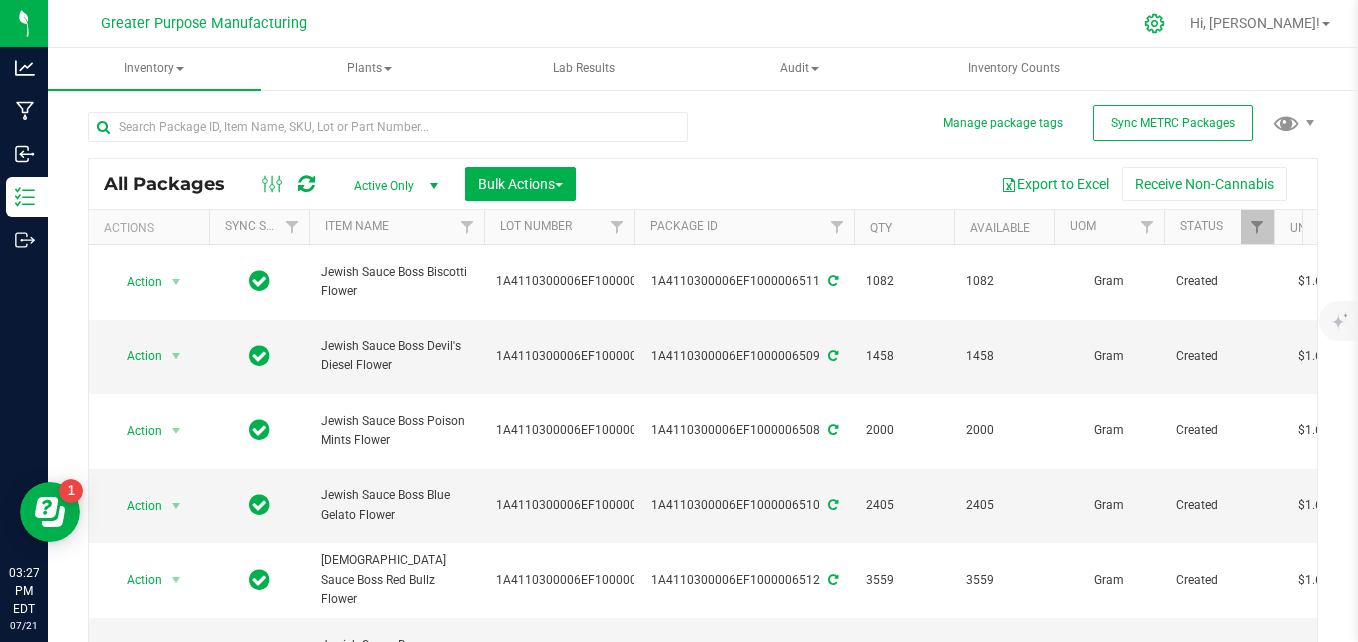 click 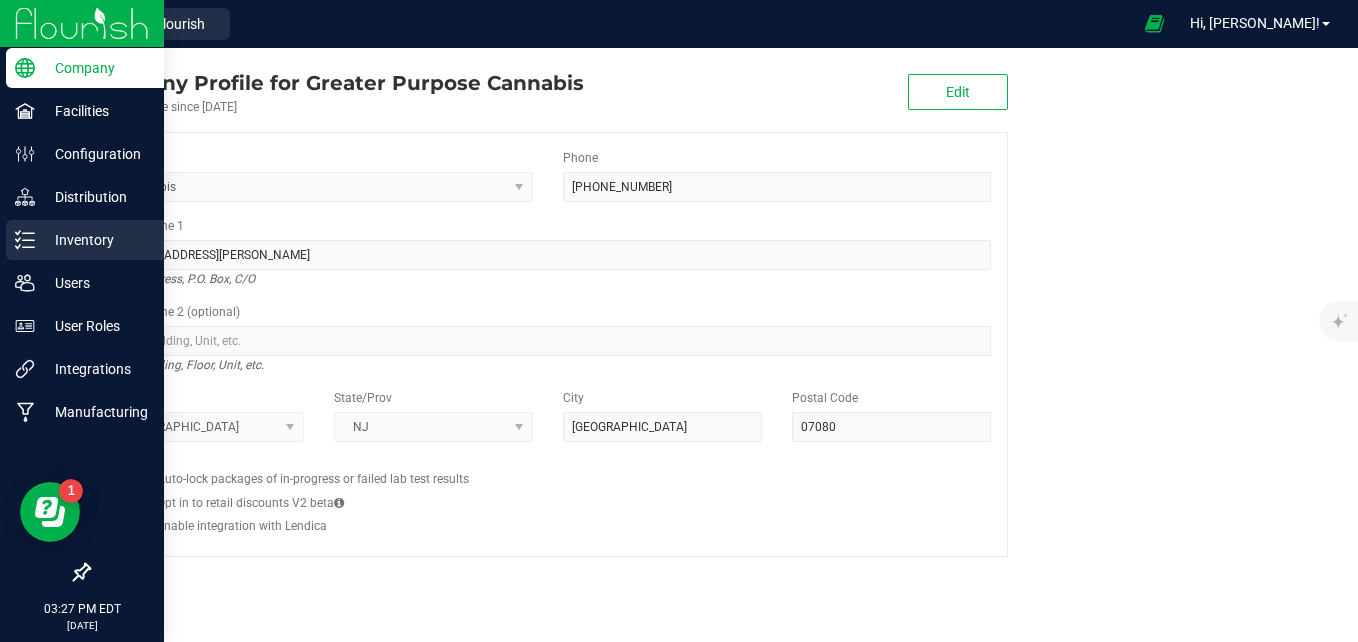 click on "Inventory" at bounding box center [85, 240] 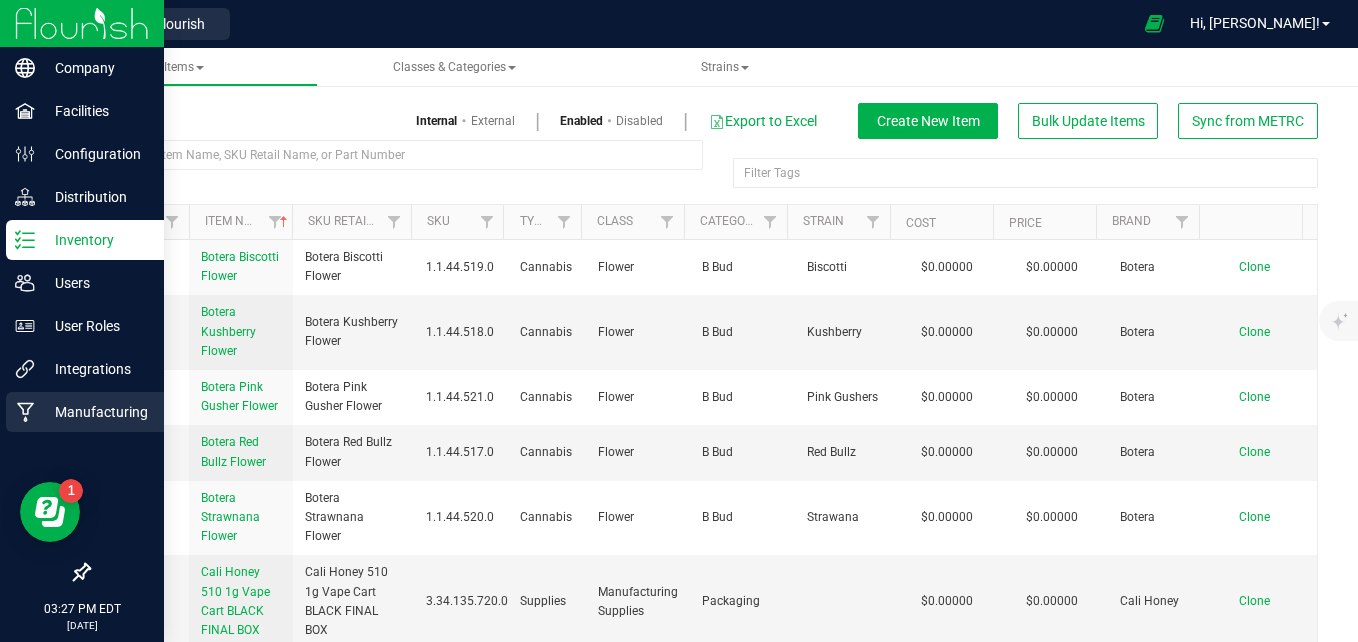 click on "Manufacturing" at bounding box center [95, 412] 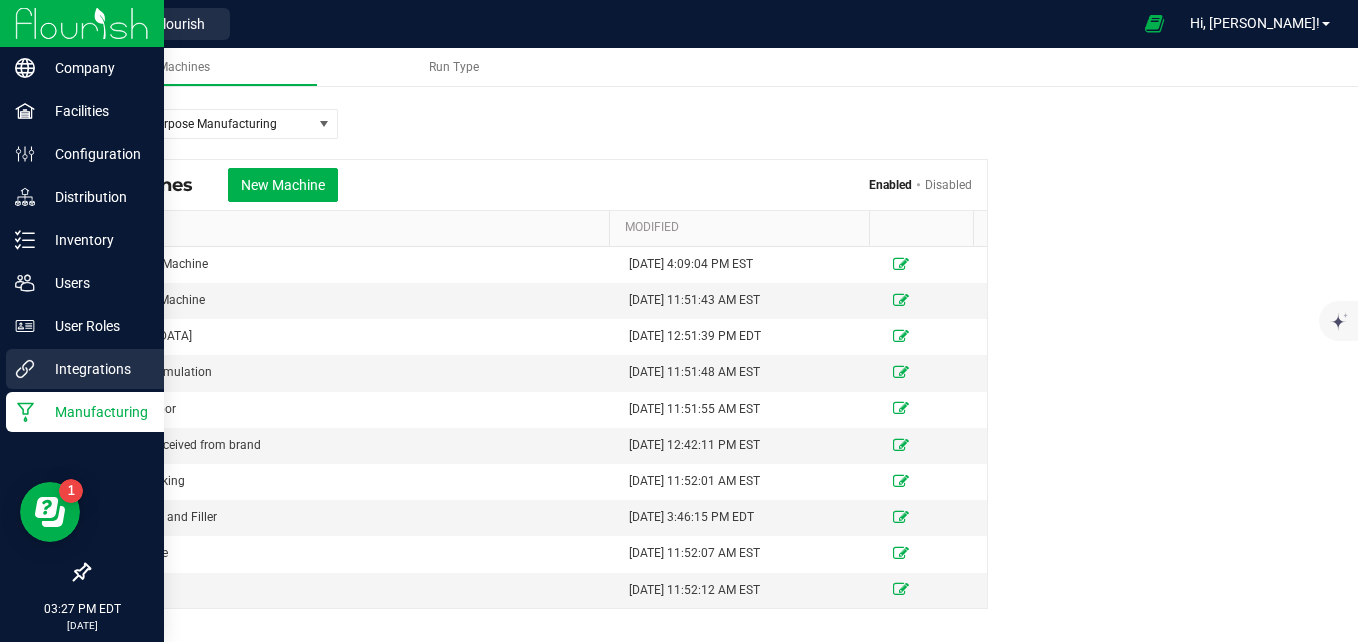 click on "Integrations" at bounding box center [95, 369] 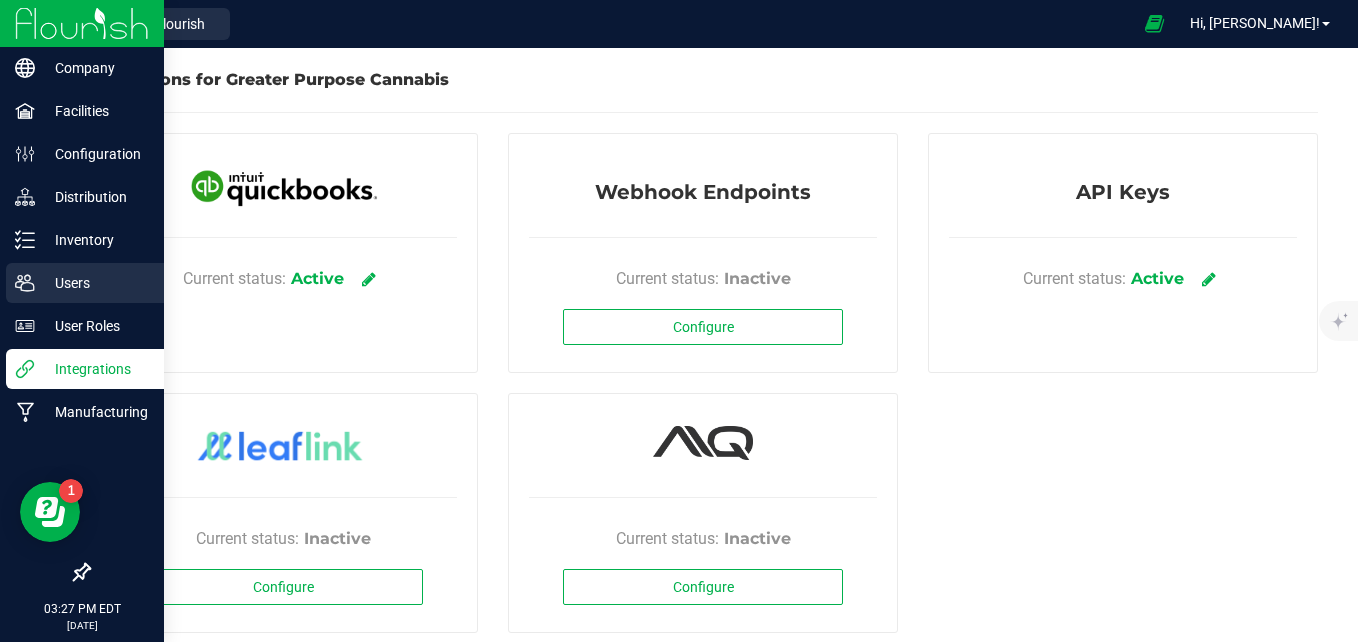 click on "Users" at bounding box center [95, 283] 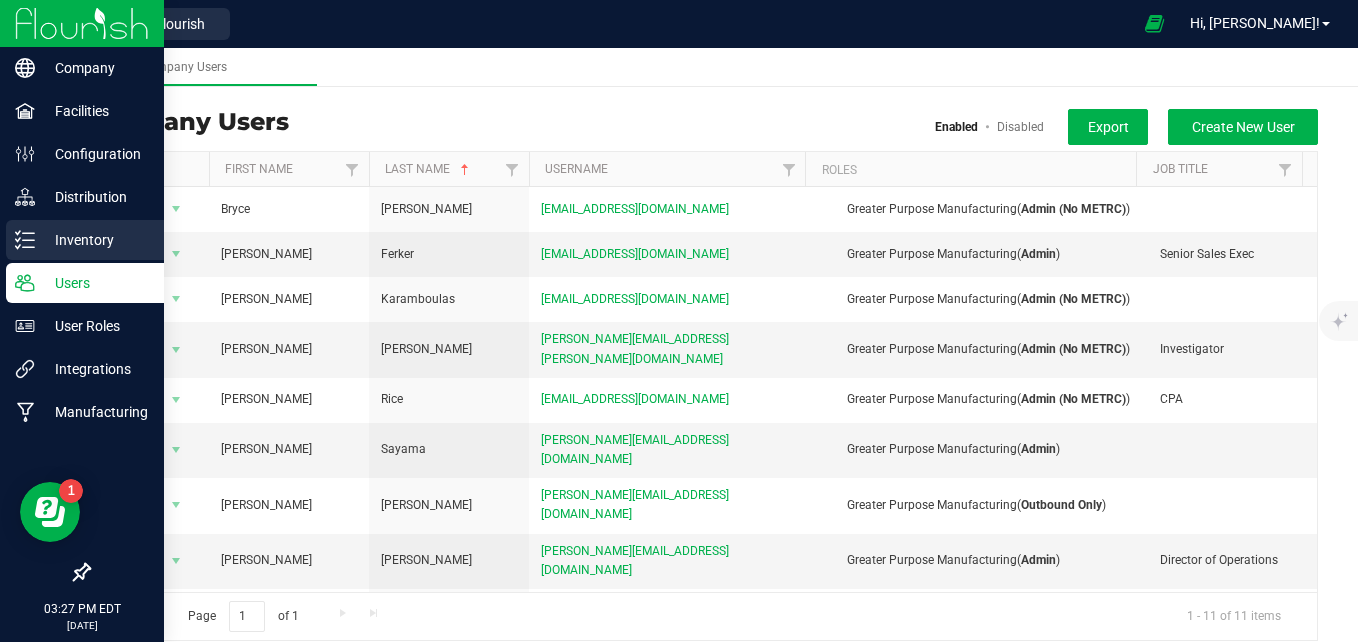 click on "Inventory" at bounding box center (95, 240) 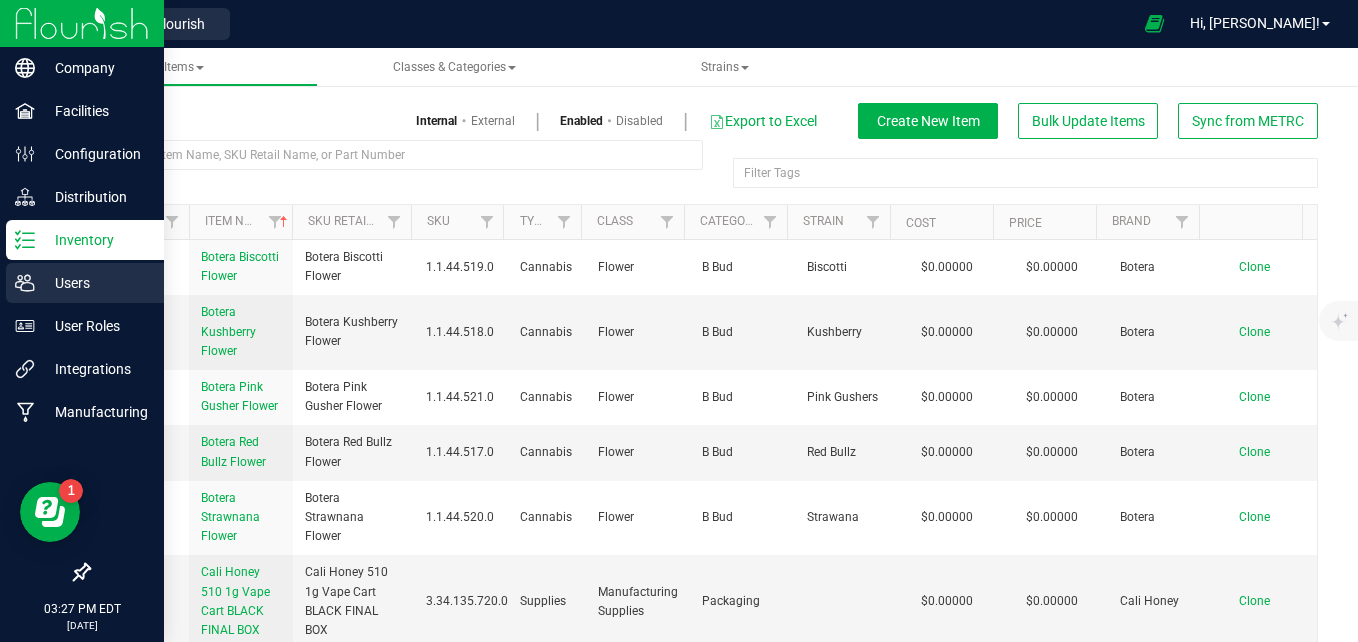 click on "Users" at bounding box center (95, 283) 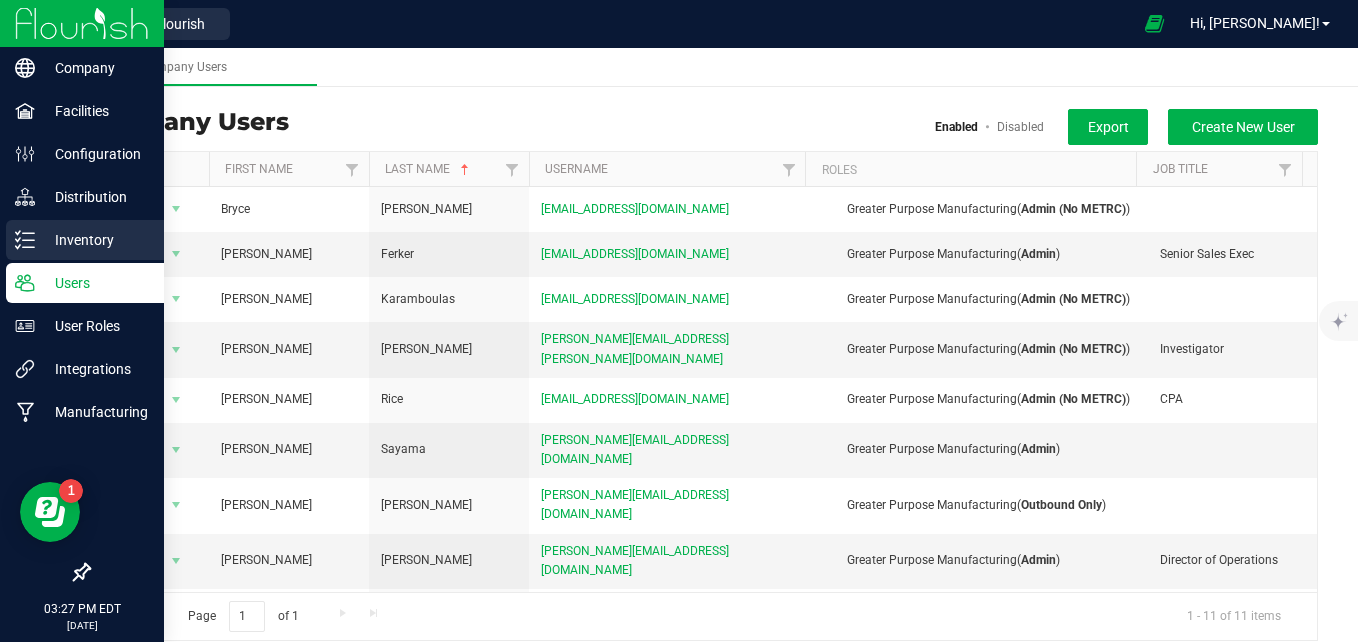 click on "Inventory" at bounding box center [95, 240] 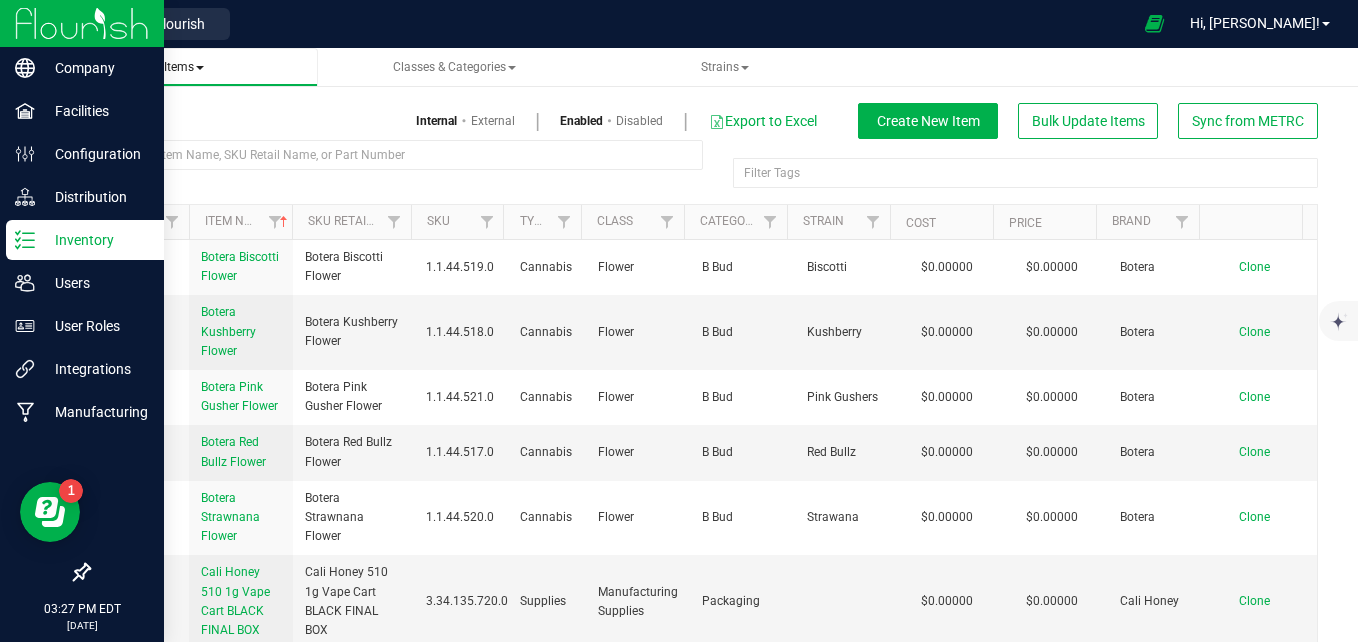click on "Items" at bounding box center (184, 67) 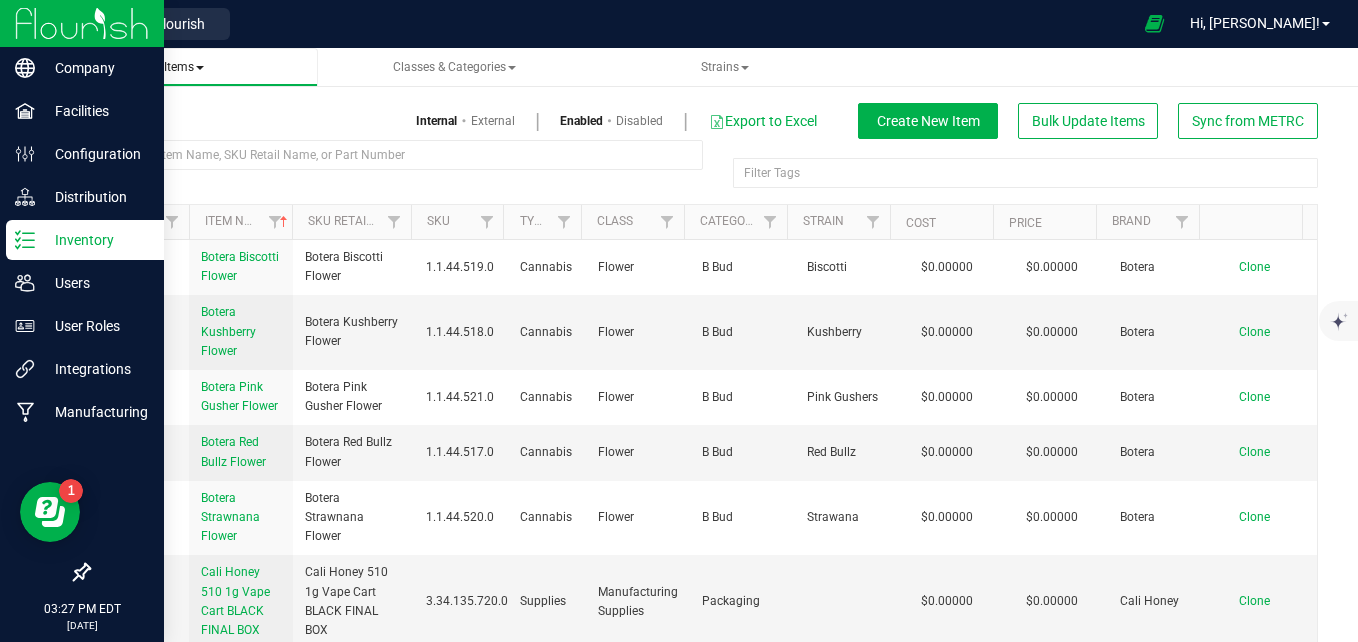 click on "Items" at bounding box center [184, 67] 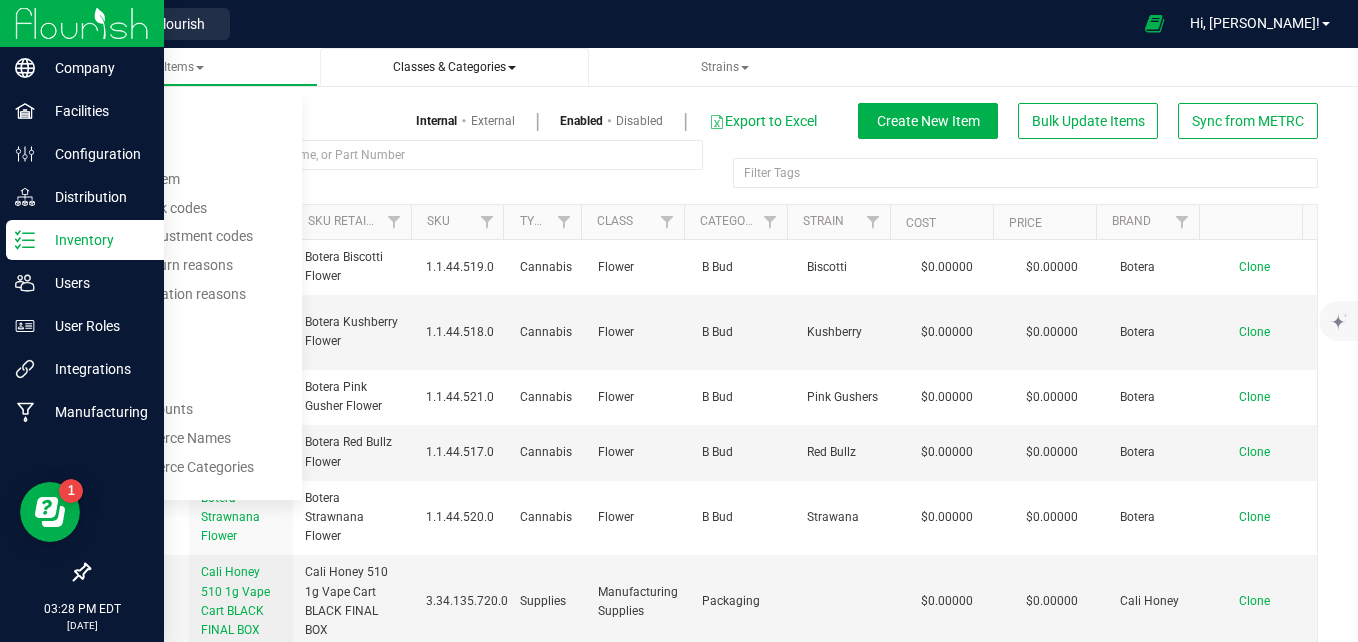 click on "Classes & Categories" at bounding box center (454, 67) 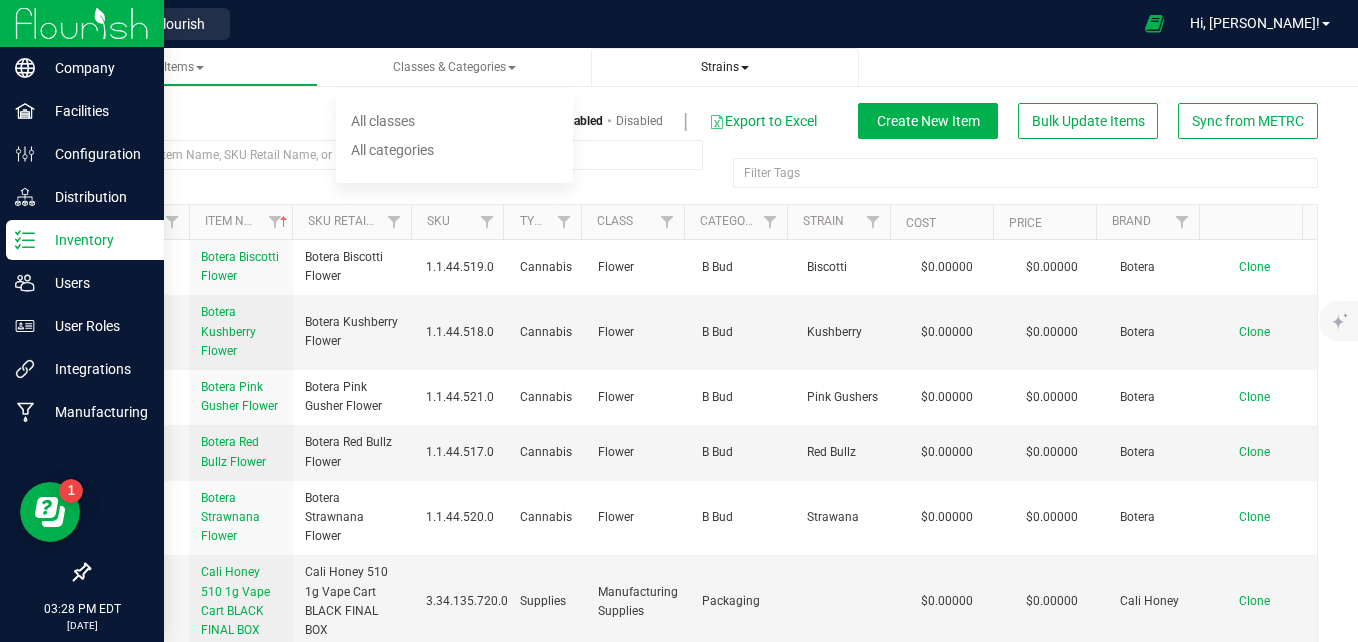 click on "Strains" at bounding box center [725, 67] 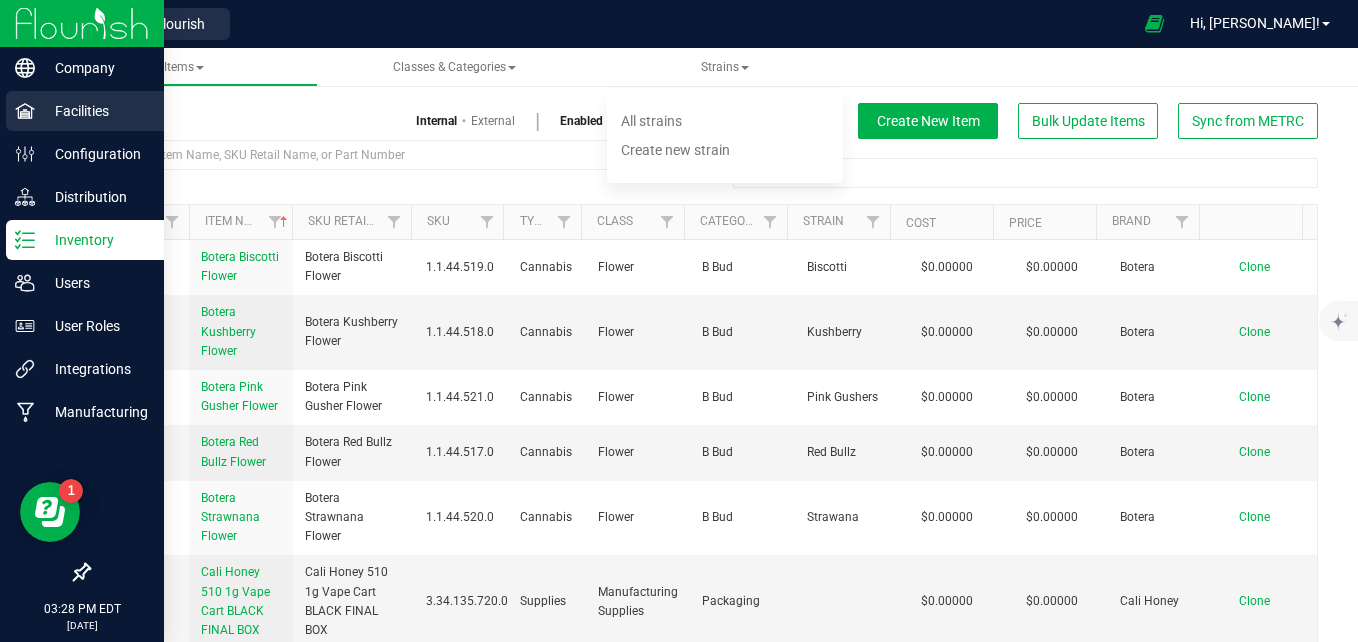 click on "Facilities" at bounding box center [95, 111] 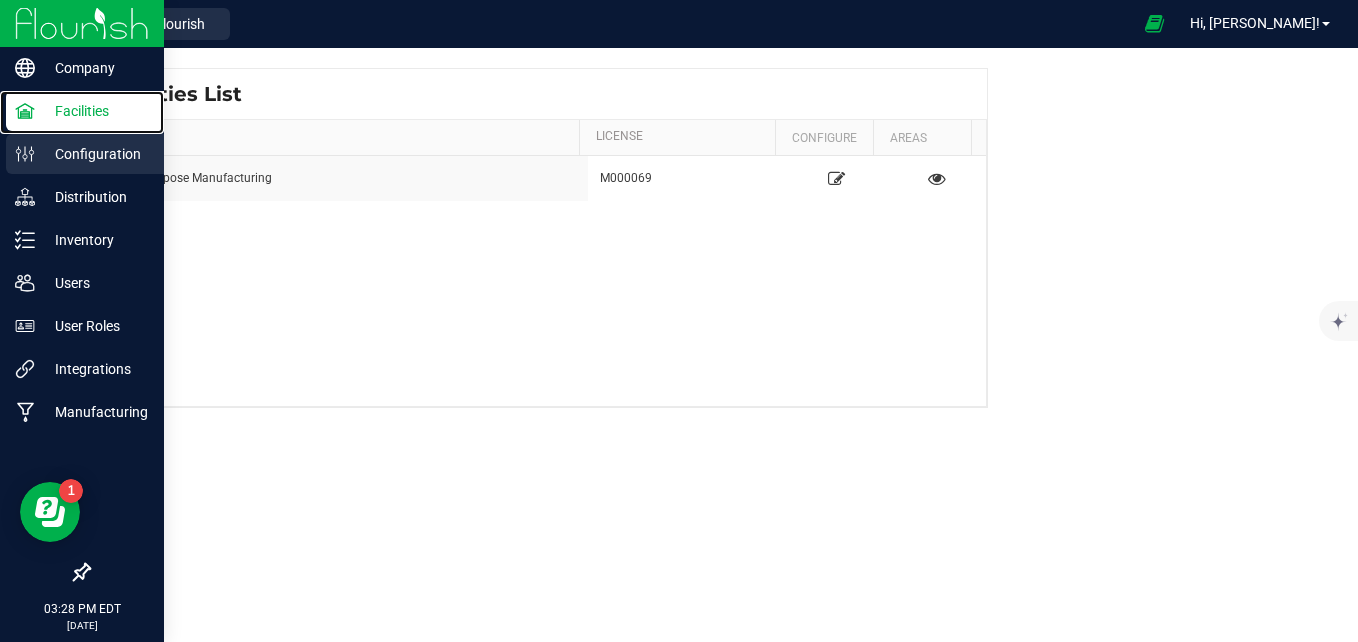 click on "Facilities" at bounding box center [82, 112] 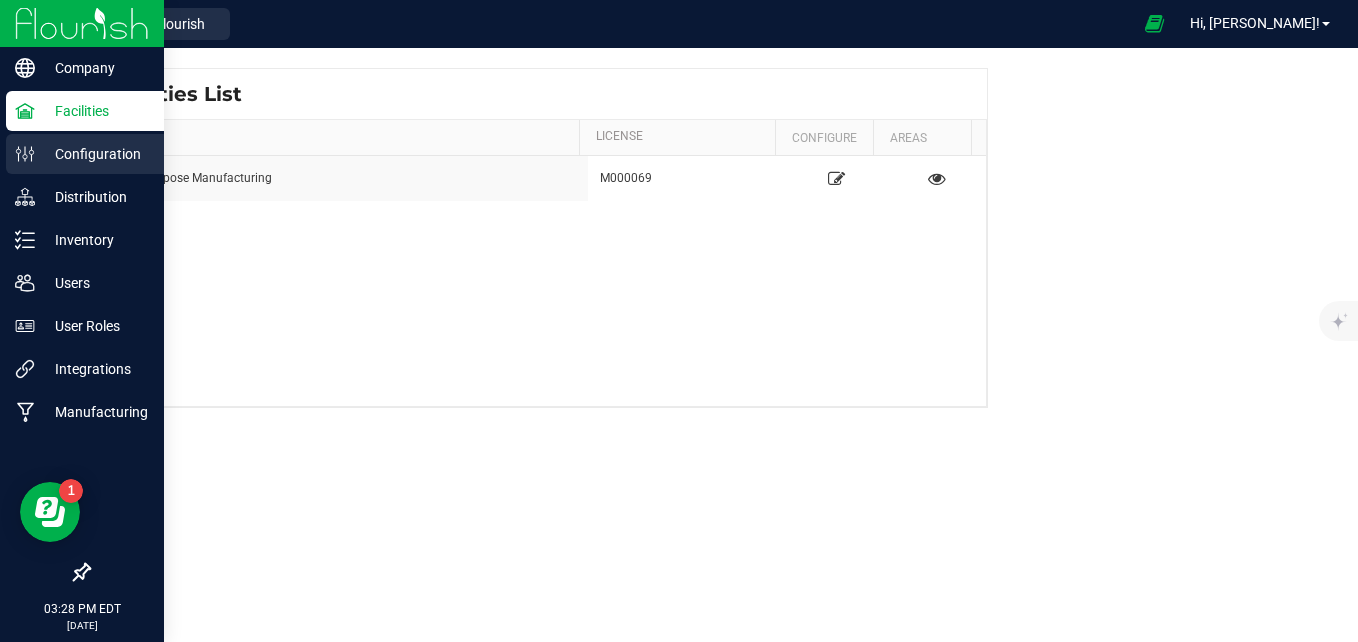 click on "Configuration" at bounding box center [95, 154] 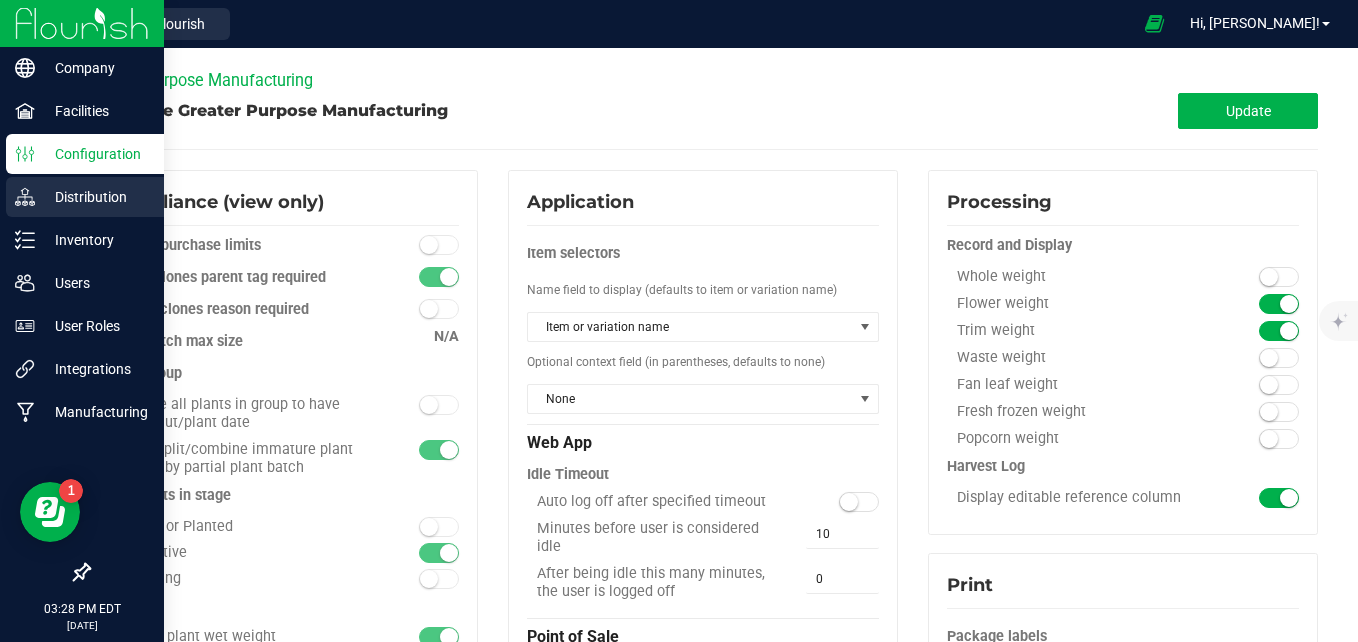 click on "Distribution" at bounding box center [95, 197] 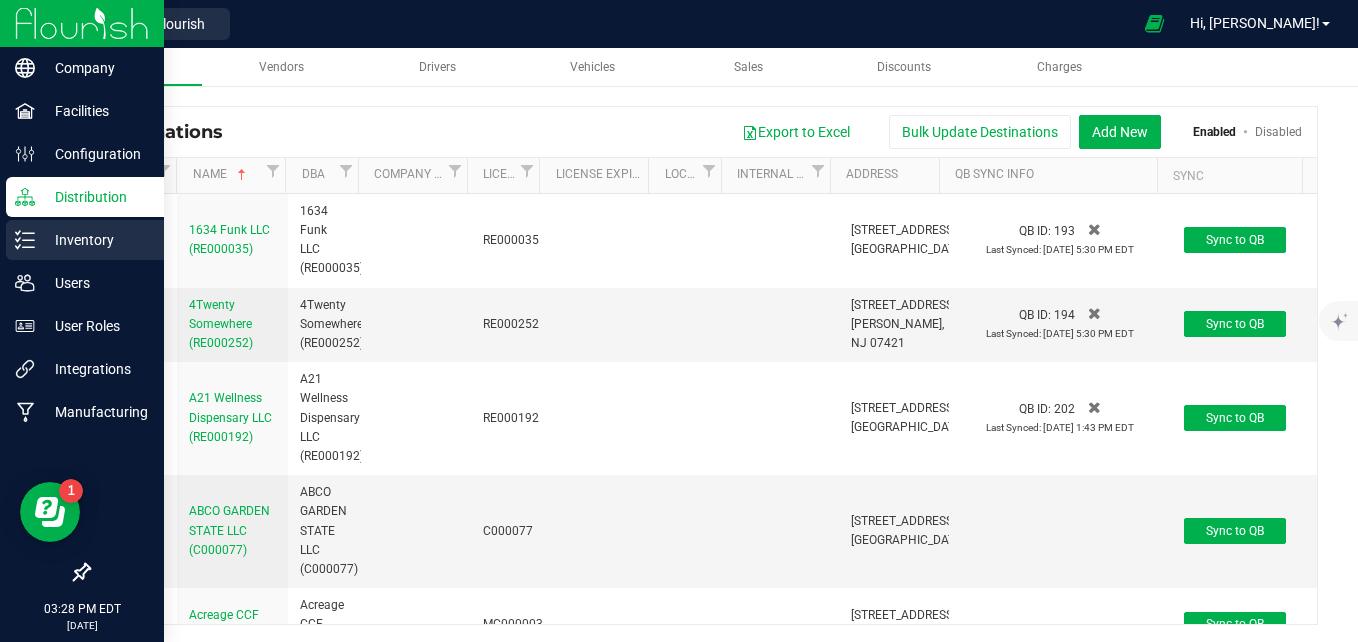 click on "Inventory" at bounding box center [95, 240] 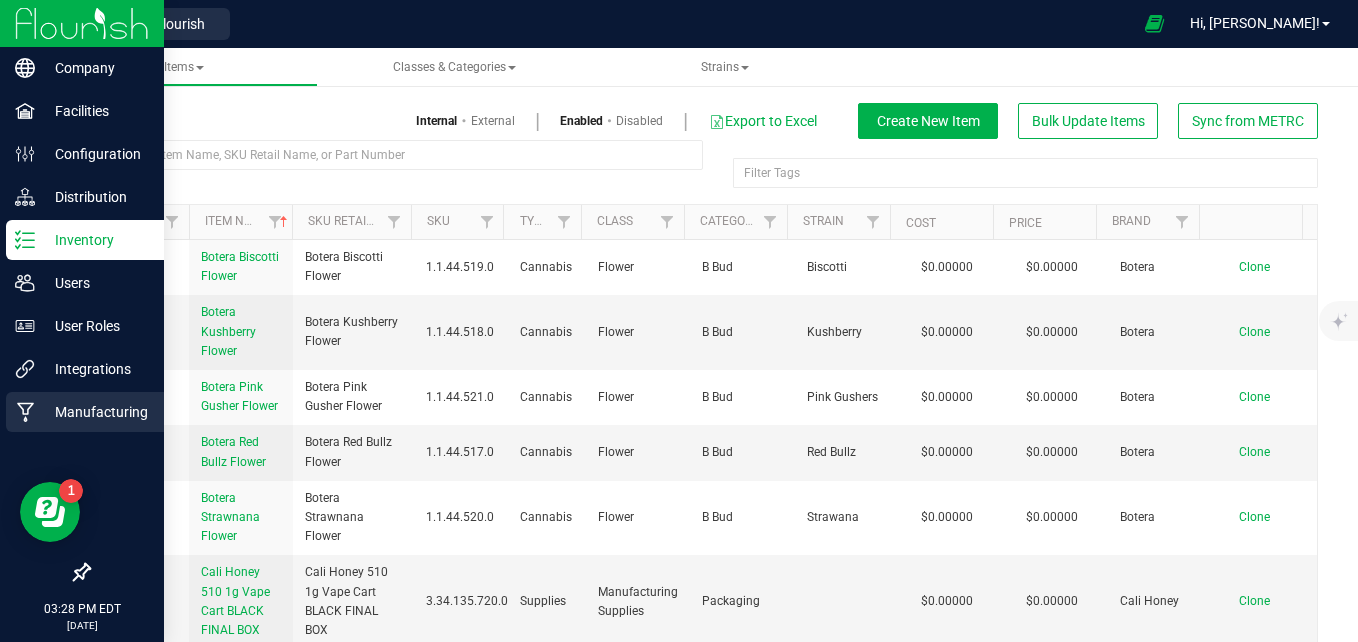 click on "Manufacturing" at bounding box center (95, 412) 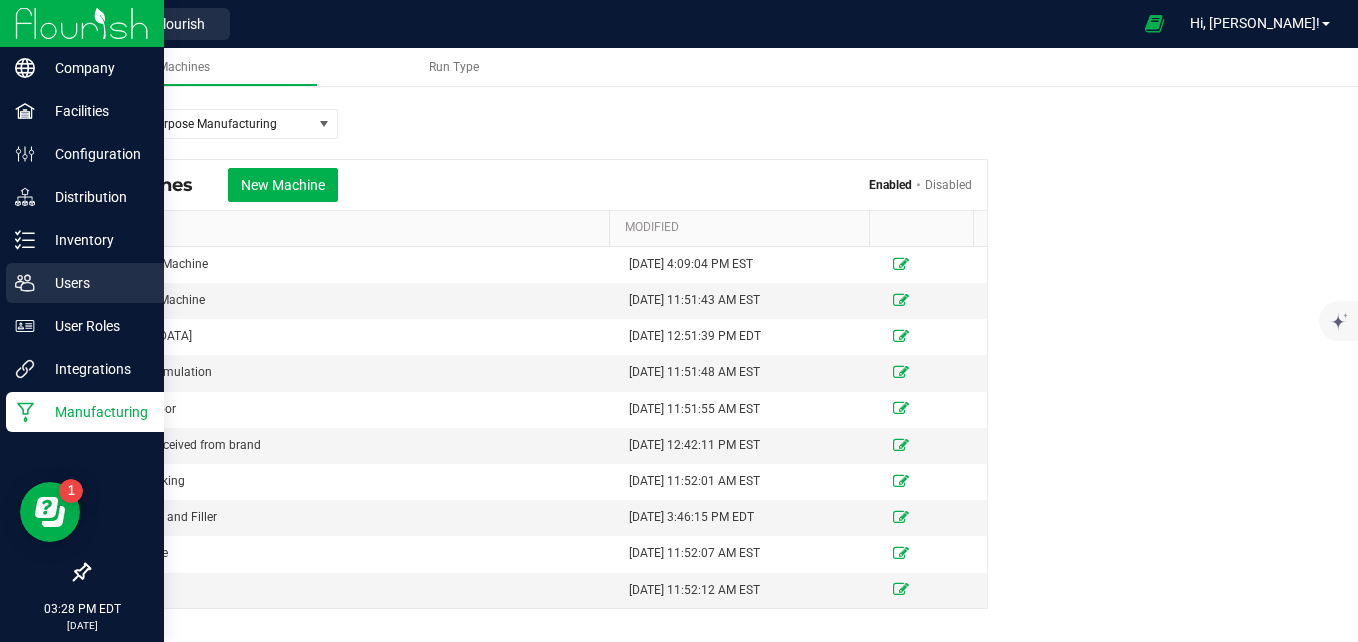 click on "Users" at bounding box center [95, 283] 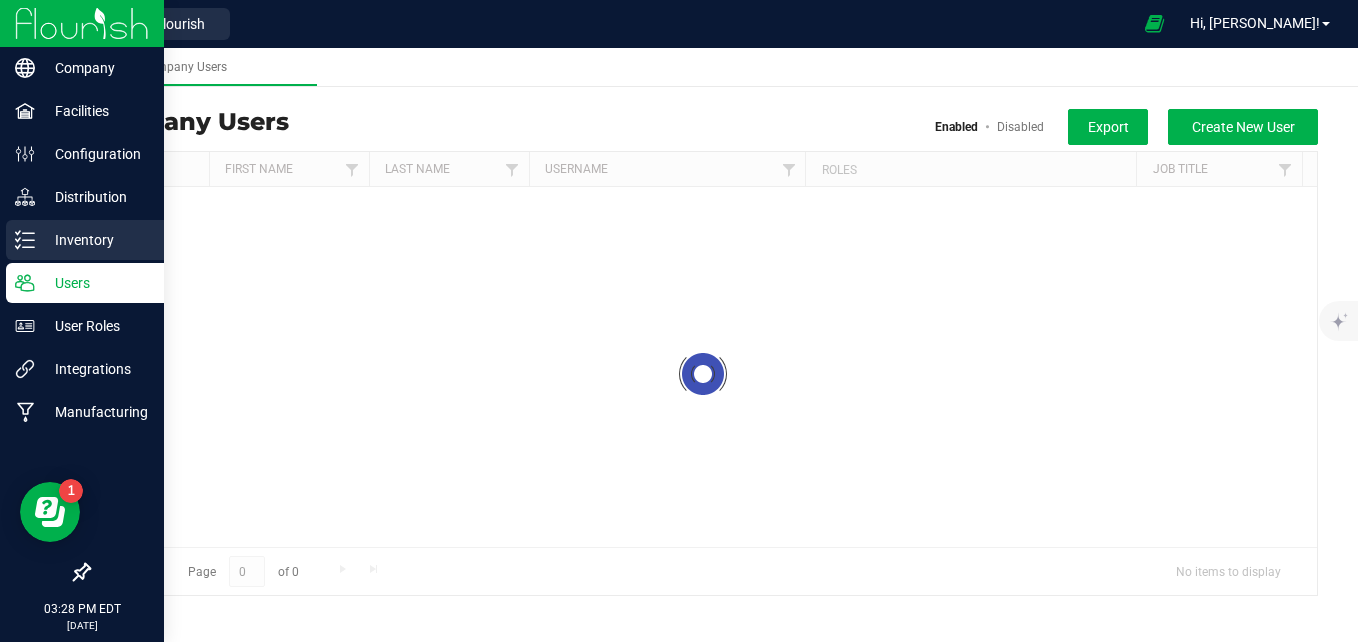 click on "Inventory" at bounding box center (95, 240) 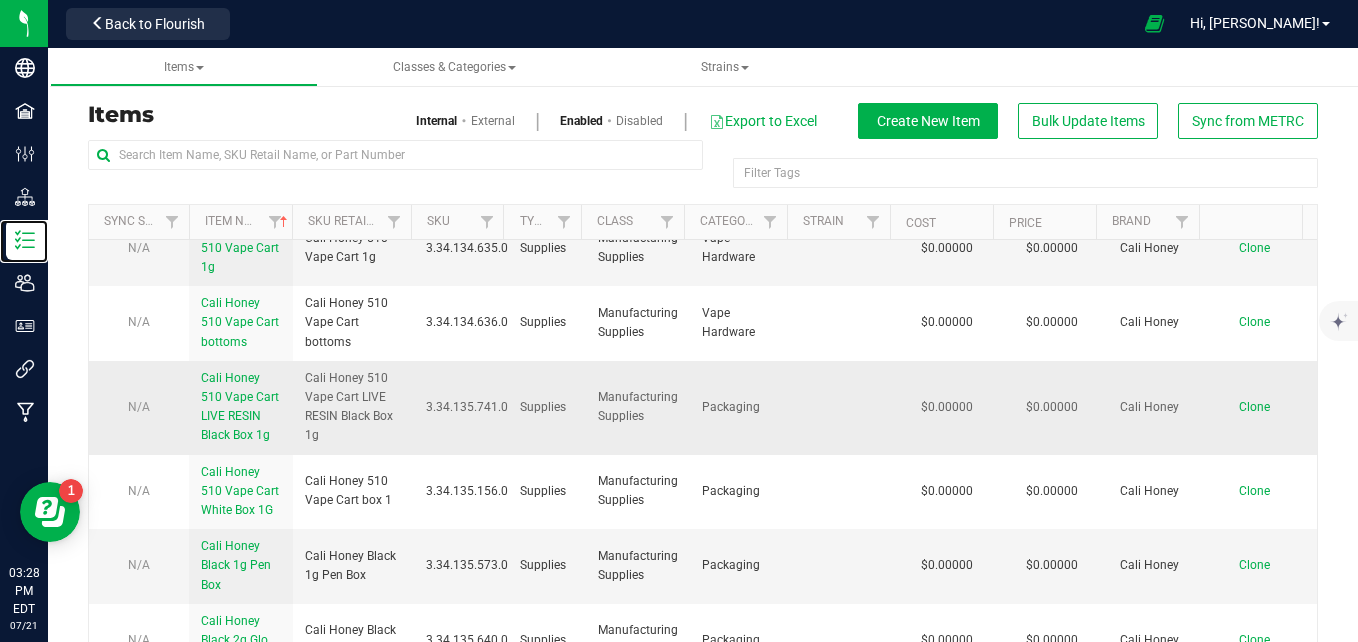 scroll, scrollTop: 0, scrollLeft: 0, axis: both 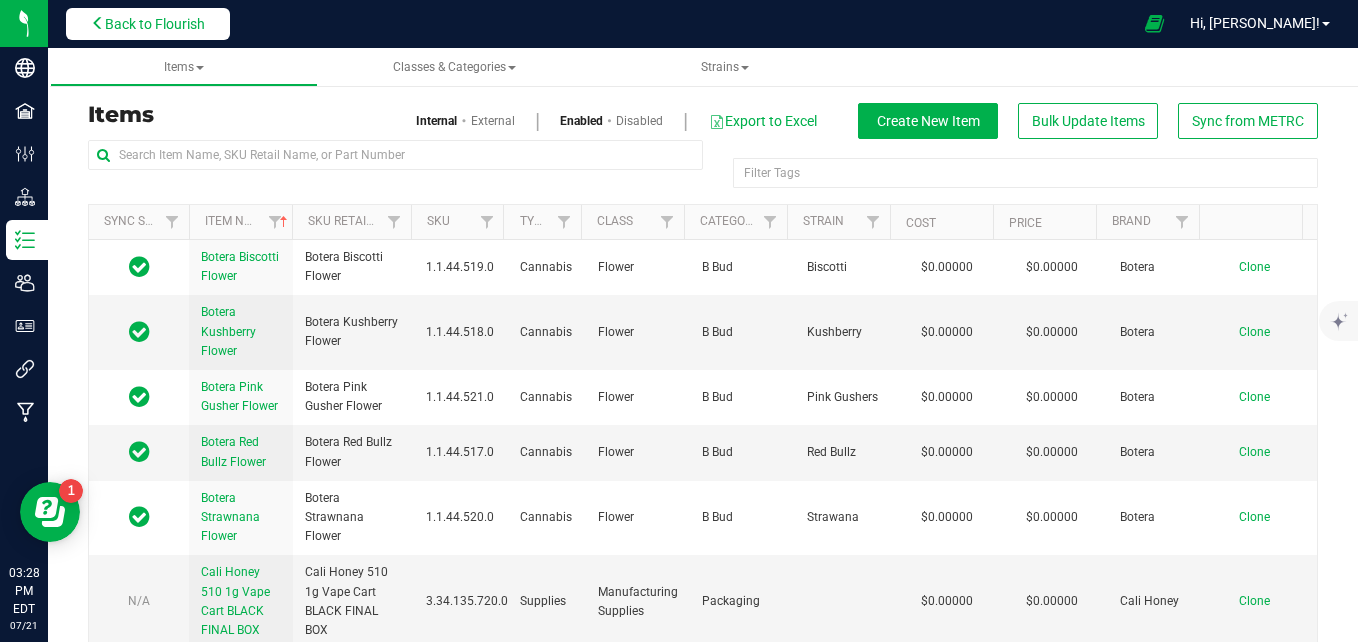 click on "Back to Flourish" at bounding box center (155, 24) 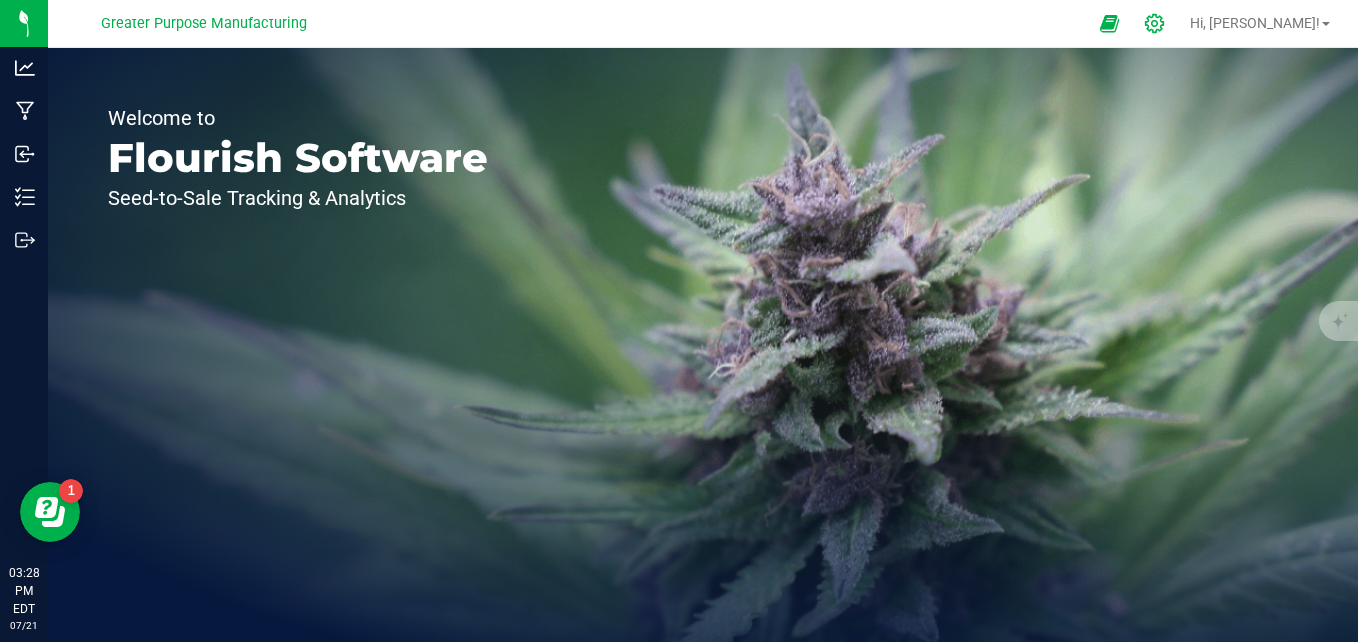 click 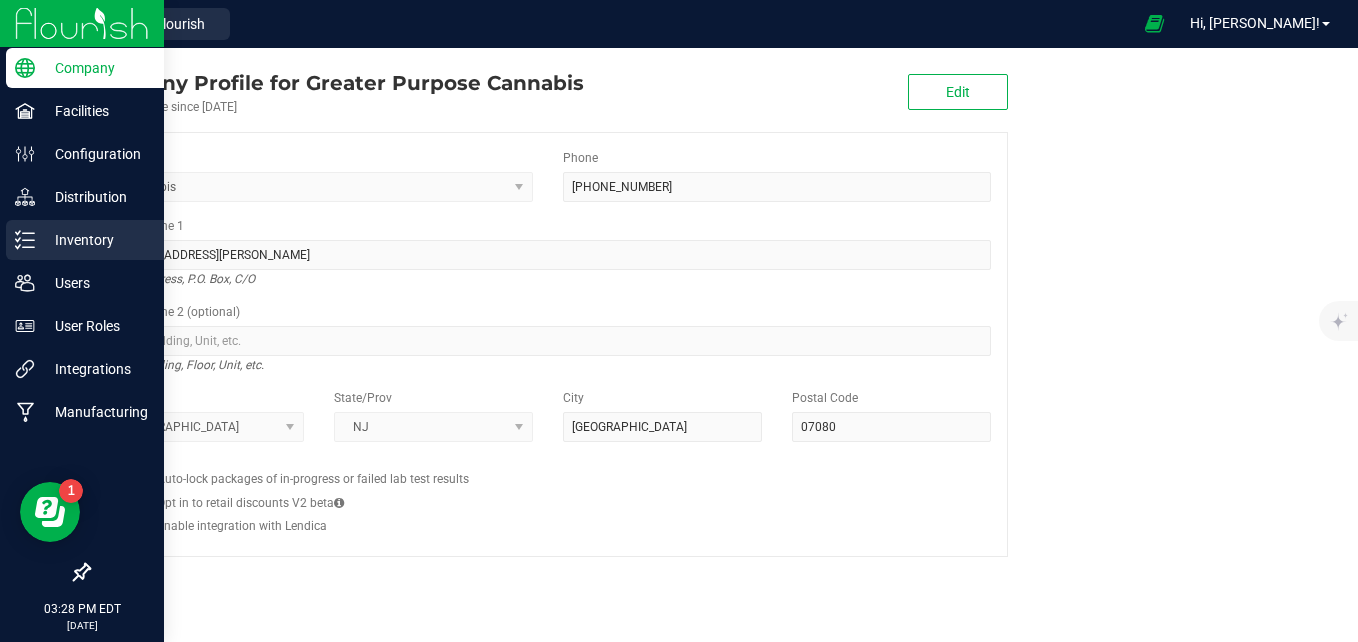 click on "Inventory" at bounding box center (95, 240) 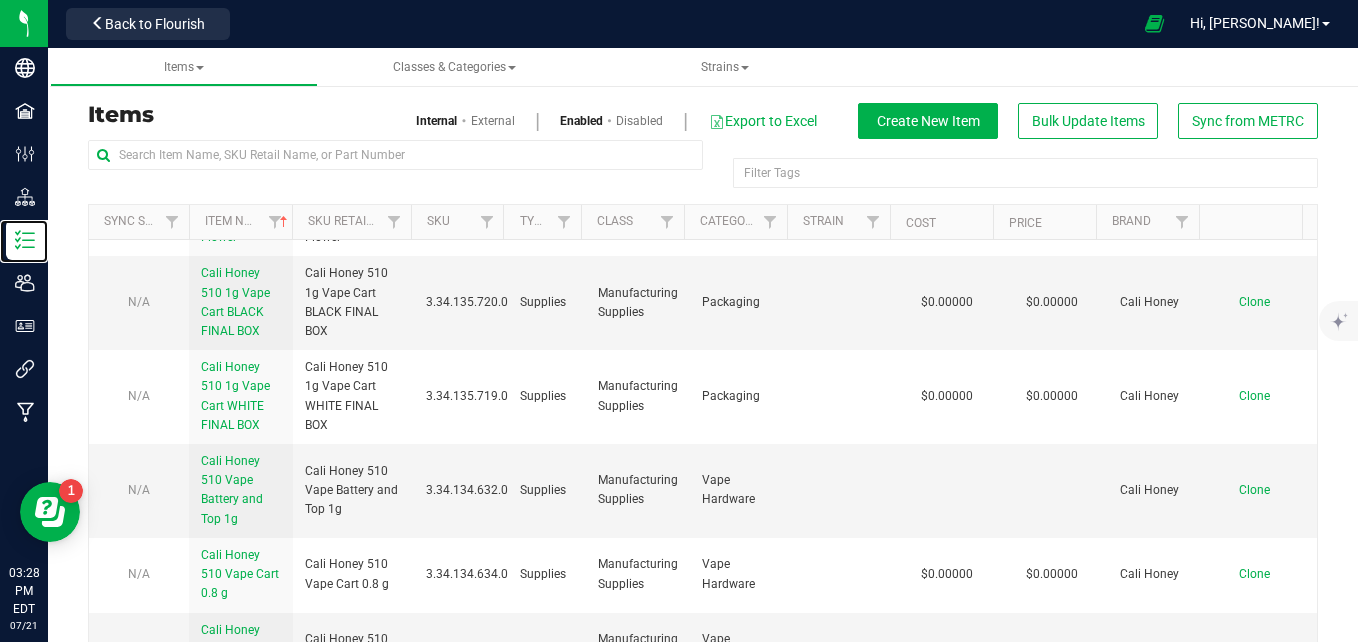 scroll, scrollTop: 300, scrollLeft: 0, axis: vertical 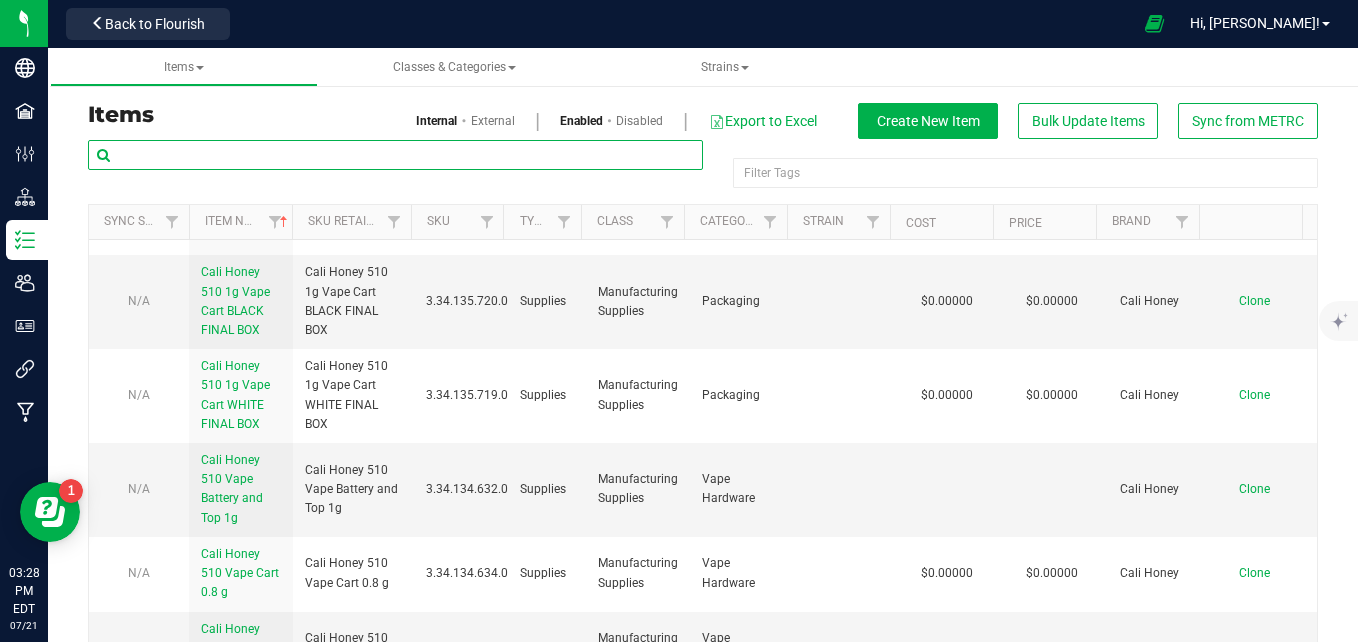 click at bounding box center [395, 155] 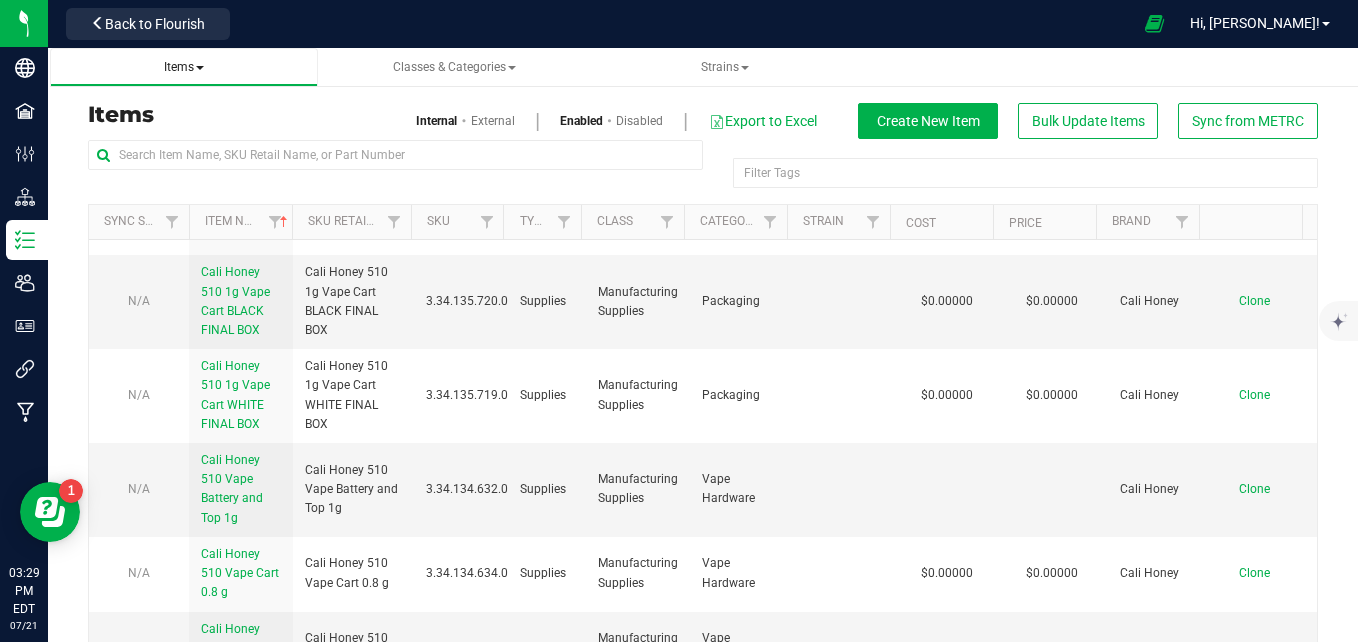click on "Items" at bounding box center (184, 67) 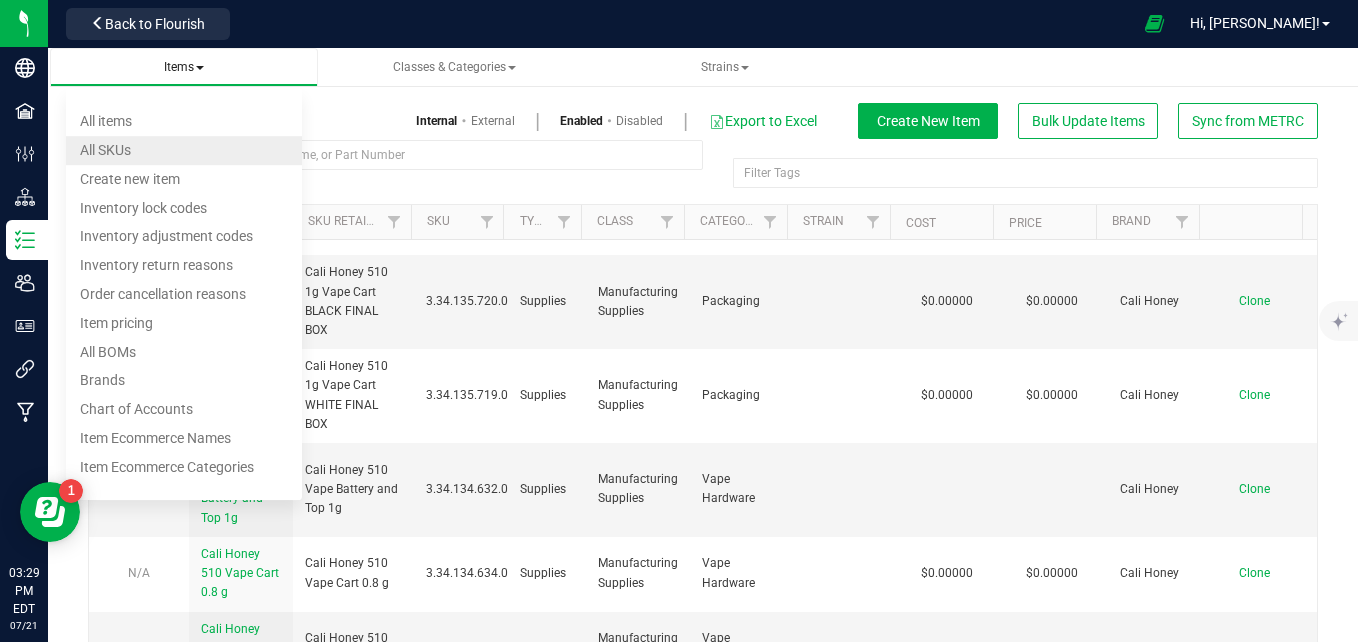 click on "All items" at bounding box center [106, 121] 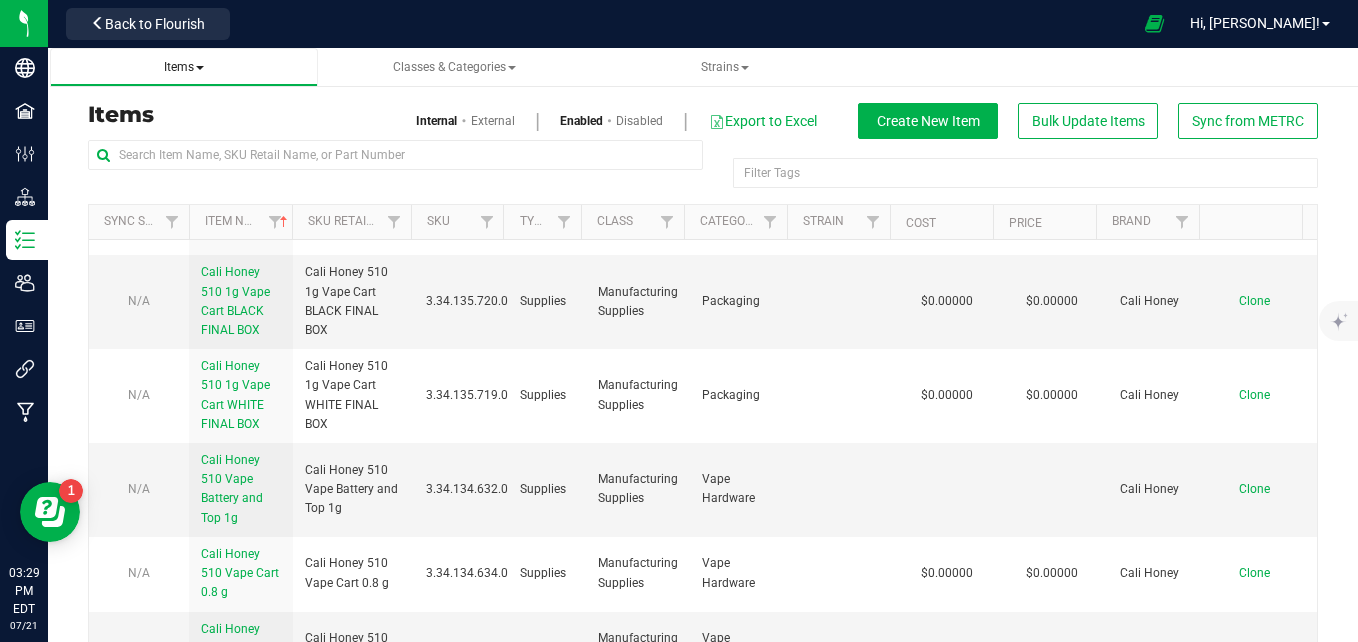 click on "Items" at bounding box center [184, 67] 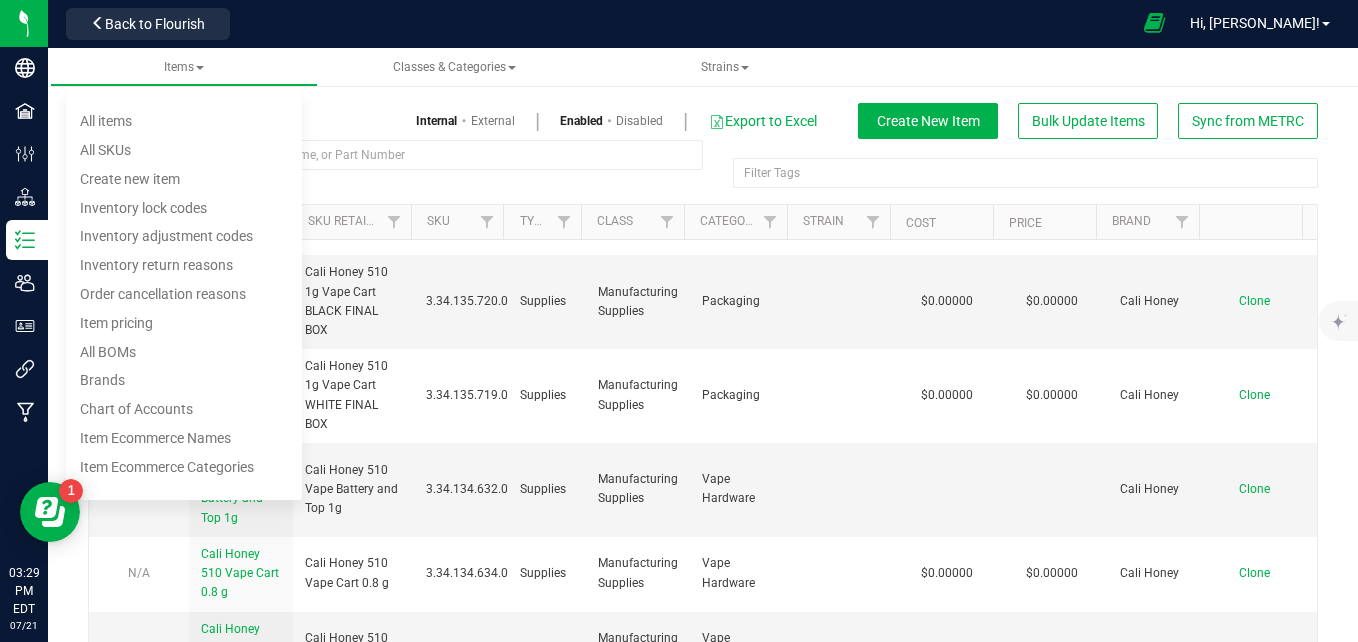 click at bounding box center [1154, 23] 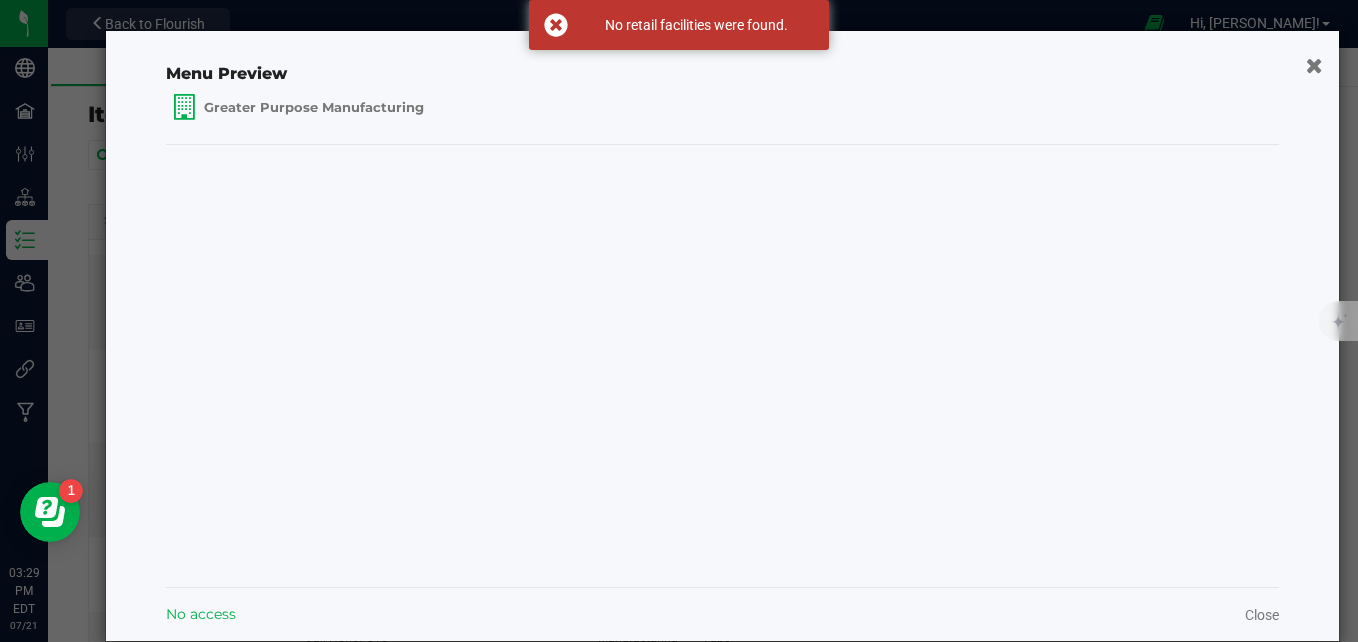 click 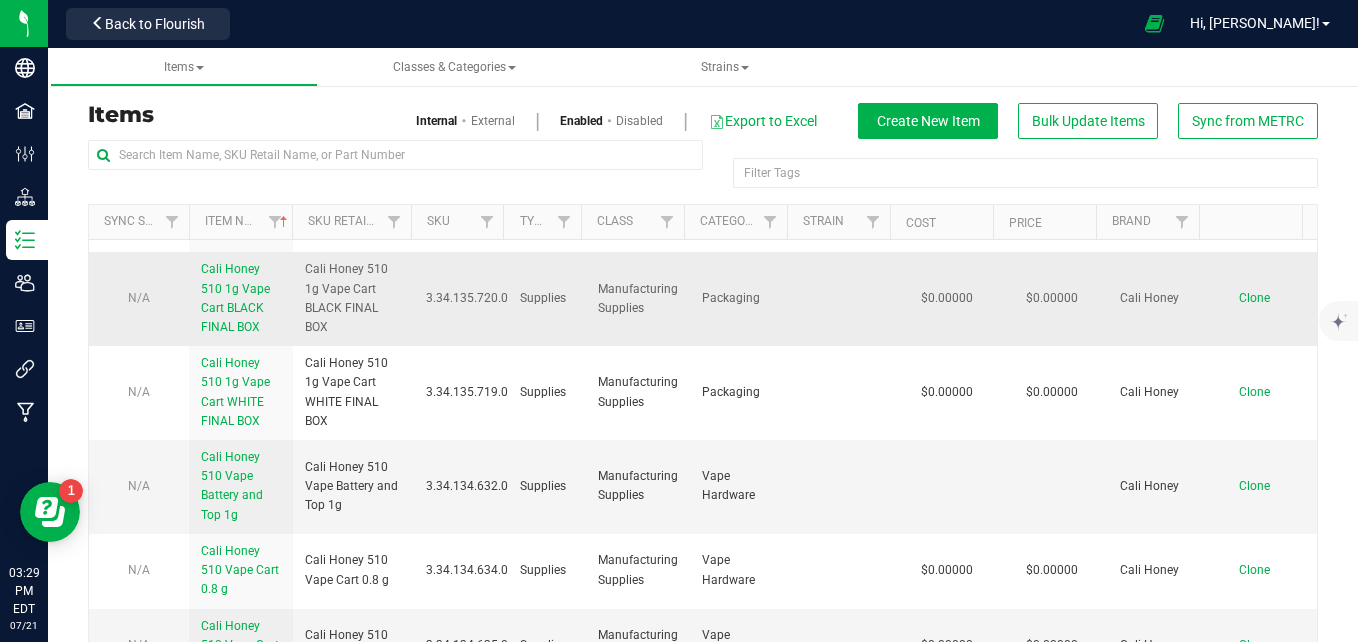 scroll, scrollTop: 0, scrollLeft: 0, axis: both 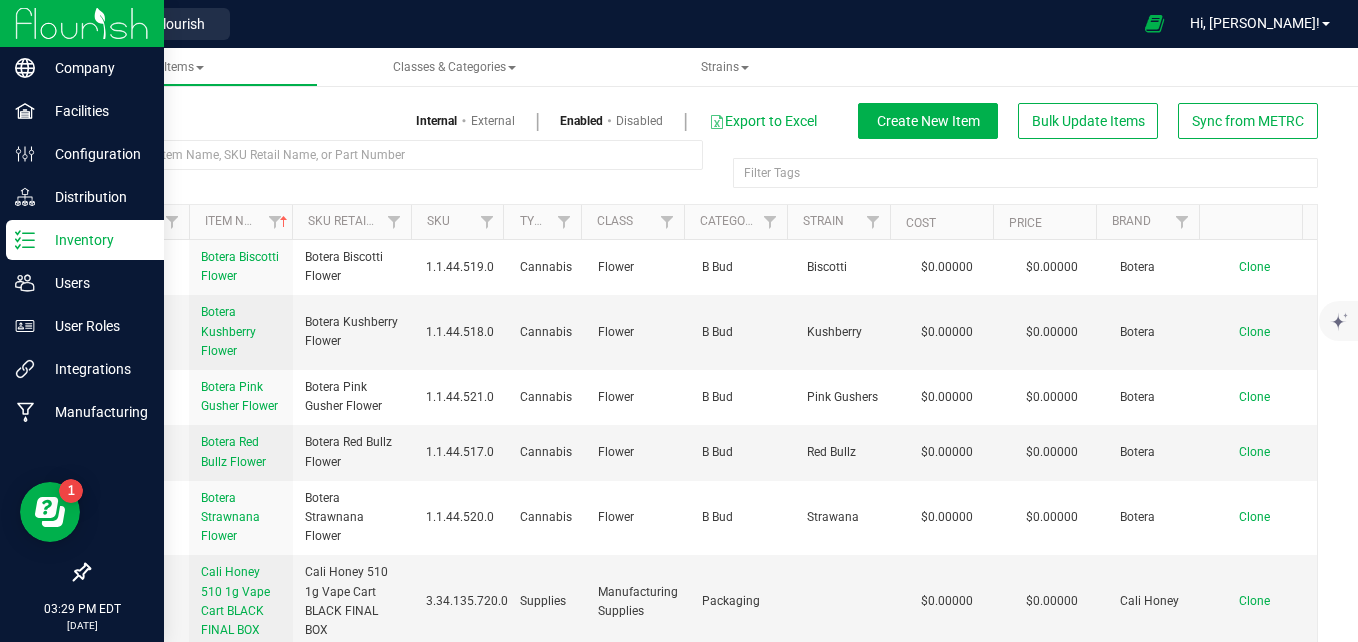 click on "Inventory" at bounding box center (85, 240) 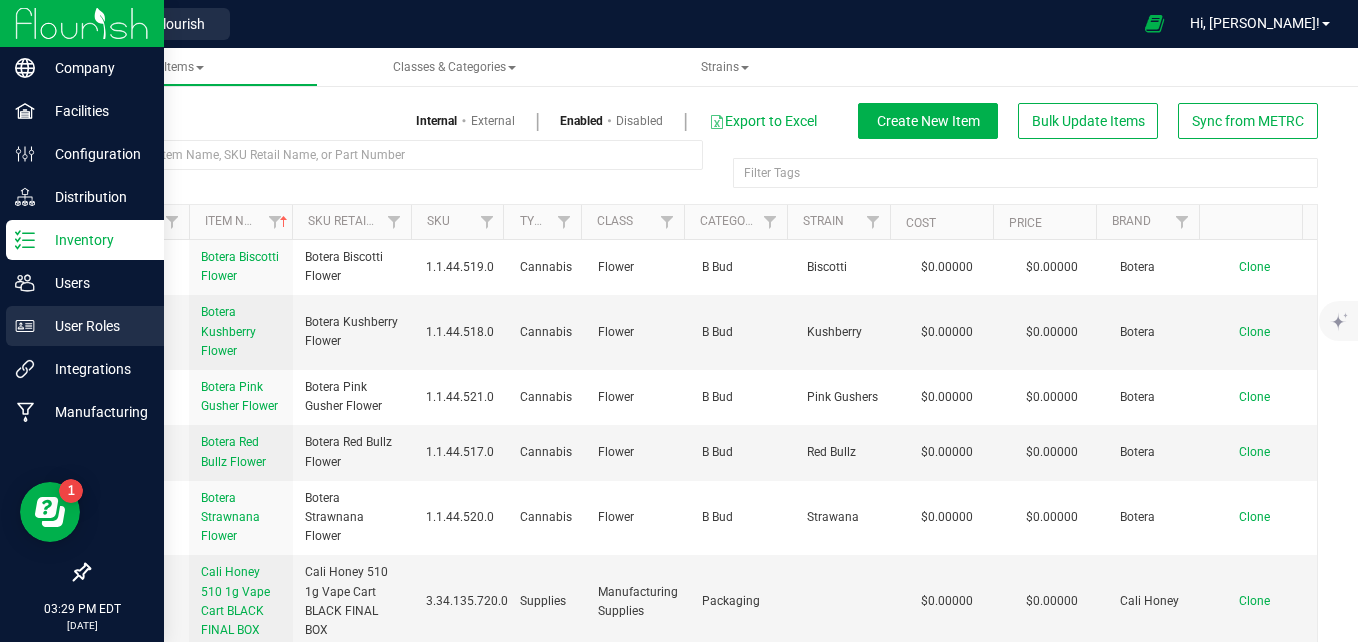 click 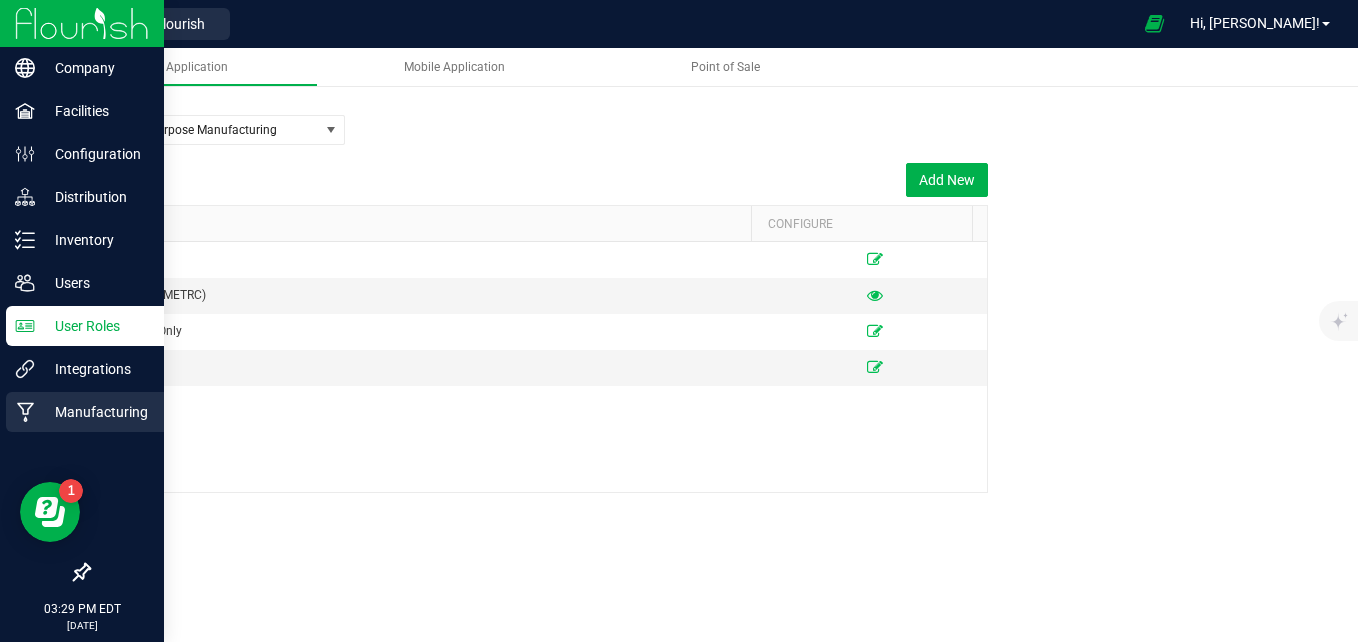 click on "Manufacturing" at bounding box center [95, 412] 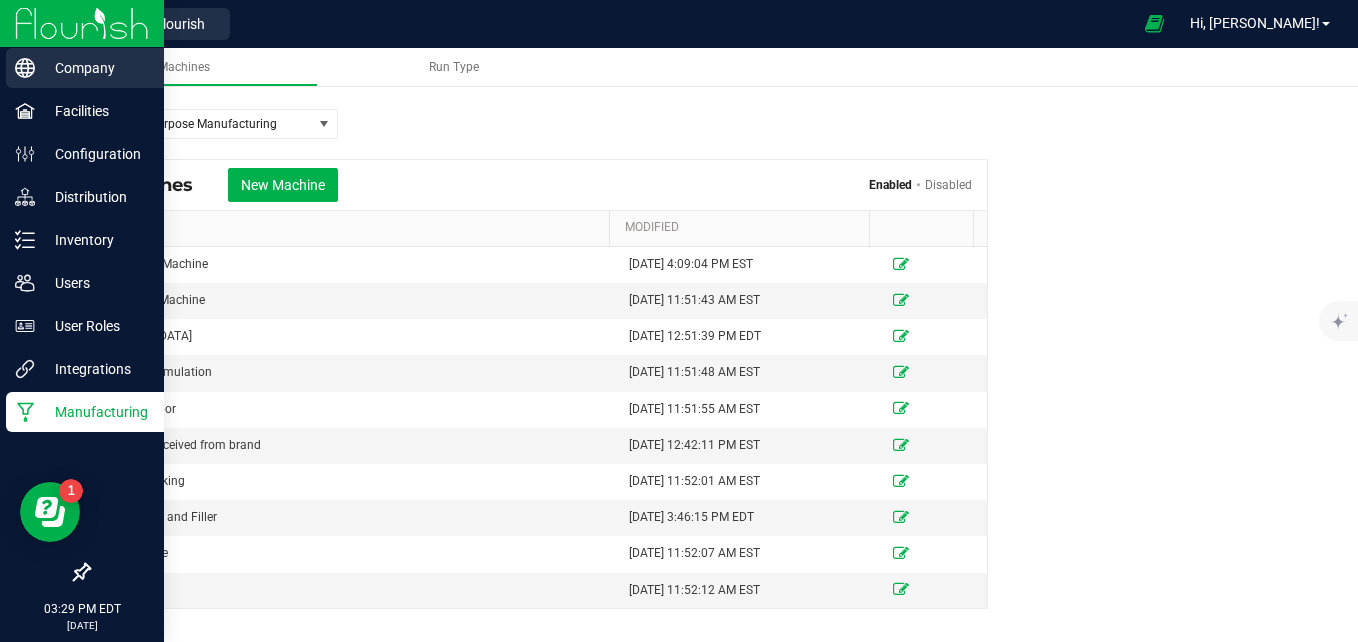 click on "Company" at bounding box center [95, 68] 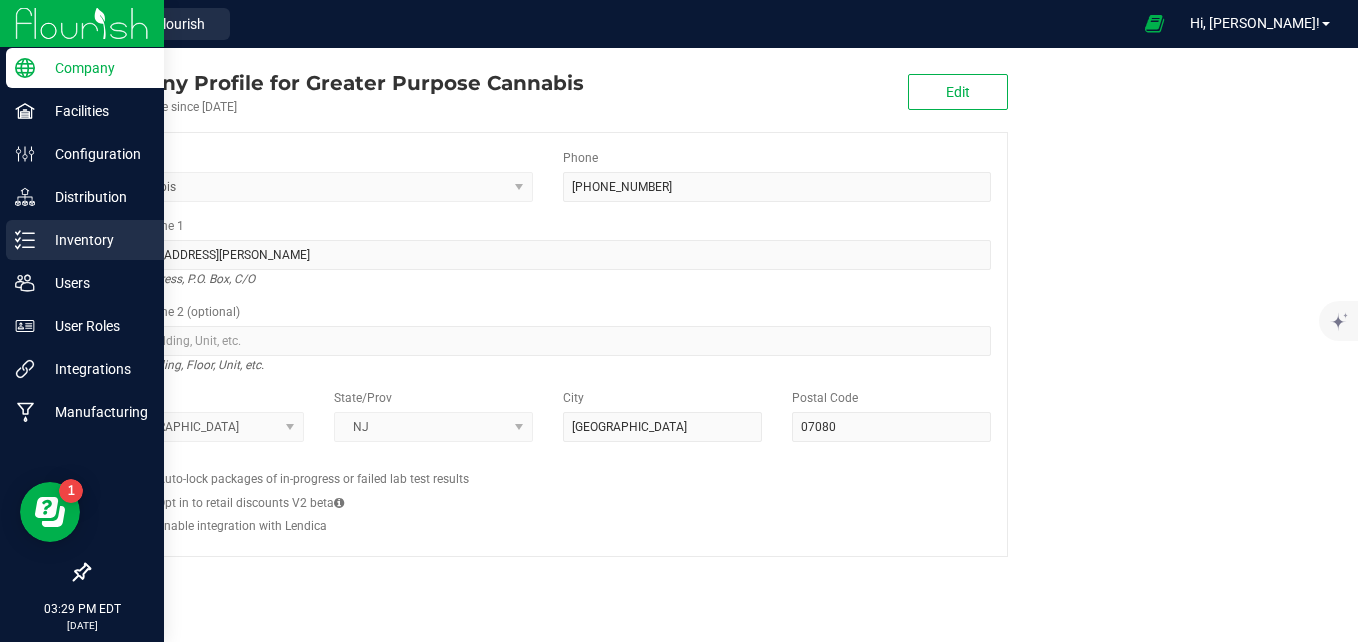 click on "Inventory" at bounding box center [95, 240] 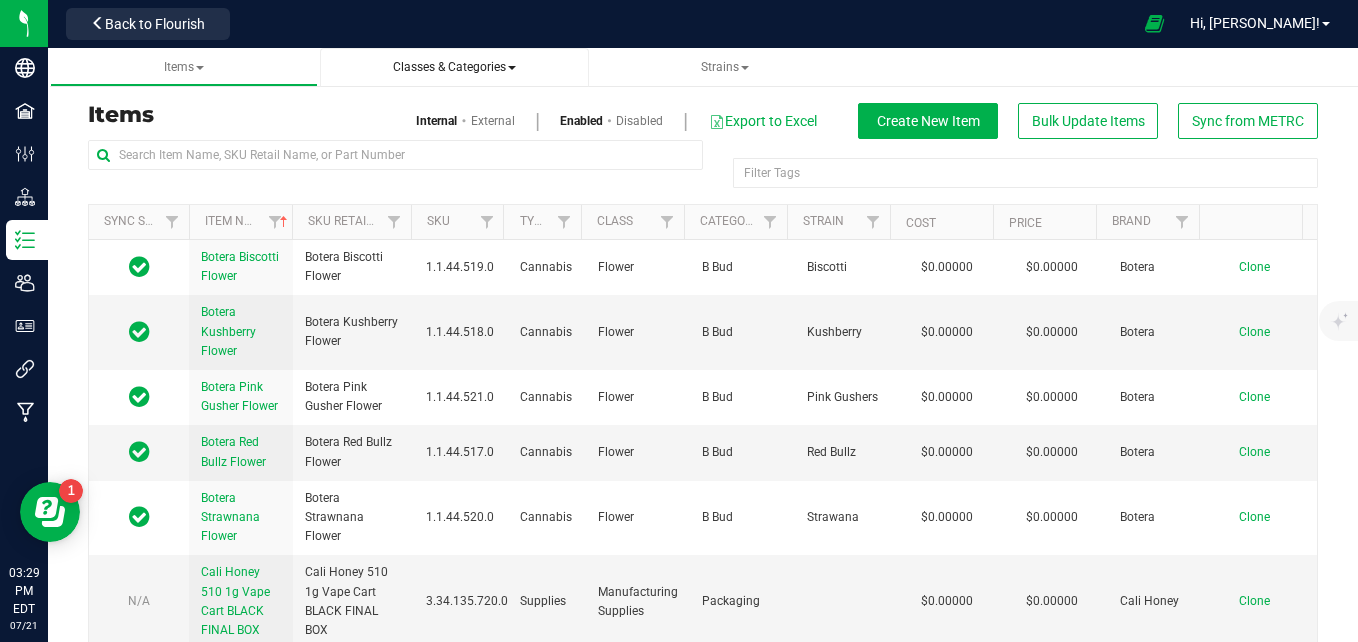 click on "Classes & Categories" at bounding box center [454, 67] 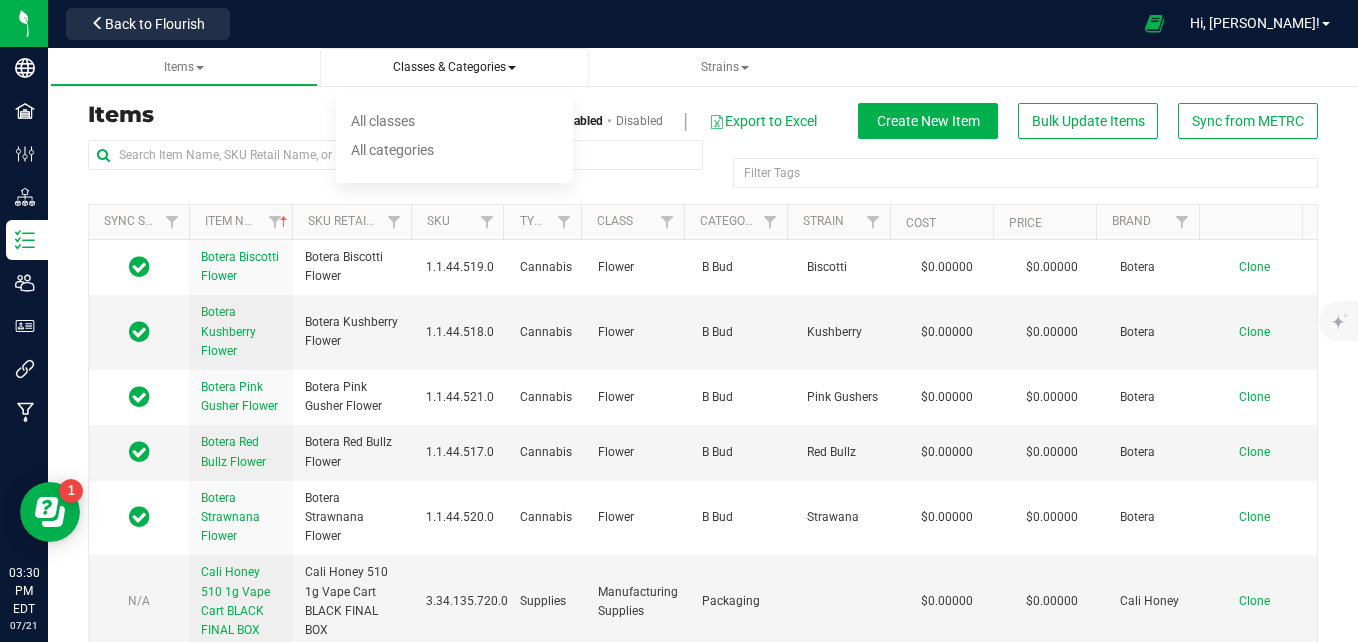 click on "Classes & Categories" at bounding box center (454, 67) 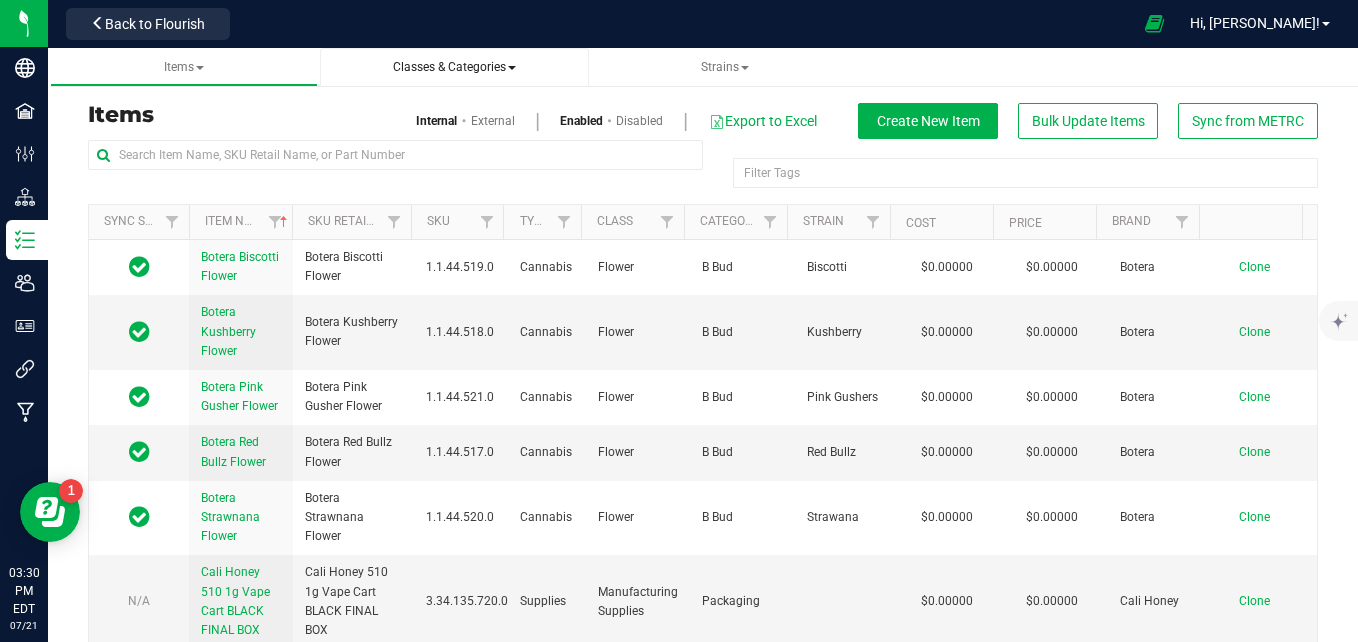 click at bounding box center [512, 68] 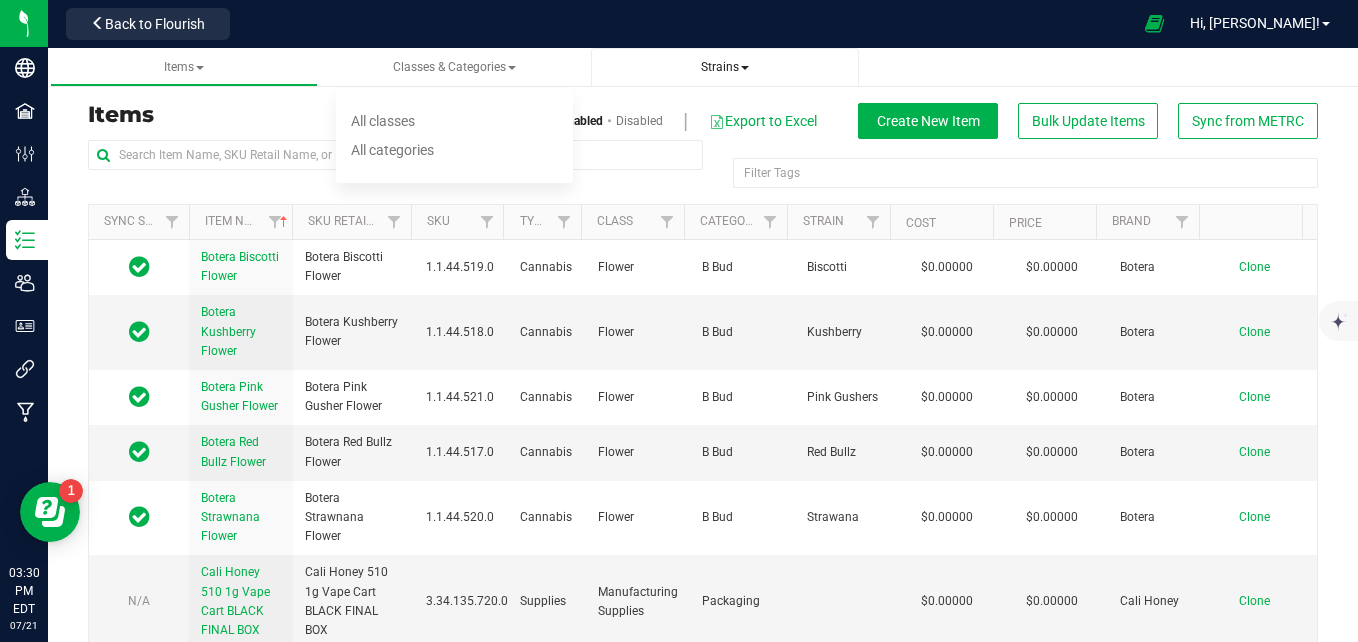 click on "Strains" at bounding box center [725, 67] 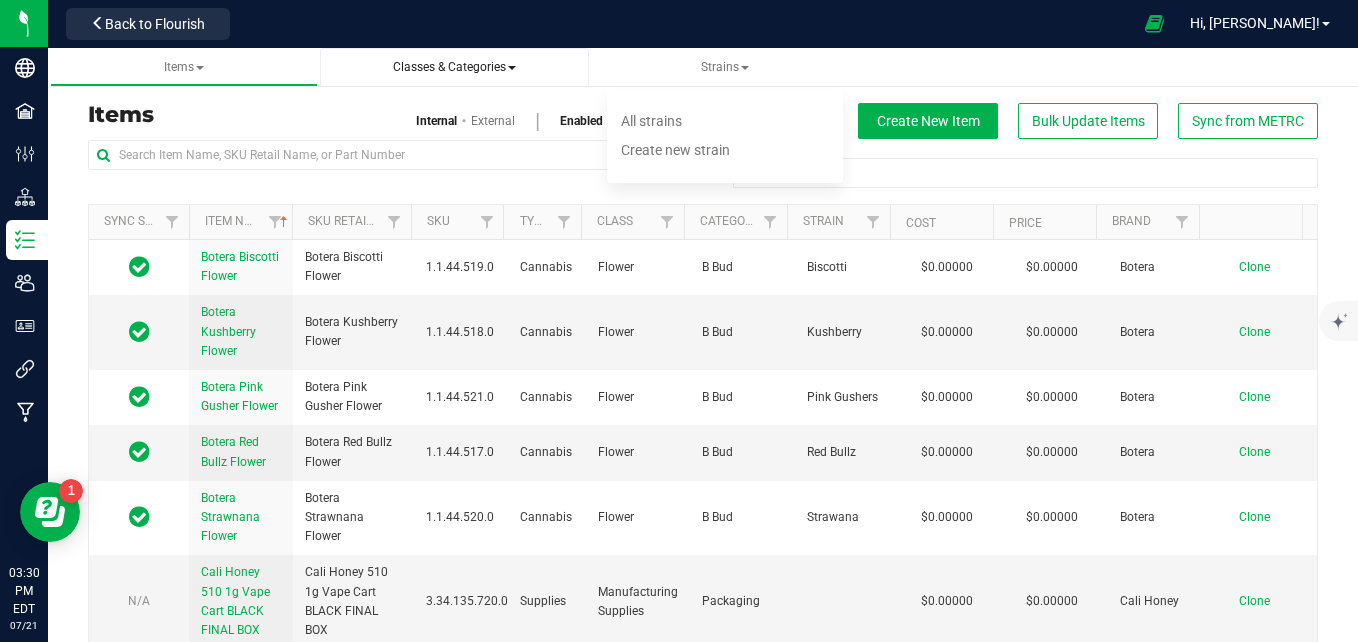 click on "Classes & Categories" at bounding box center (454, 67) 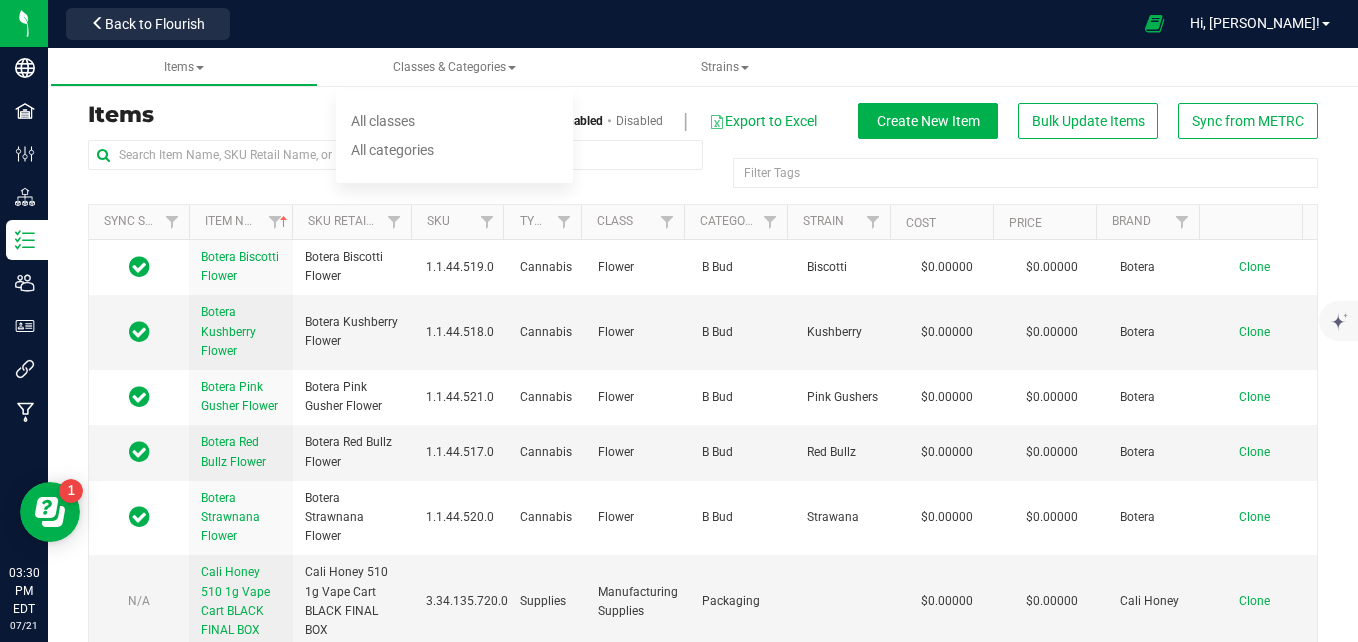 click on "Items   Classes & Categories   All classes   All categories   Strains   All strains   Create new strain" at bounding box center (729, 67) 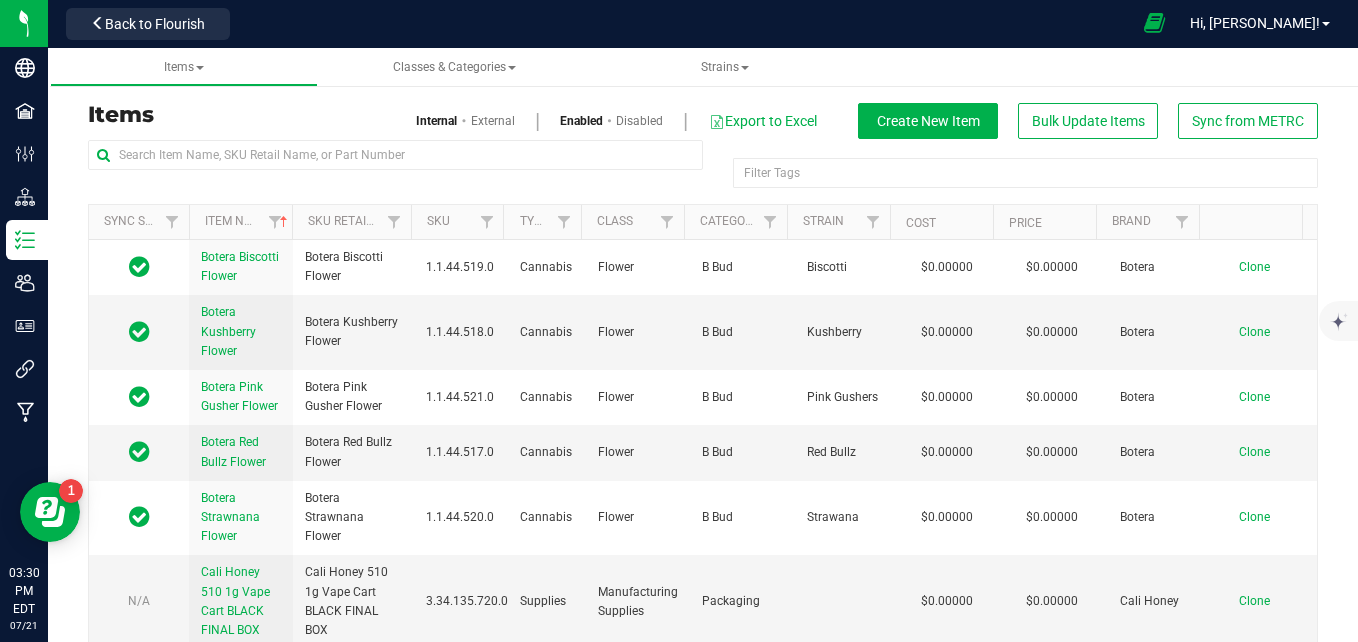 click at bounding box center [1154, 23] 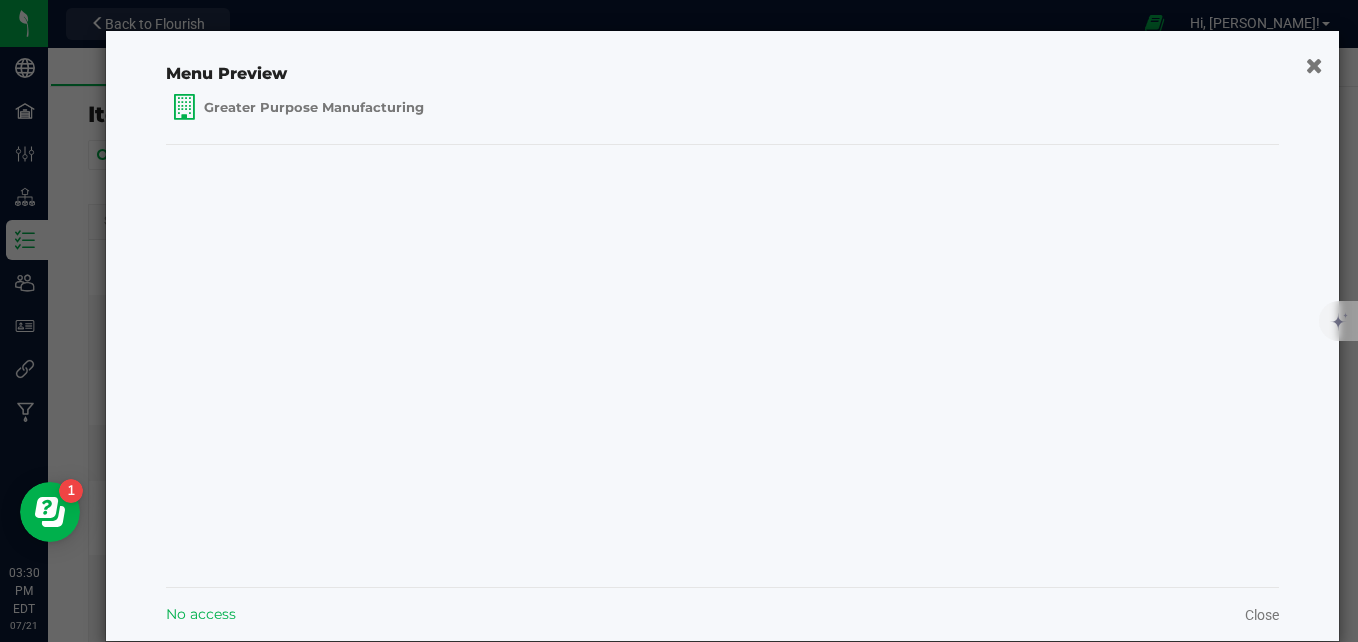 click on "Menu Preview  Greater Purpose Manufacturing  No access  Close" 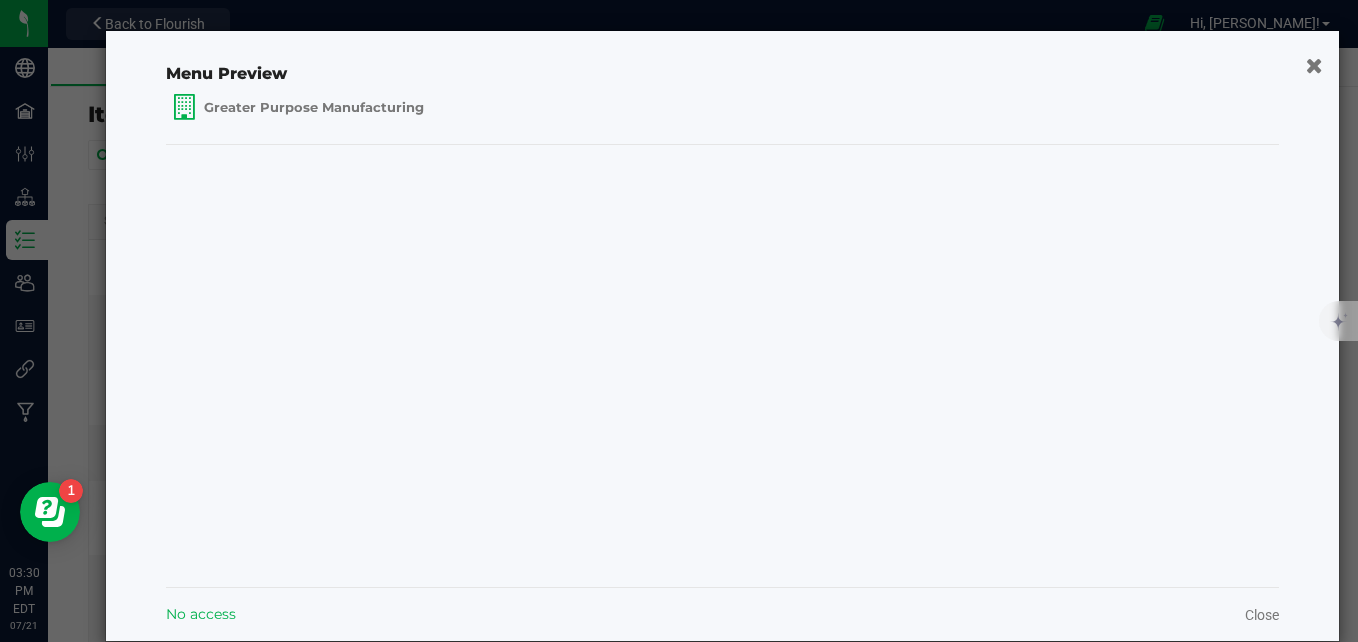 click 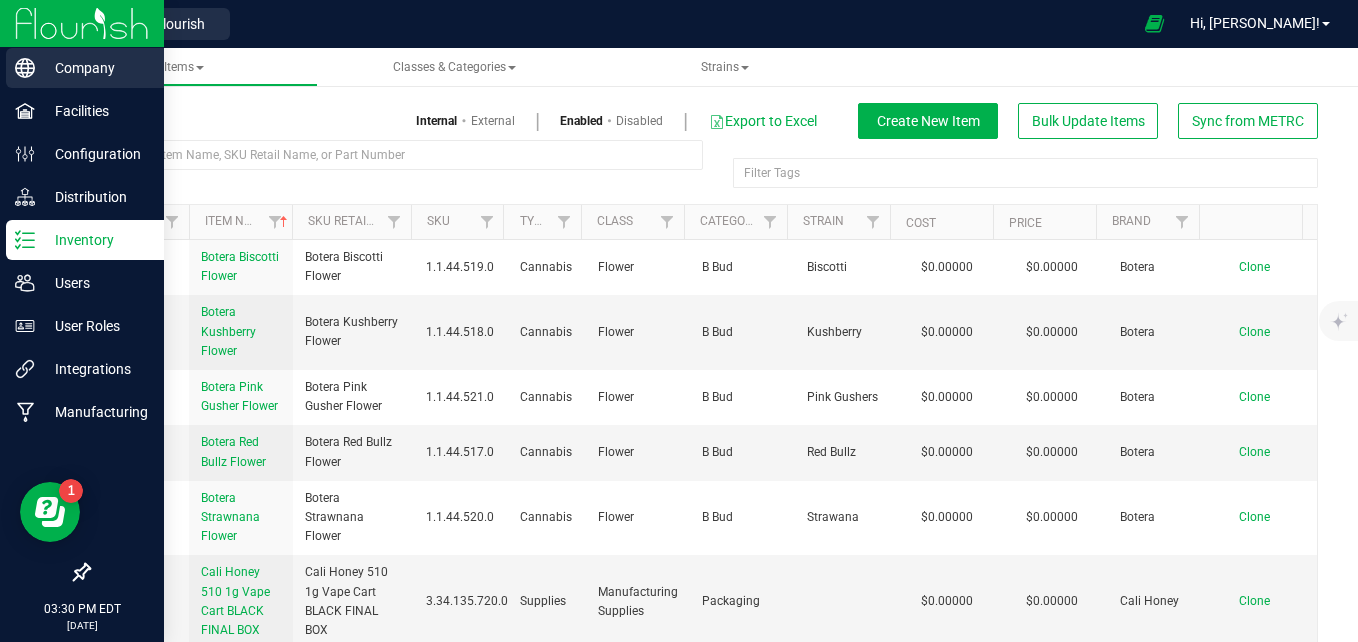 click on "Company" at bounding box center (95, 68) 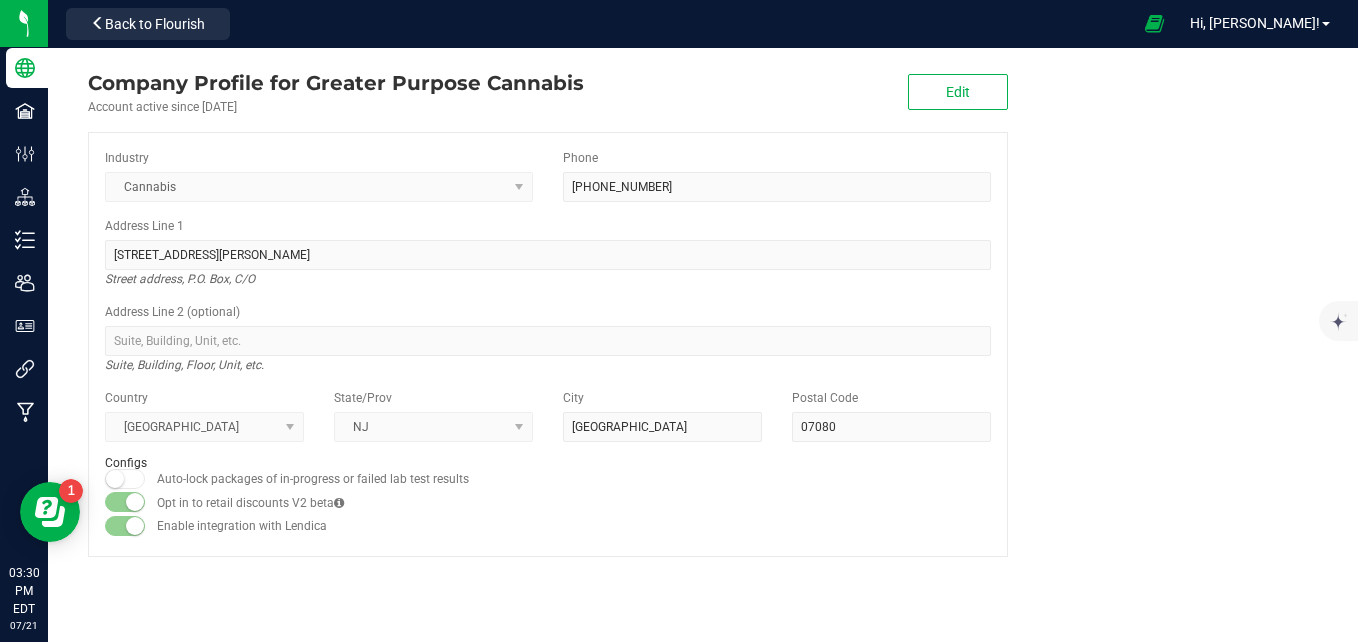 click on "Back to Flourish" at bounding box center (148, 23) 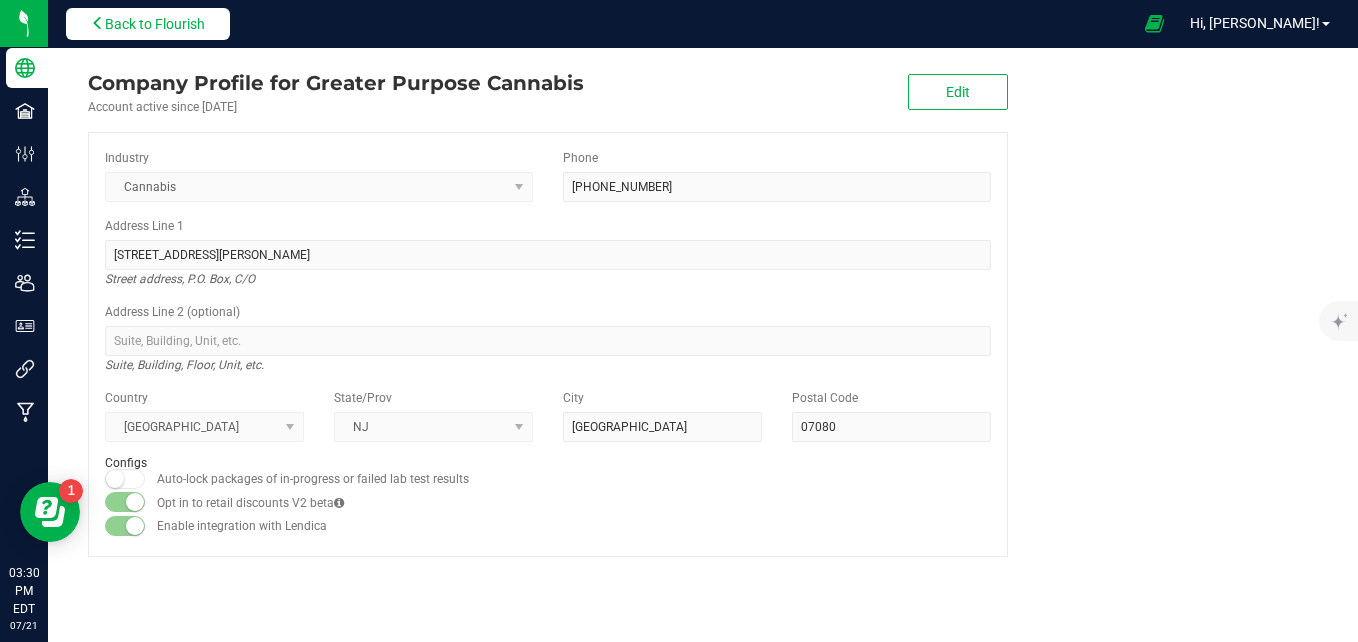 click on "Back to Flourish" at bounding box center (148, 24) 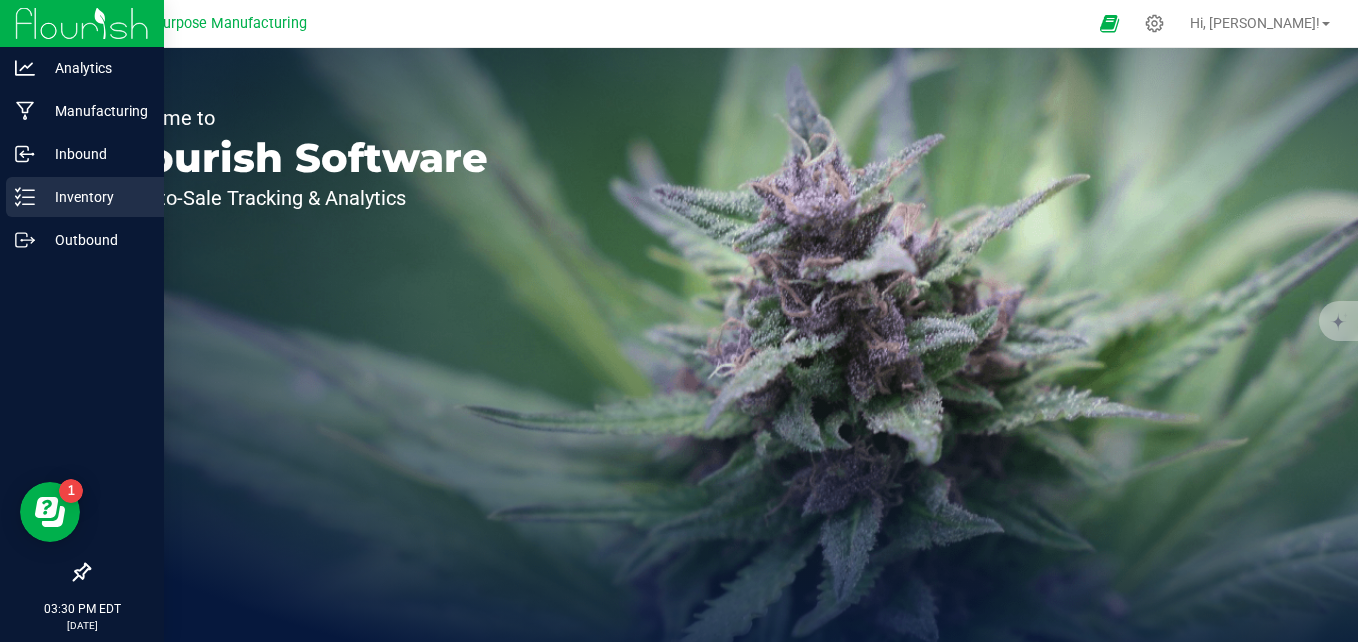 click on "Inventory" at bounding box center [95, 197] 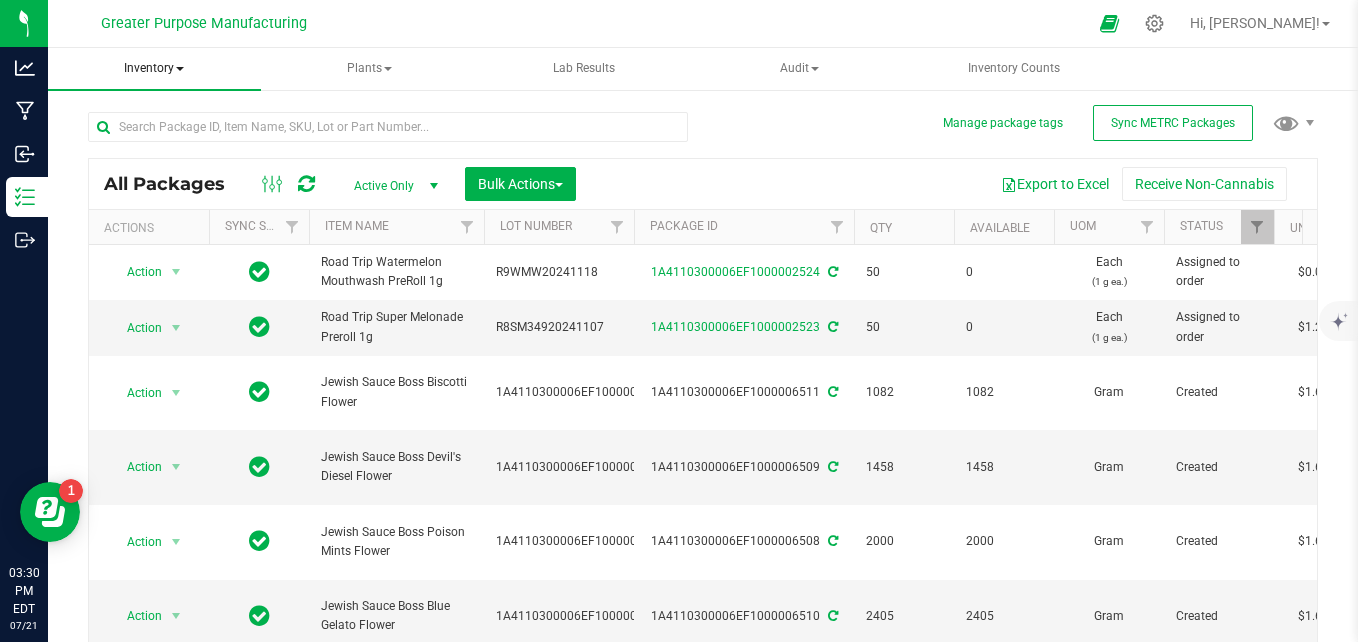 click on "Inventory" at bounding box center [154, 69] 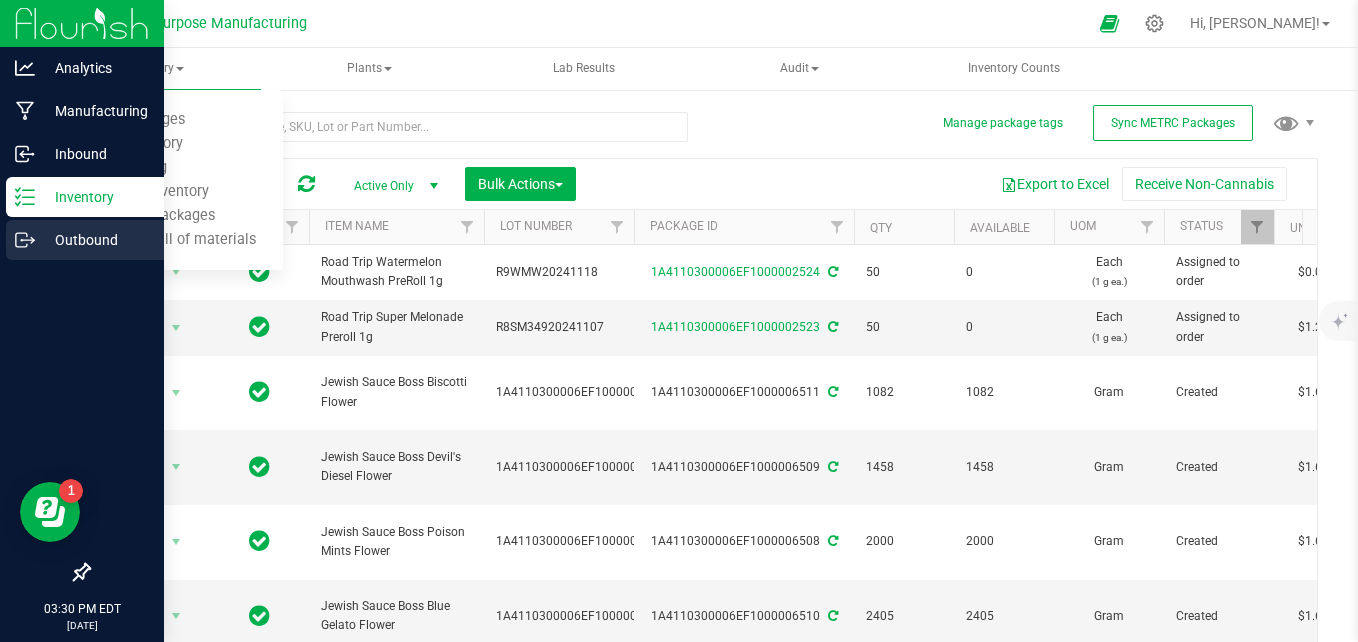click 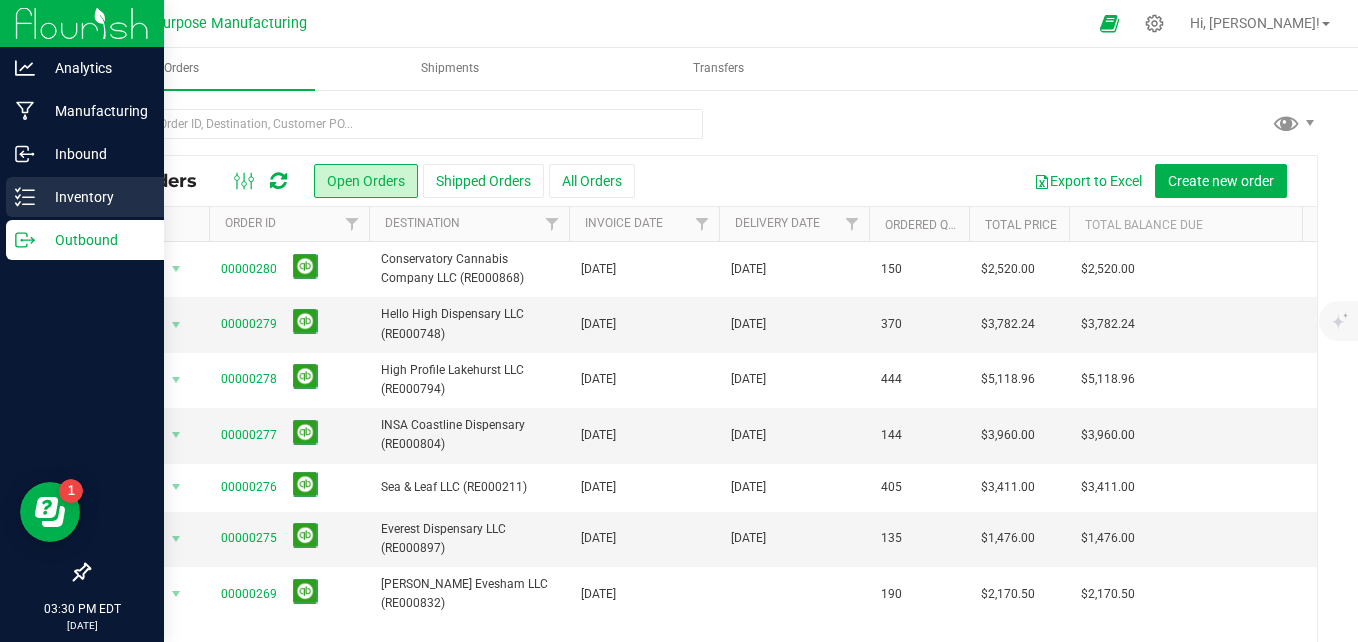 click on "Inventory" at bounding box center (95, 197) 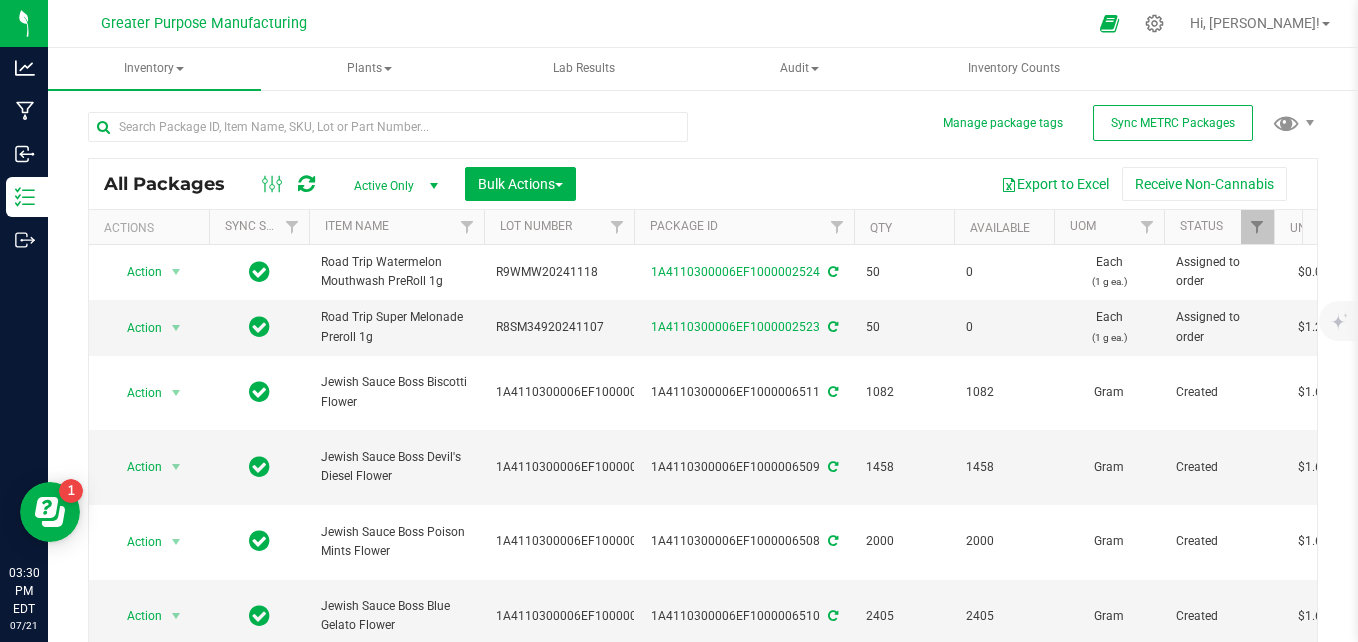click on "Active Only" at bounding box center (392, 186) 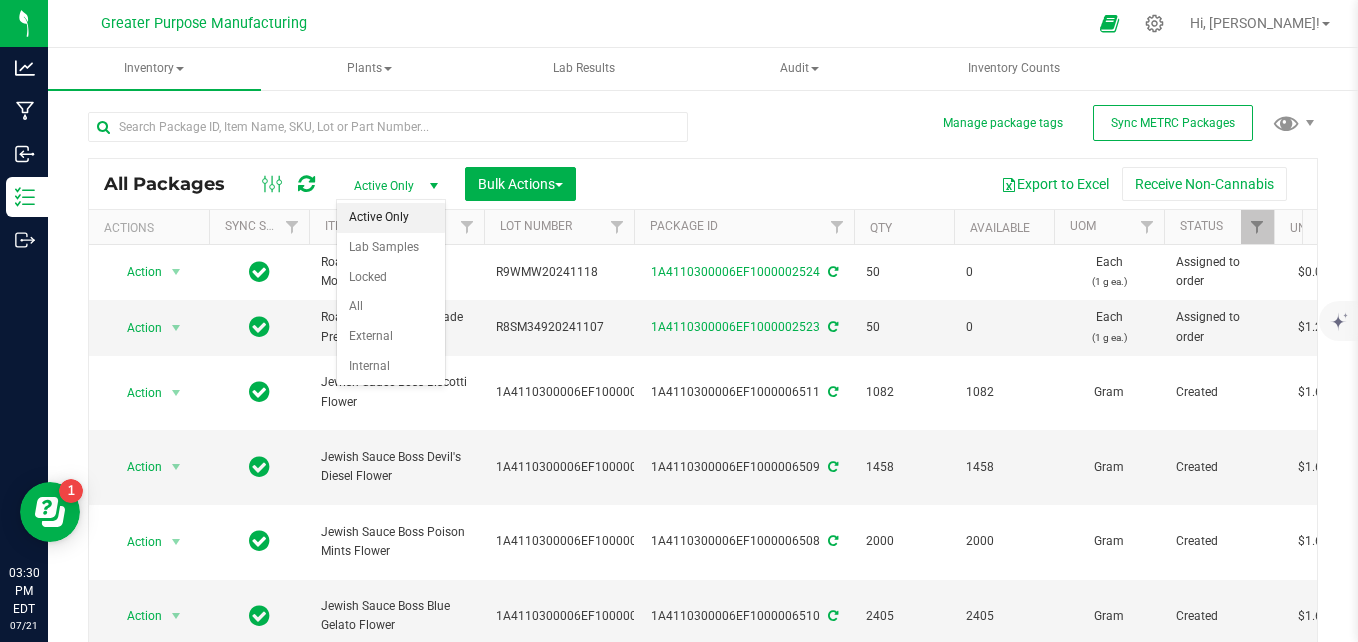 click on "All Packages" at bounding box center (174, 184) 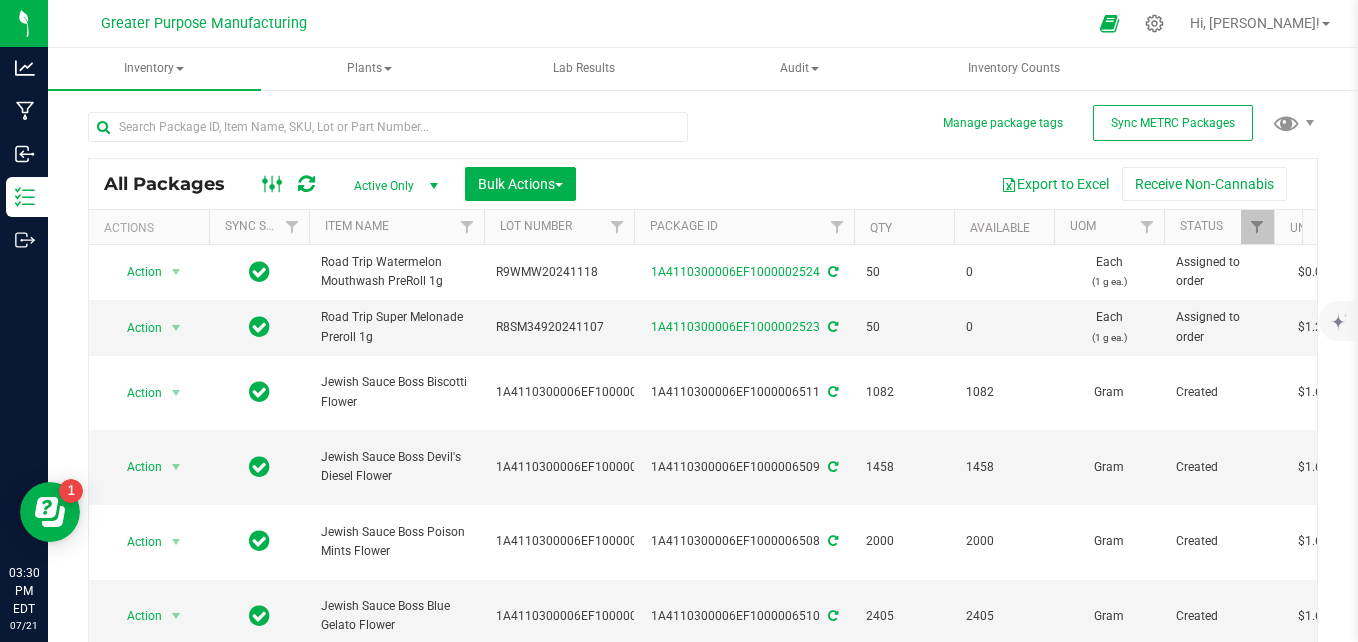 click 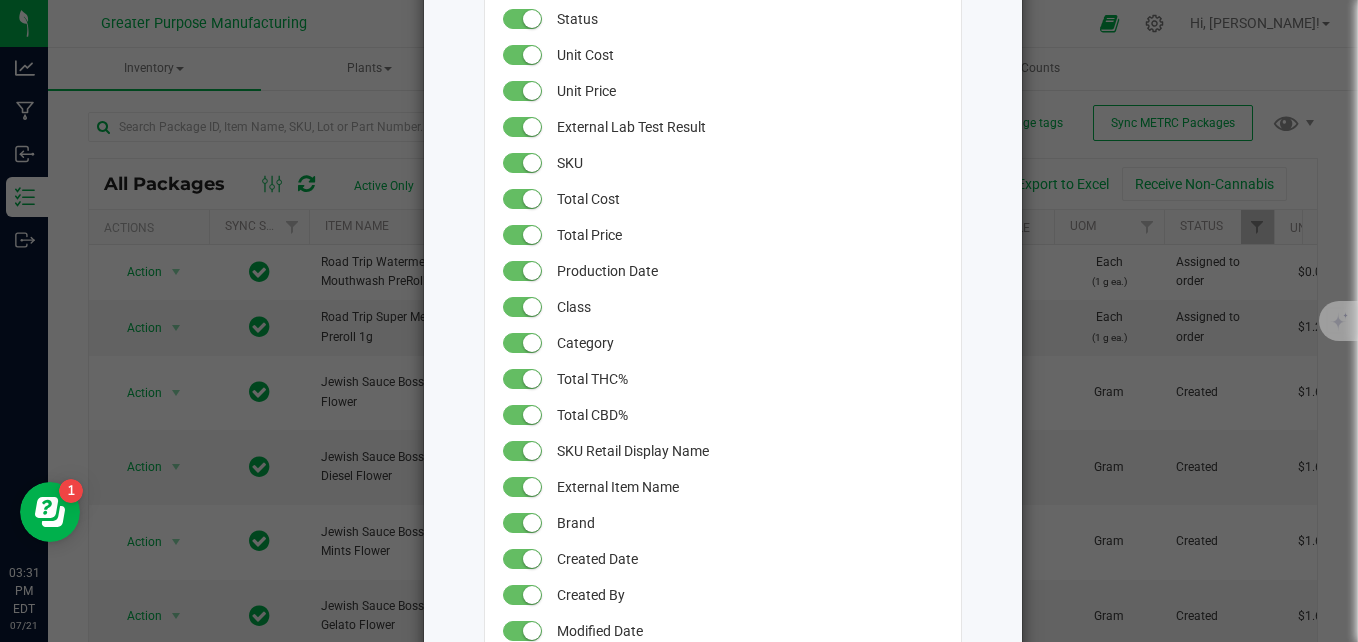 scroll, scrollTop: 393, scrollLeft: 0, axis: vertical 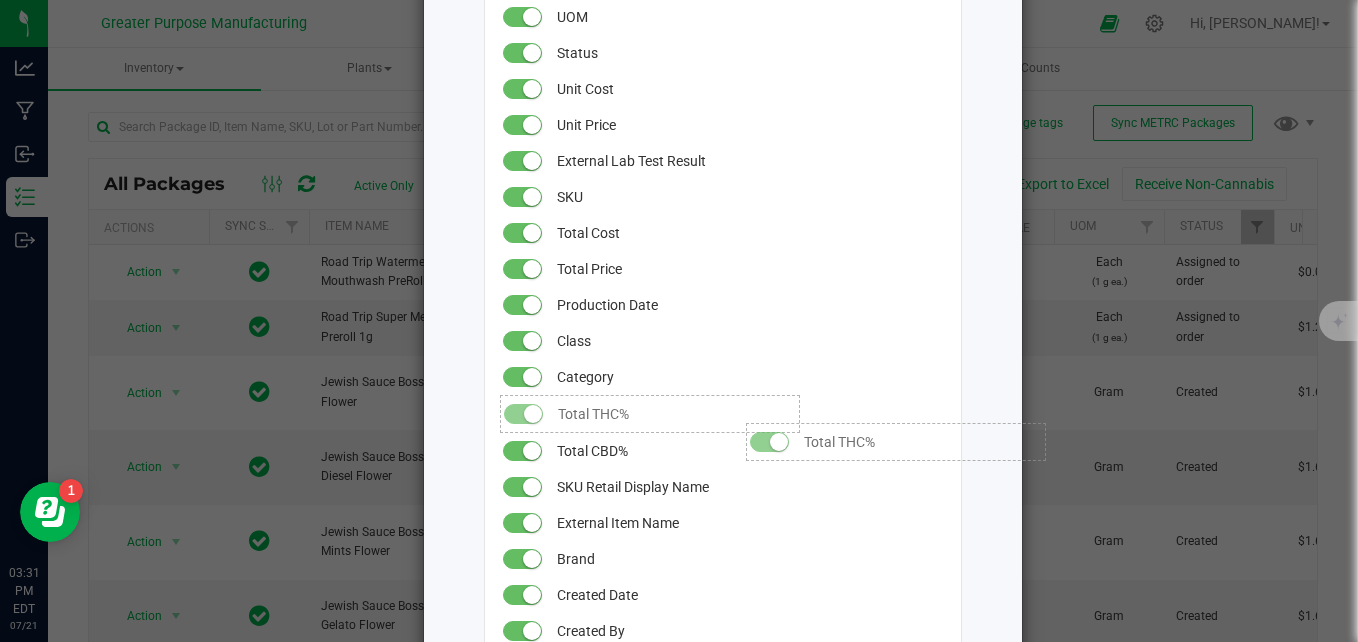 click on "Total THC%" 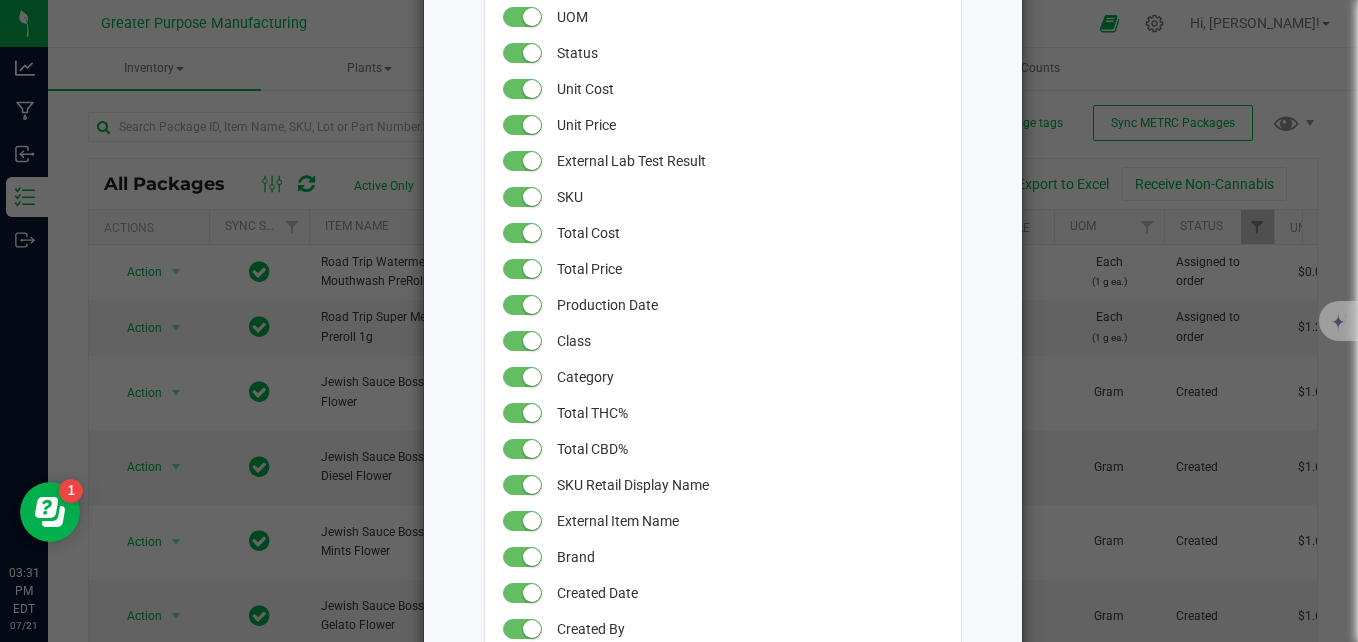 click on "All Packages Grid Settings   Drag columns to rearrange their order in the grid.   Use the switches to toggle columns shown and hidden.   Double-click a column name to rename it.   Item Name   Lot Number   Package ID   Qty   Available   UOM   Status   Unit Cost   Unit Price   External Lab Test Result   SKU   Total Cost   Total Price   Production Date   Class   Category   Total THC%   Total CBD%   SKU Retail Display Name   External Item Name   Brand   Created Date   Created By   Modified Date   Modified By   Area   Location   Lock Code   Has COA   Origin Harvests   Order Id   Shipment   Total Available Cost   Total Non-Available Cost   Pkg Timestamp   PO ID   Lab Test Result   External/Internal   Strain   Src Type   SKU Name   Non-Available   Source Packages   Parent Packages   Harvest Dates   Destination   Ref Field 1   Ref Field 2   Ref Field 3   Version   Season   Style   Proc Duration   Temperature   Pressure   Equipment Code   Use By   Part Number   Moisture %   Description   Cancel   Update" 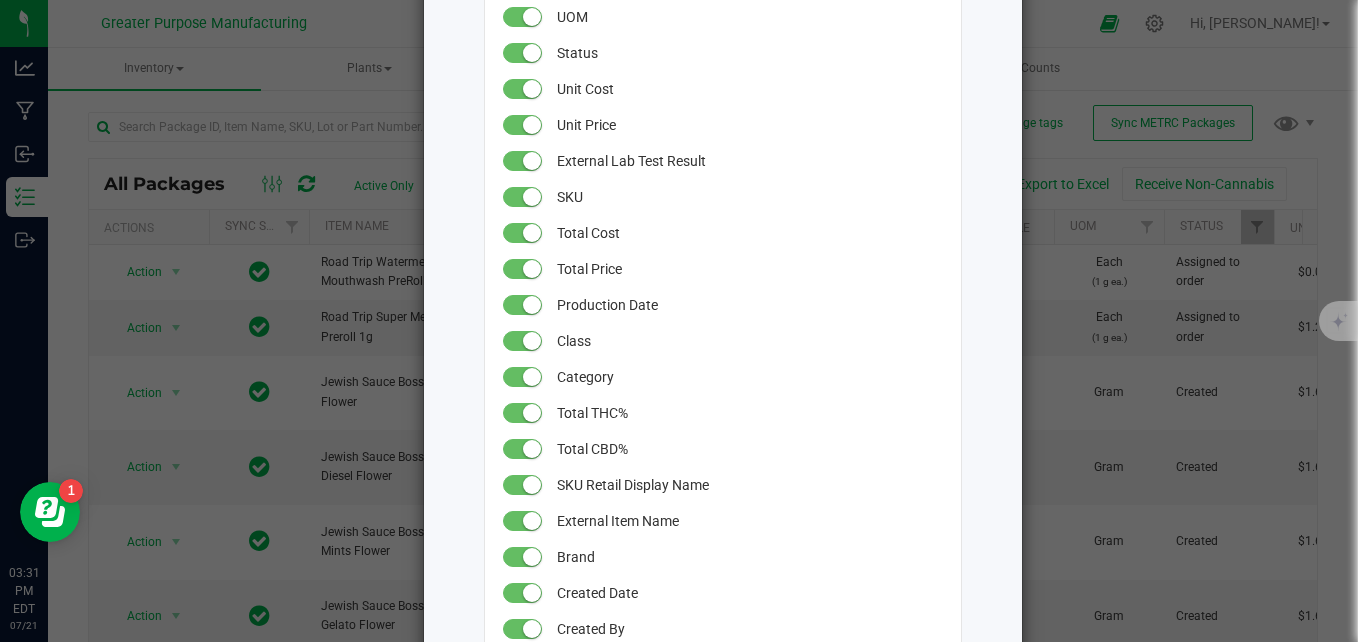 click on "All Packages Grid Settings   Drag columns to rearrange their order in the grid.   Use the switches to toggle columns shown and hidden.   Double-click a column name to rename it.   Item Name   Lot Number   Package ID   Qty   Available   UOM   Status   Unit Cost   Unit Price   External Lab Test Result   SKU   Total Cost   Total Price   Production Date   Class   Category   Total THC%   Total CBD%   SKU Retail Display Name   External Item Name   Brand   Created Date   Created By   Modified Date   Modified By   Area   Location   Lock Code   Has COA   Origin Harvests   Order Id   Shipment   Total Available Cost   Total Non-Available Cost   Pkg Timestamp   PO ID   Lab Test Result   External/Internal   Strain   Src Type   SKU Name   Non-Available   Source Packages   Parent Packages   Harvest Dates   Destination   Ref Field 1   Ref Field 2   Ref Field 3   Version   Season   Style   Proc Duration   Temperature   Pressure   Equipment Code   Use By   Part Number   Moisture %   Description   Cancel   Update" 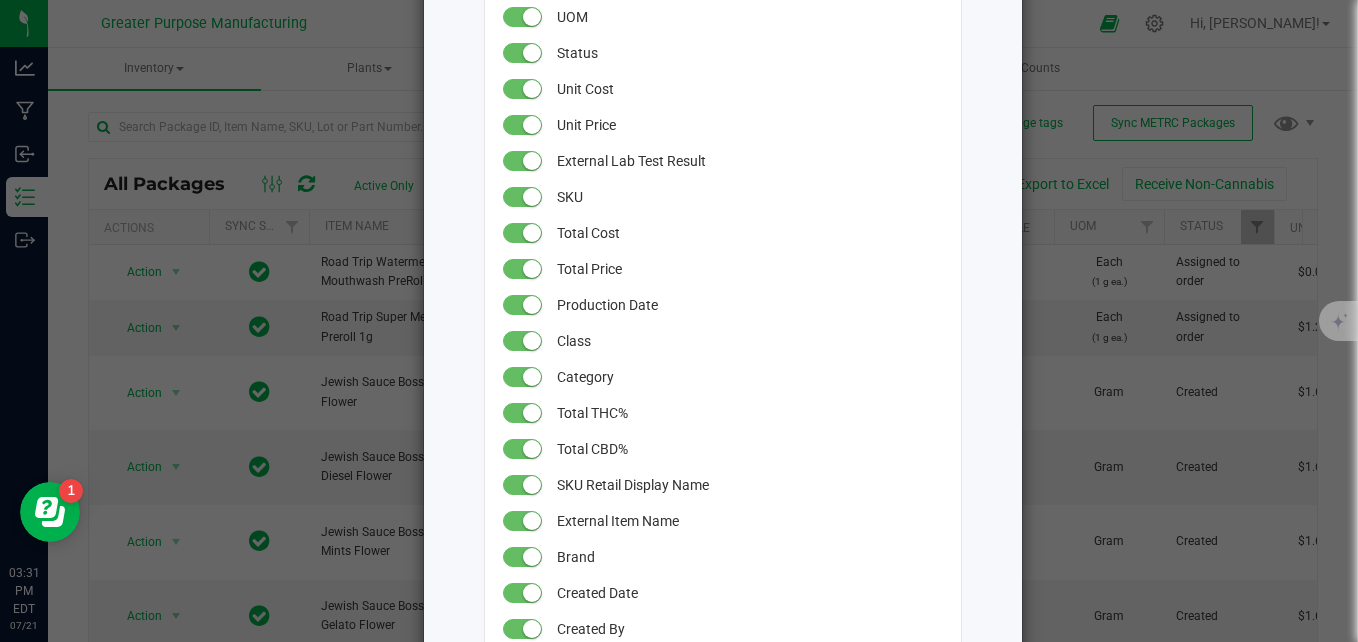click on "All Packages Grid Settings   Drag columns to rearrange their order in the grid.   Use the switches to toggle columns shown and hidden.   Double-click a column name to rename it.   Item Name   Lot Number   Package ID   Qty   Available   UOM   Status   Unit Cost   Unit Price   External Lab Test Result   SKU   Total Cost   Total Price   Production Date   Class   Category   Total THC%   Total CBD%   SKU Retail Display Name   External Item Name   Brand   Created Date   Created By   Modified Date   Modified By   Area   Location   Lock Code   Has COA   Origin Harvests   Order Id   Shipment   Total Available Cost   Total Non-Available Cost   Pkg Timestamp   PO ID   Lab Test Result   External/Internal   Strain   Src Type   SKU Name   Non-Available   Source Packages   Parent Packages   Harvest Dates   Destination   Ref Field 1   Ref Field 2   Ref Field 3   Version   Season   Style   Proc Duration   Temperature   Pressure   Equipment Code   Use By   Part Number   Moisture %   Description   Cancel   Update" 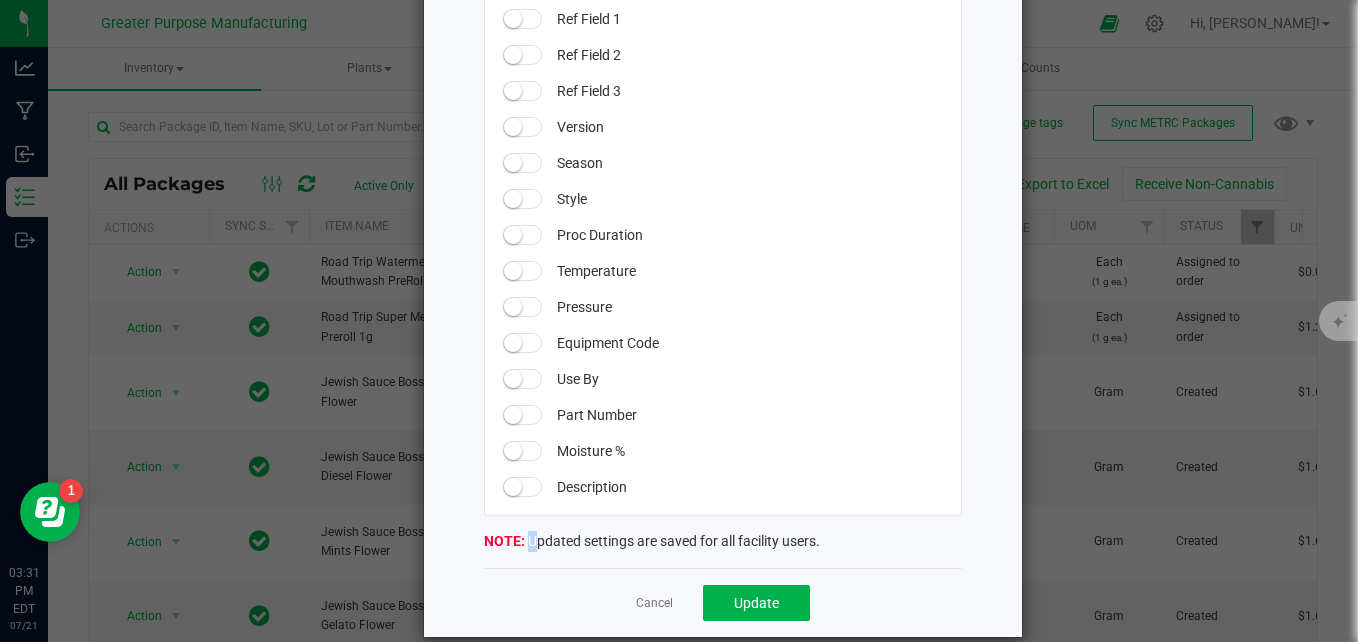 scroll, scrollTop: 1893, scrollLeft: 0, axis: vertical 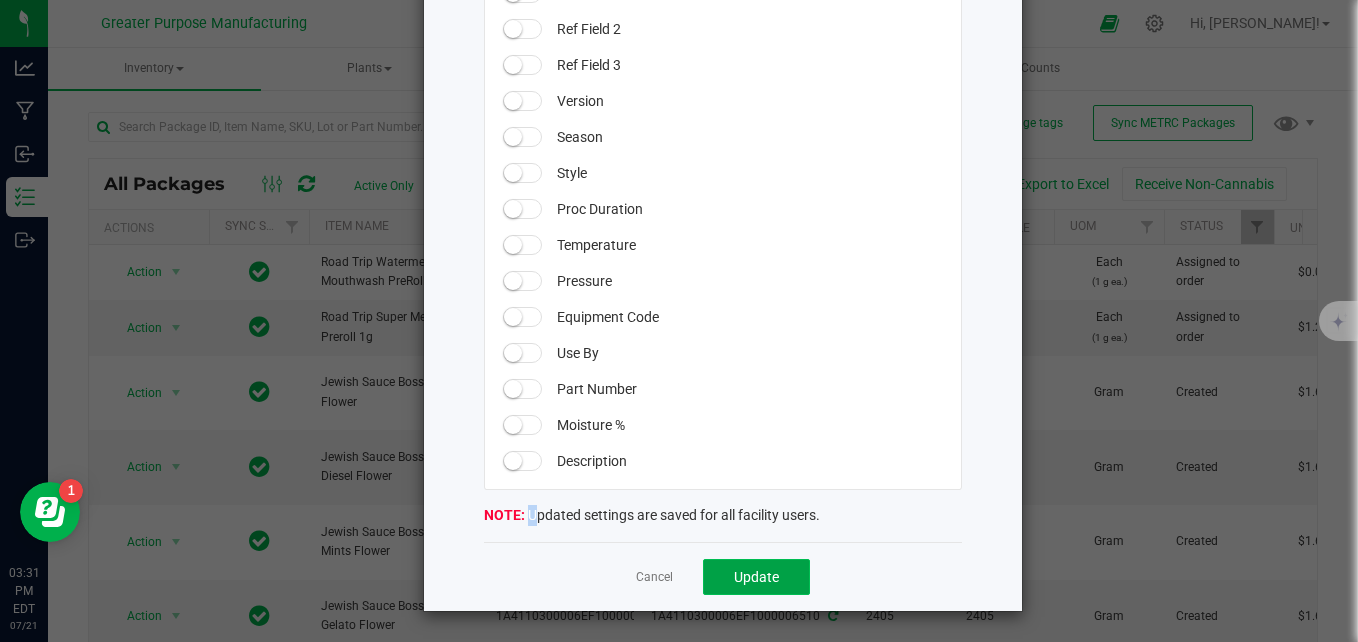 click on "Update" 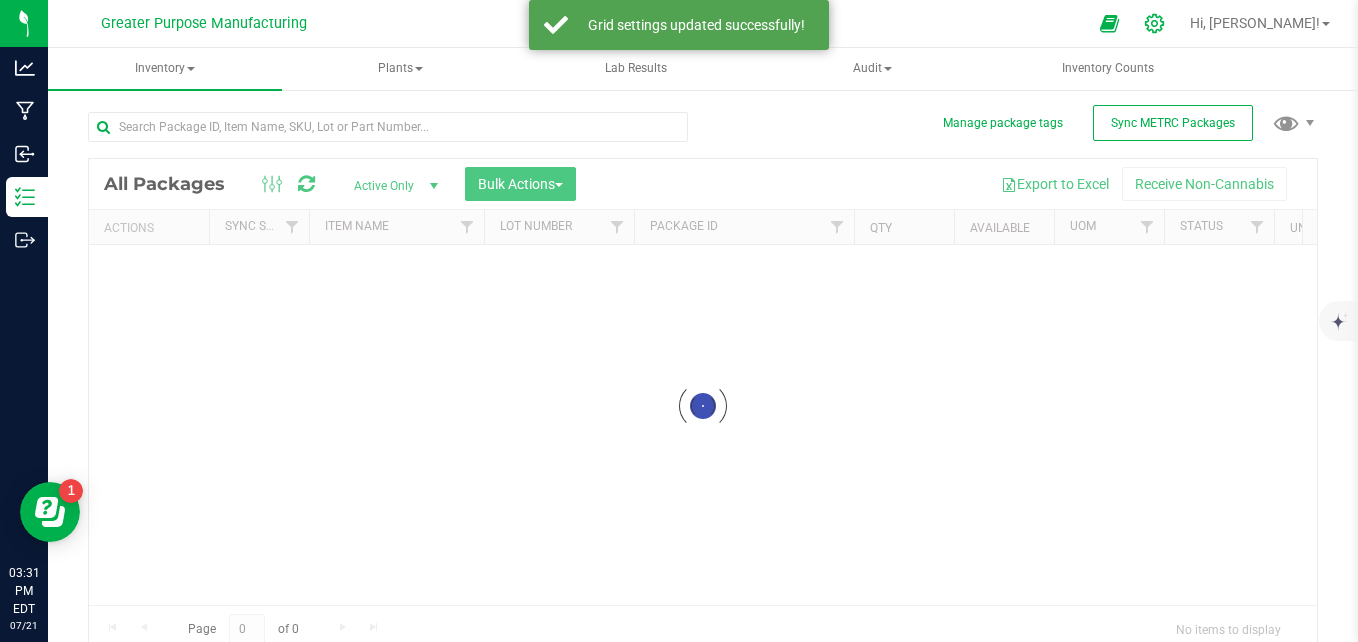 click 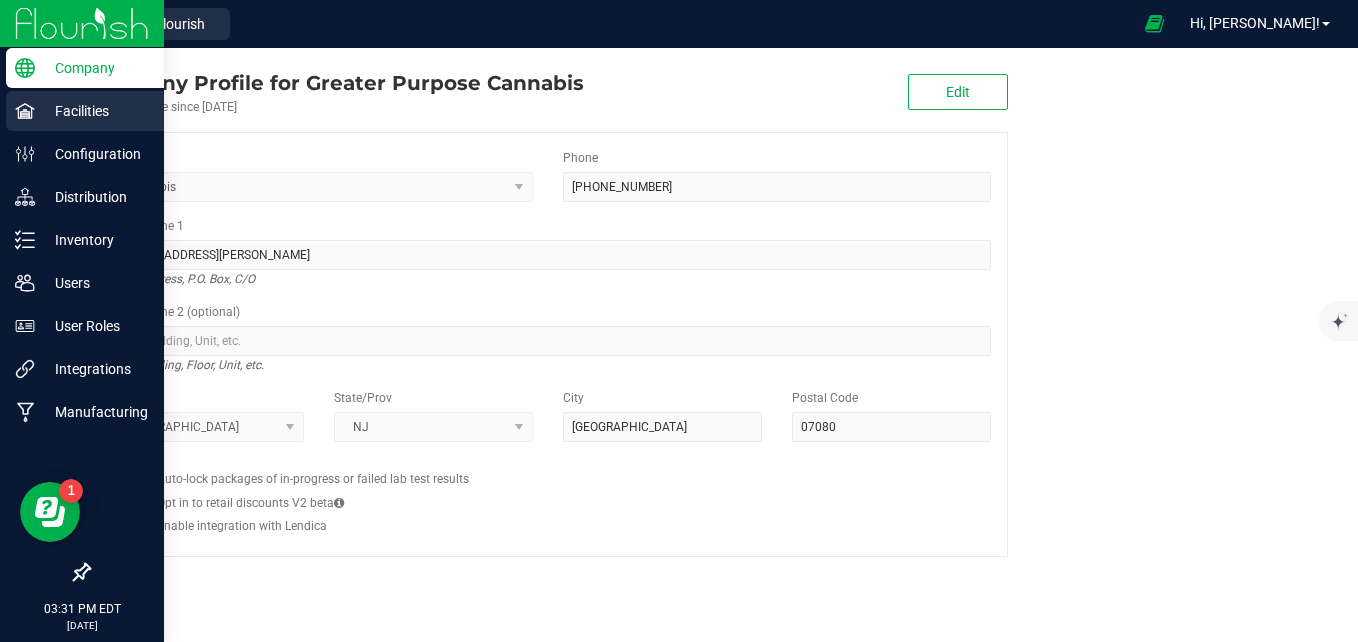 click on "Facilities" at bounding box center (95, 111) 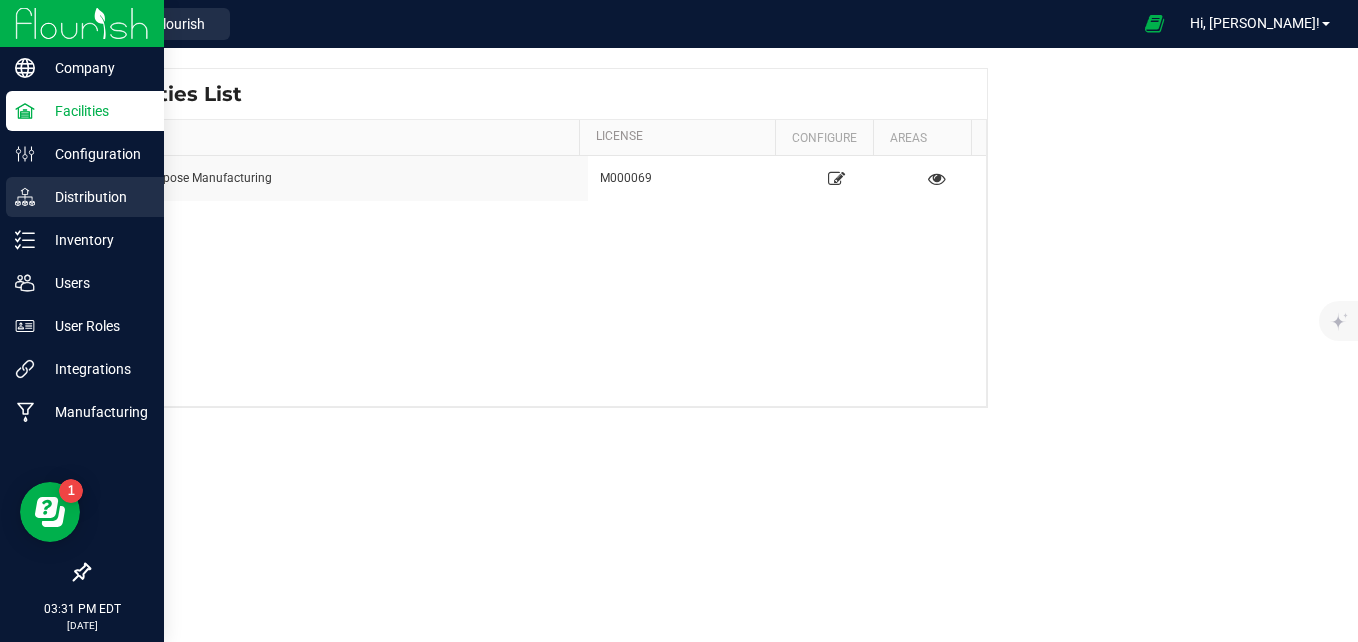 click on "Distribution" at bounding box center (95, 197) 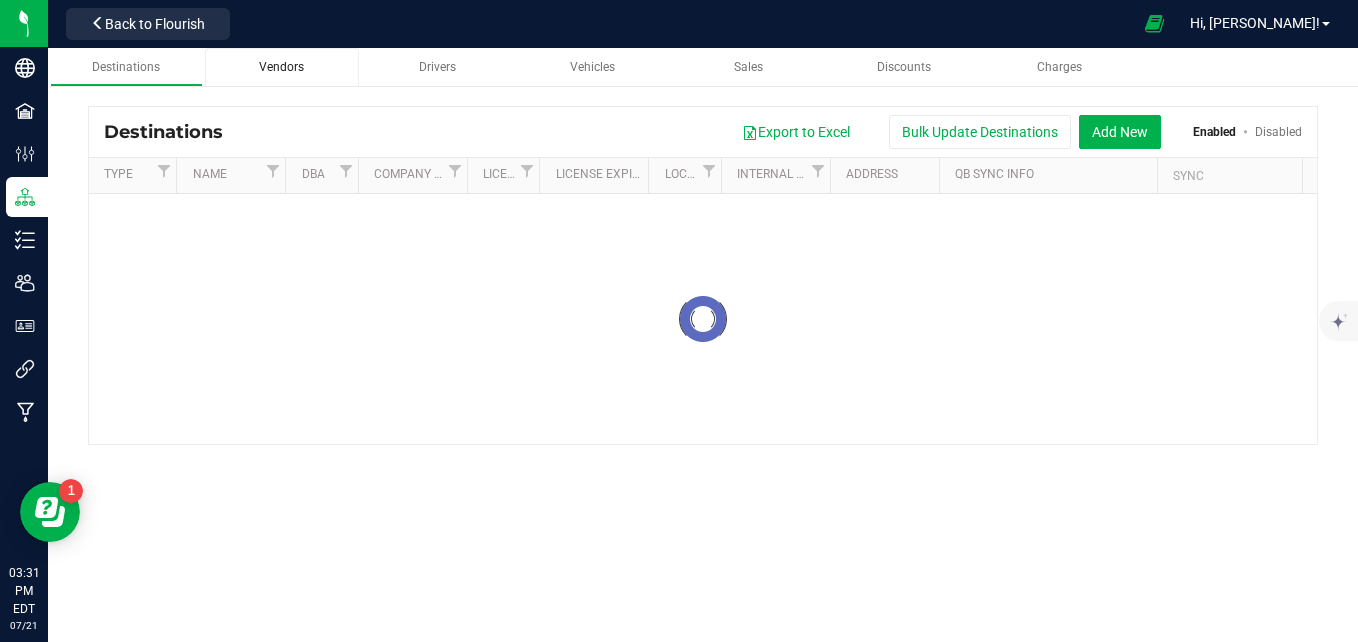 click on "Vendors" at bounding box center [281, 67] 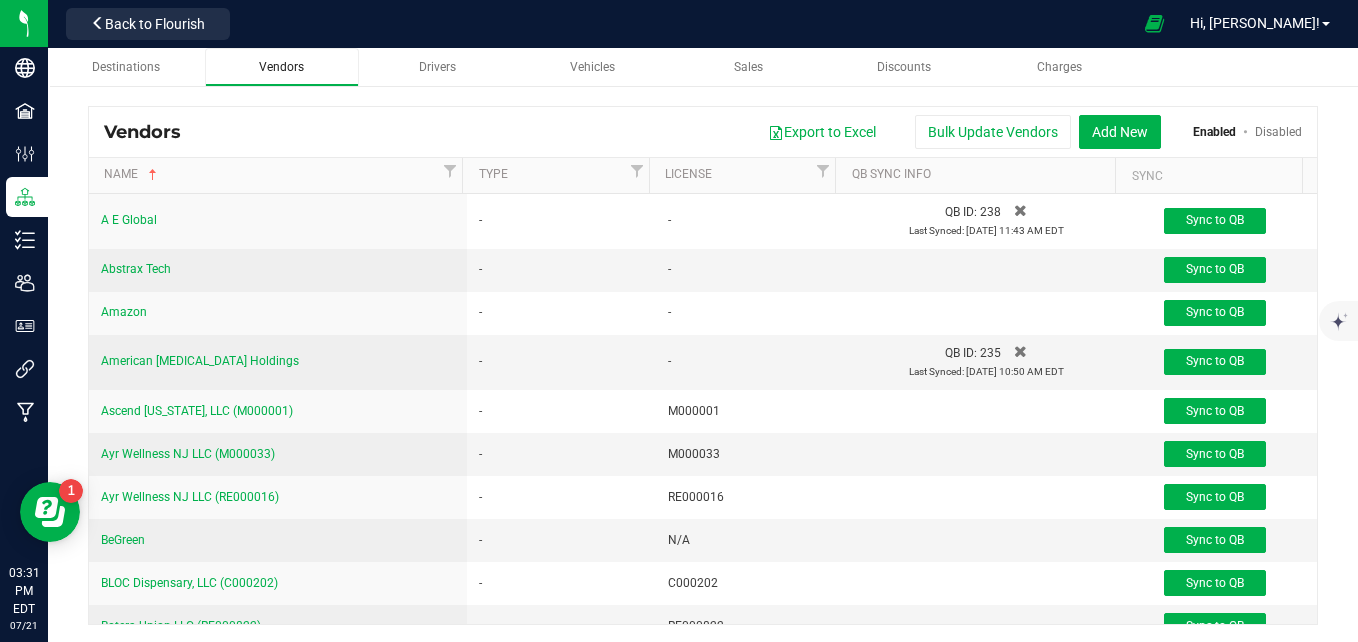 click on "Vendors" at bounding box center (281, 67) 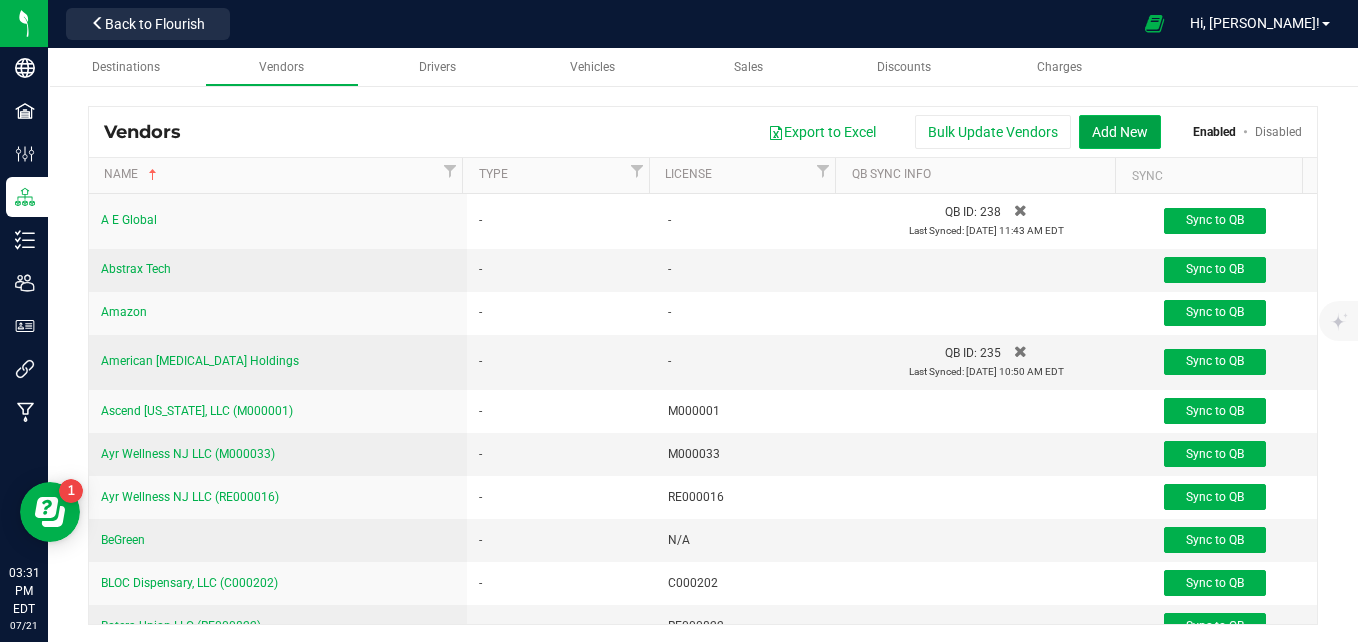 click on "Add New" at bounding box center [1120, 132] 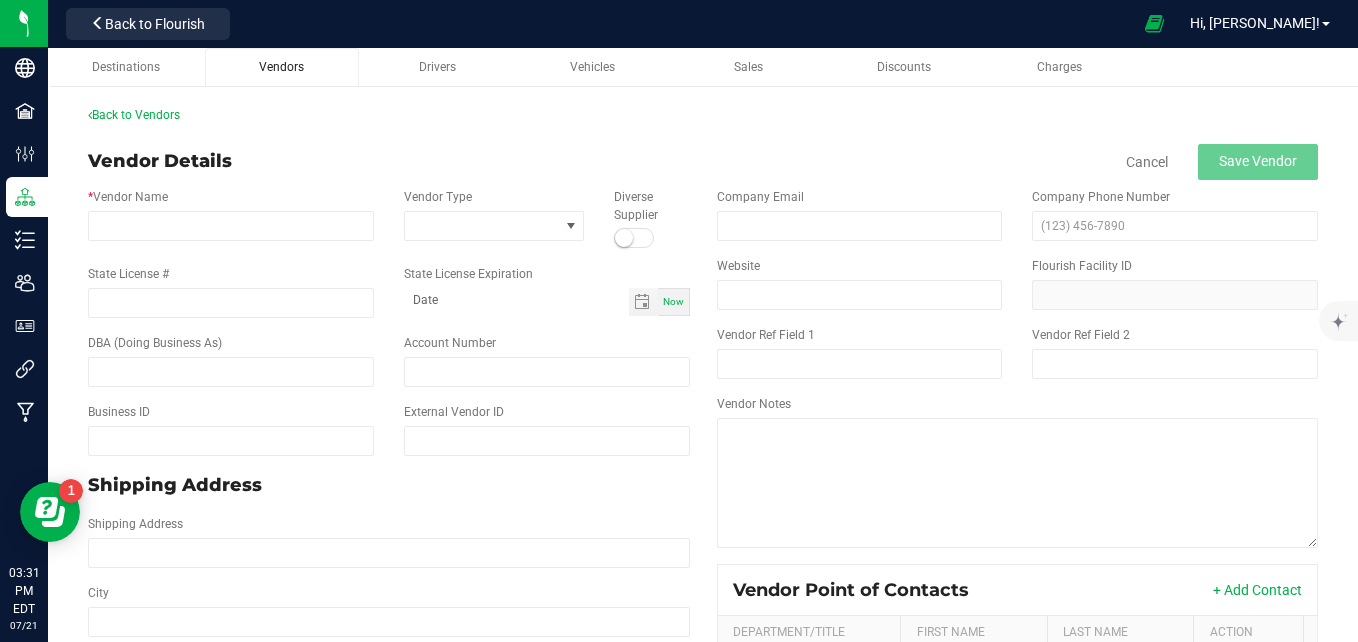 click on "Vendors" at bounding box center (281, 67) 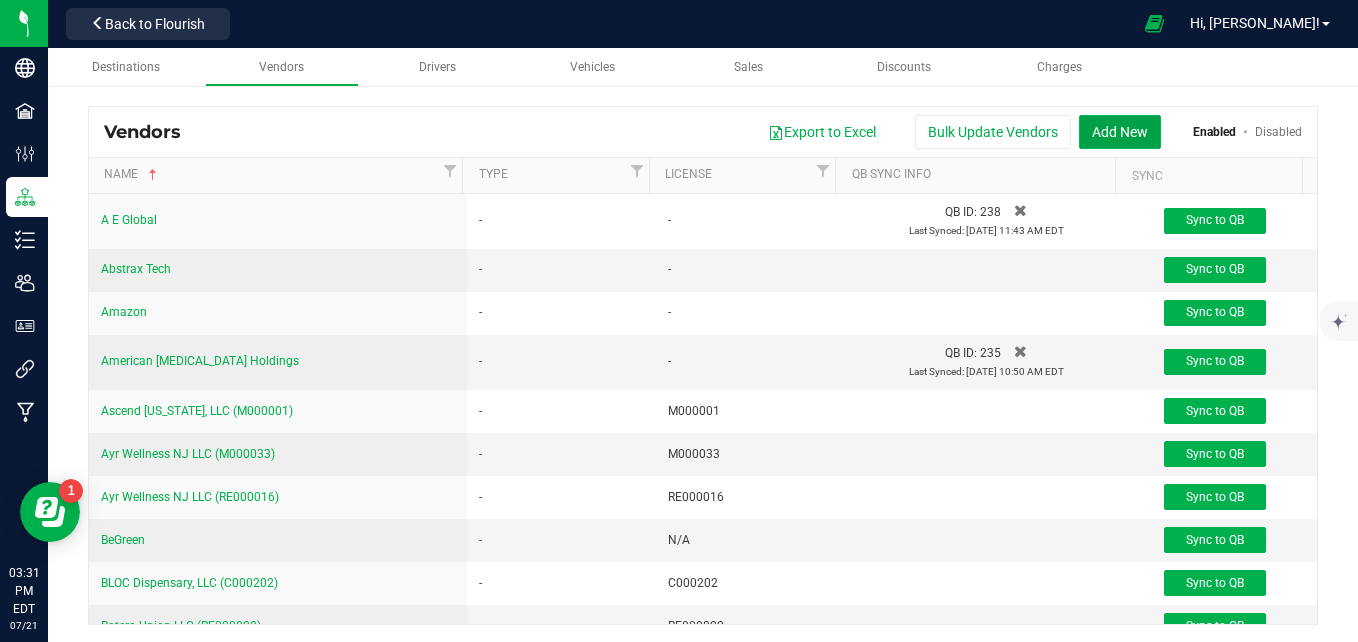 click on "Add New" at bounding box center [1120, 132] 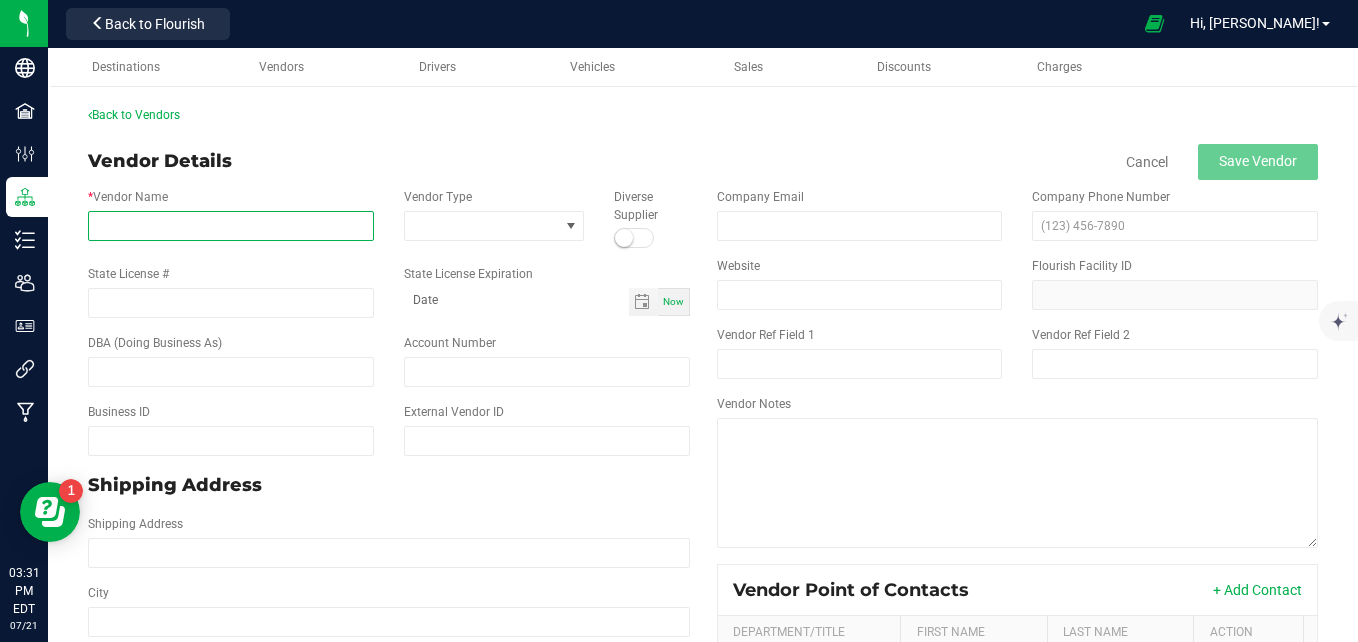 click on "*  Vendor Name" at bounding box center [231, 226] 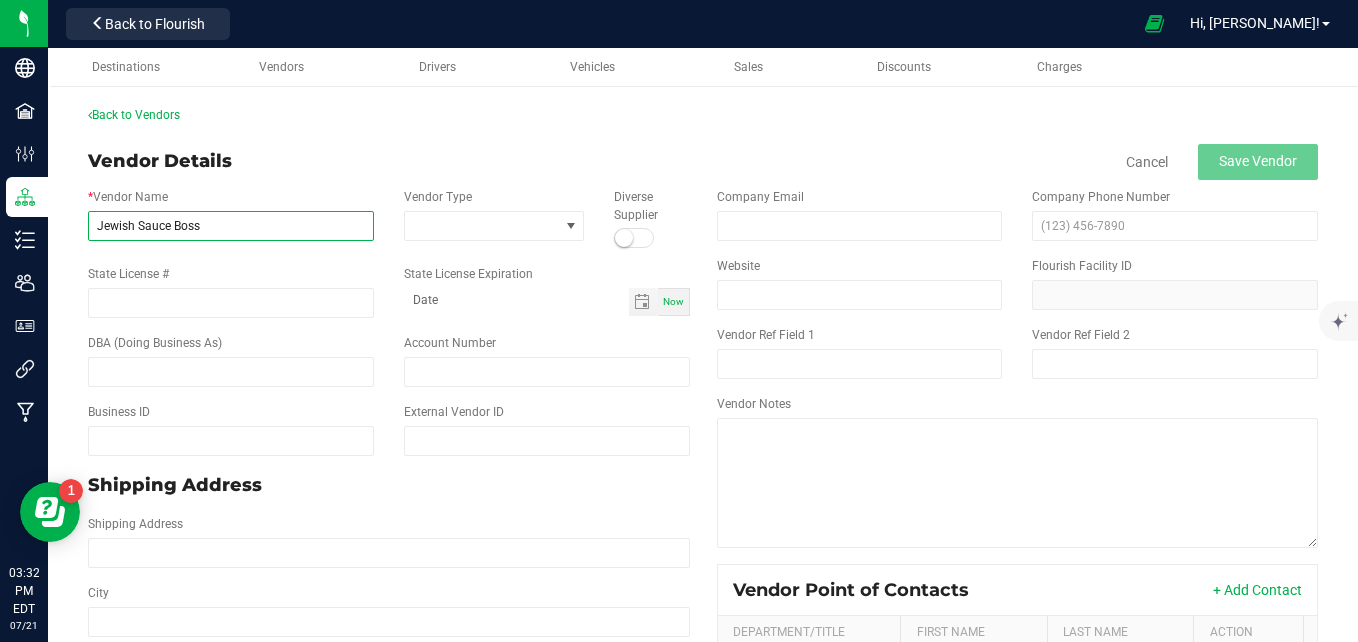 type on "Jewish Sauce Boss" 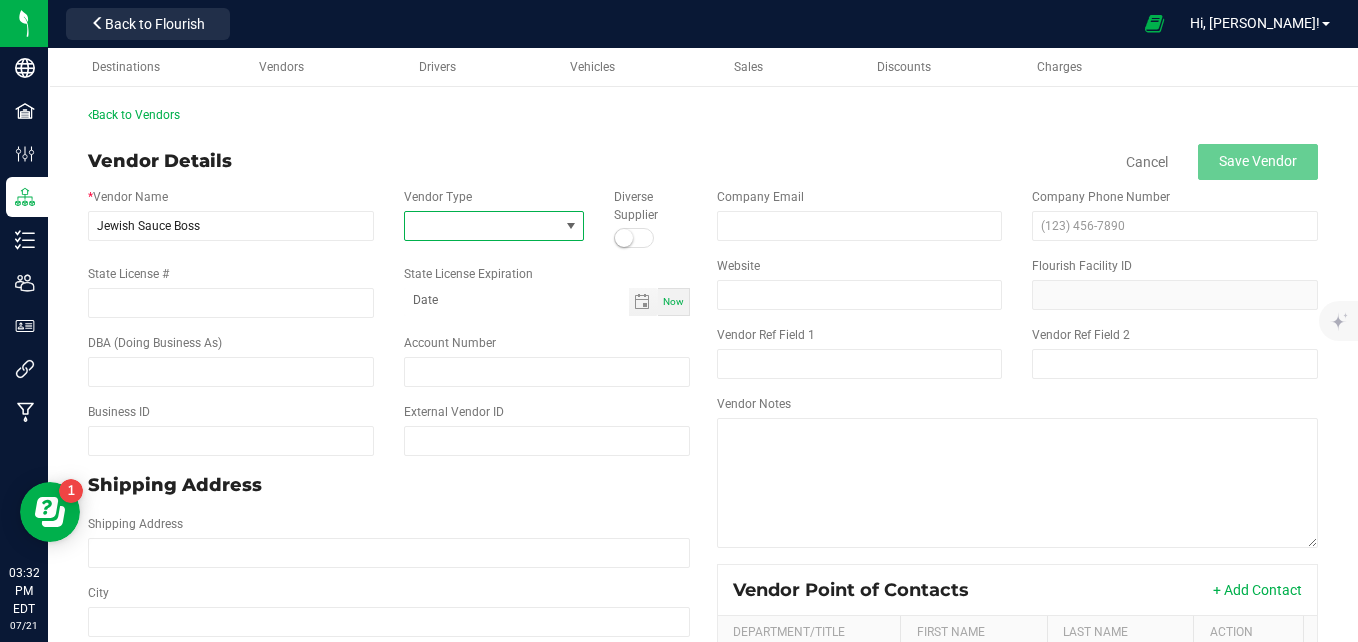 click at bounding box center (494, 226) 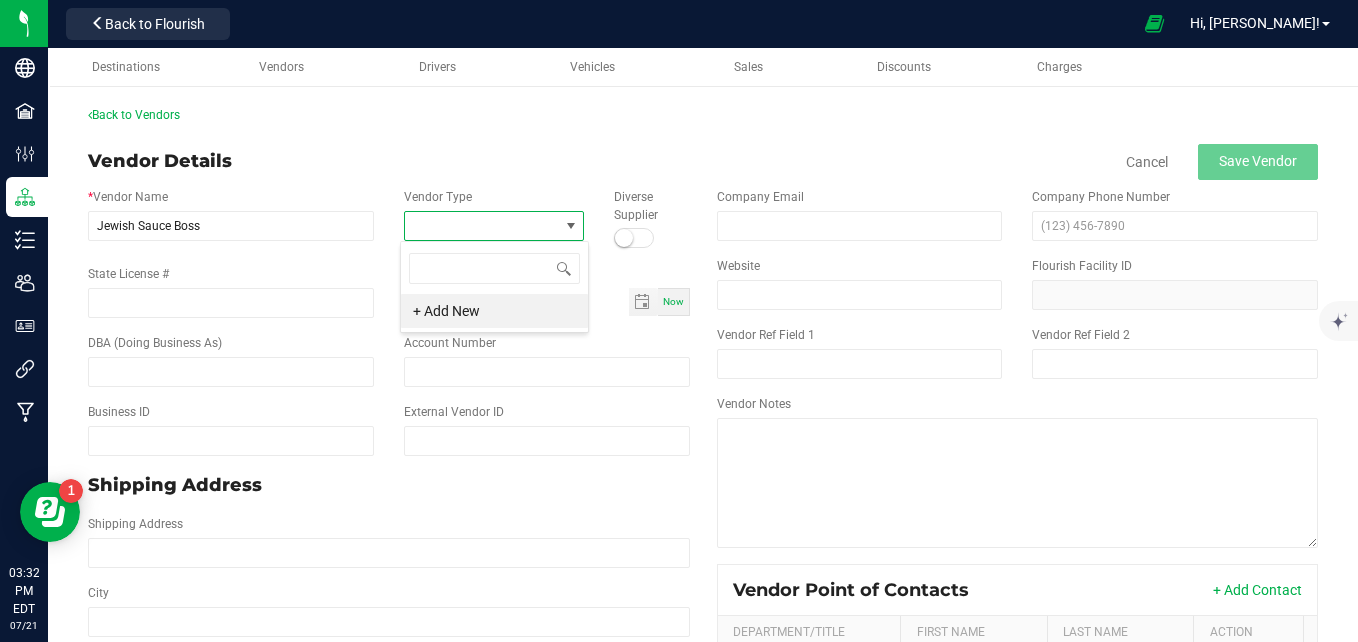 click at bounding box center (571, 226) 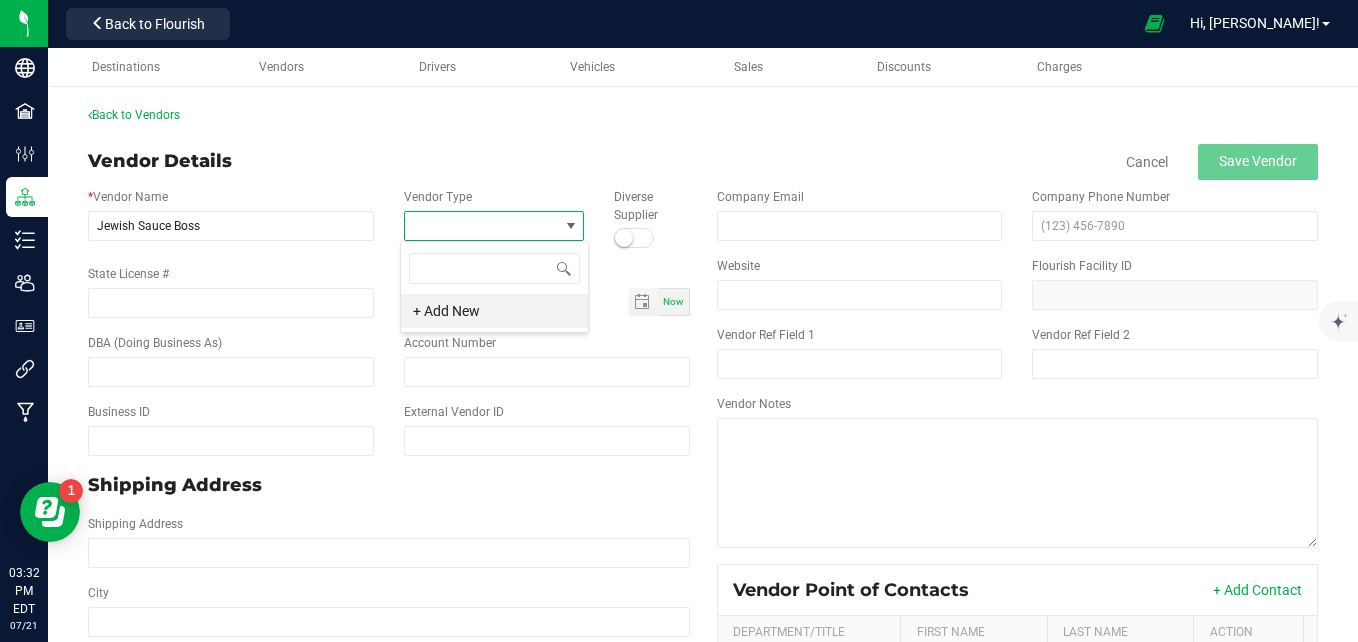 scroll, scrollTop: 0, scrollLeft: 0, axis: both 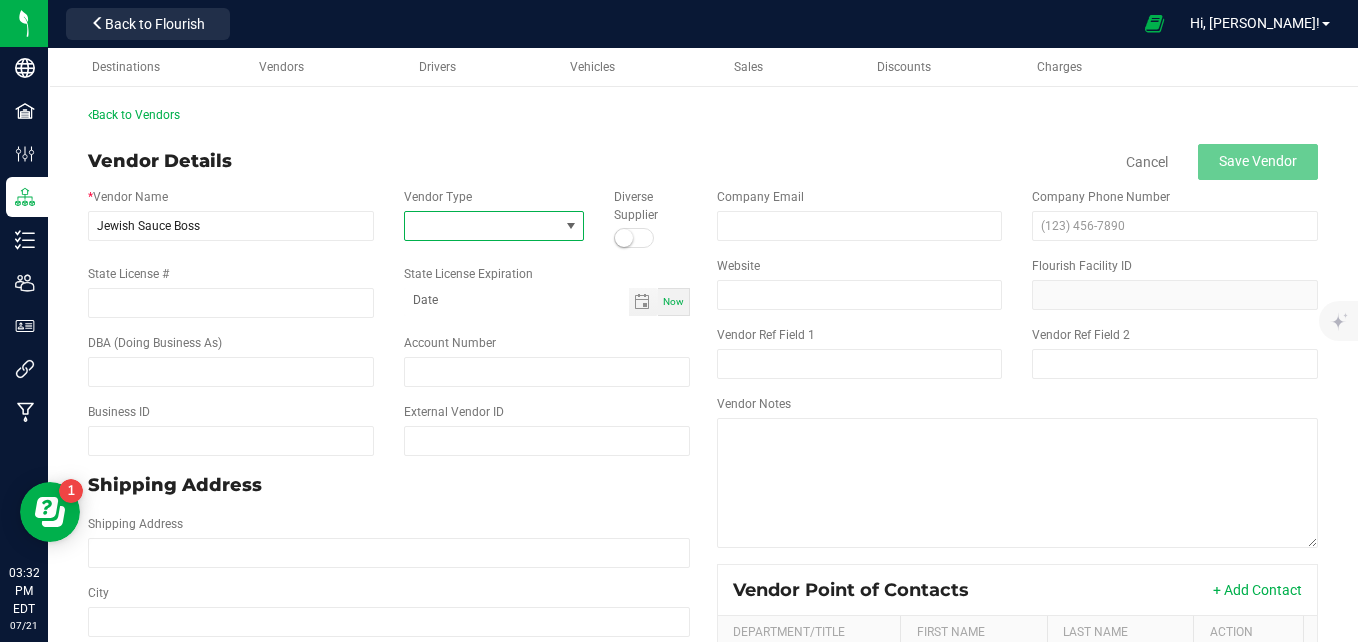 click at bounding box center (571, 226) 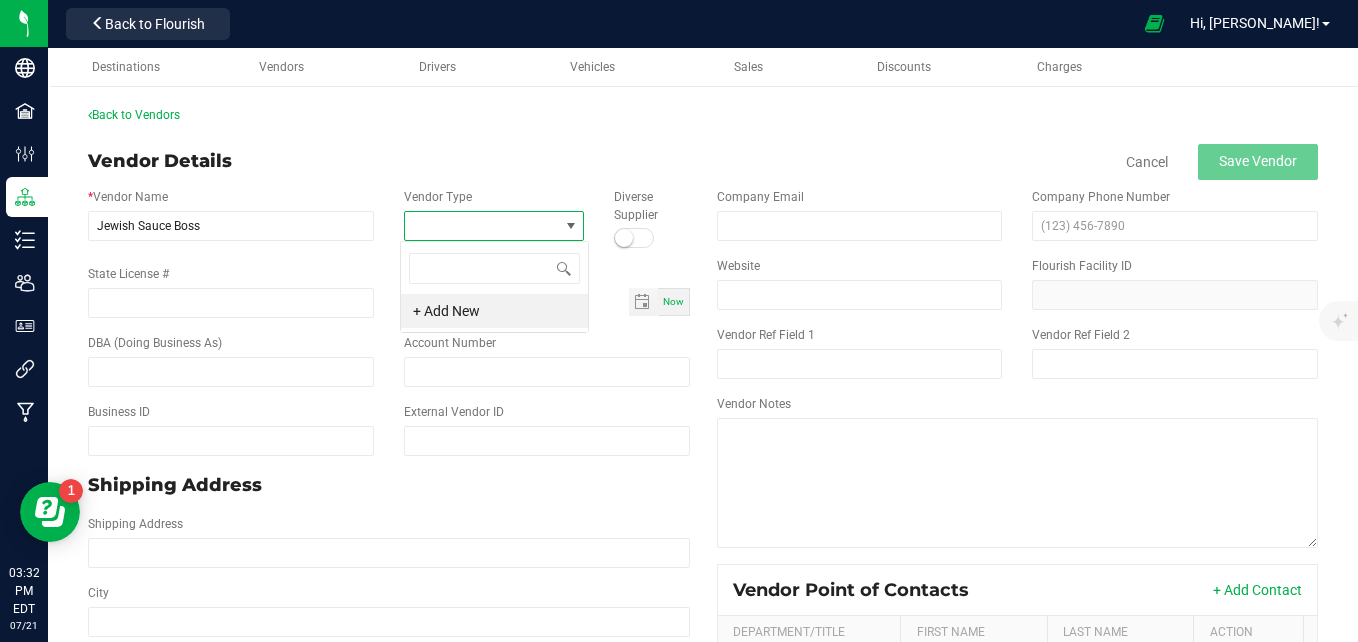 scroll, scrollTop: 99970, scrollLeft: 99822, axis: both 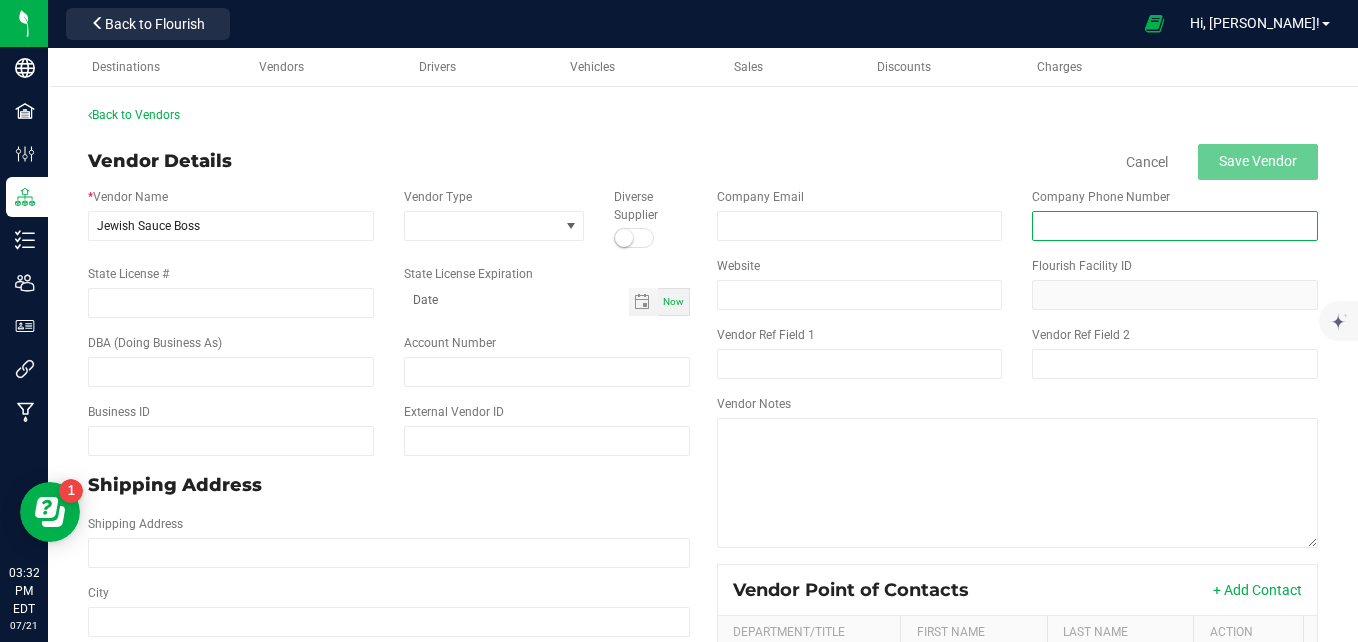 click at bounding box center (1175, 226) 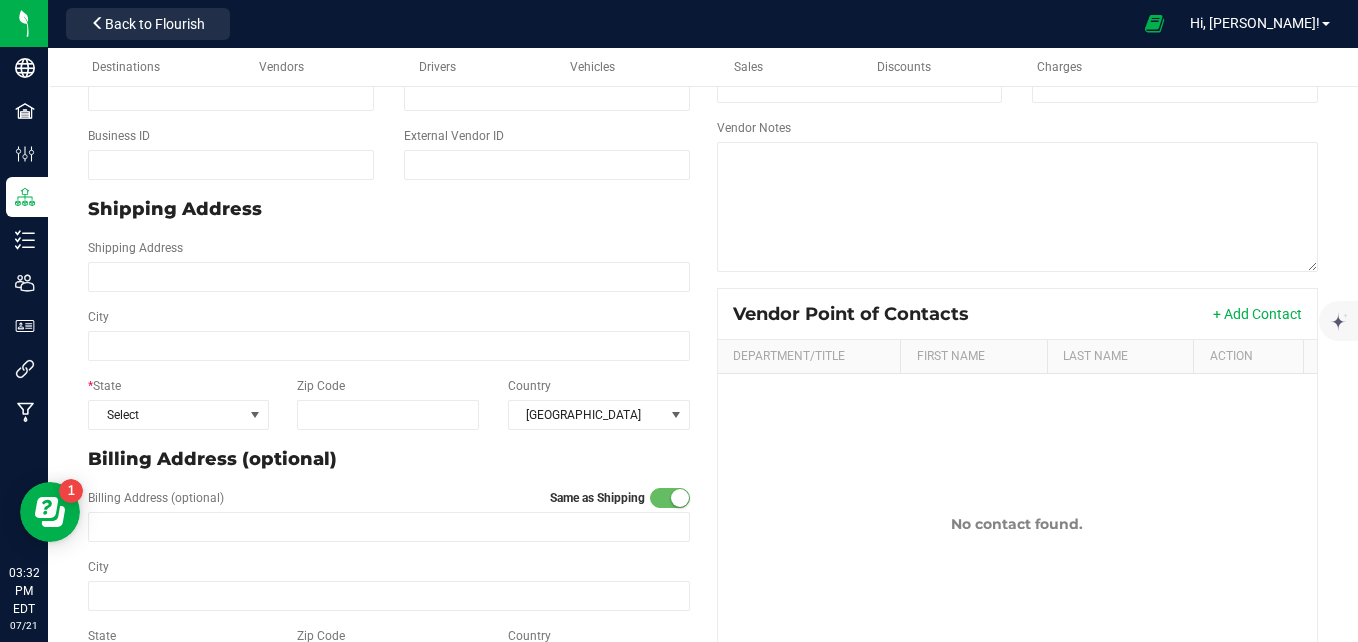 scroll, scrollTop: 342, scrollLeft: 0, axis: vertical 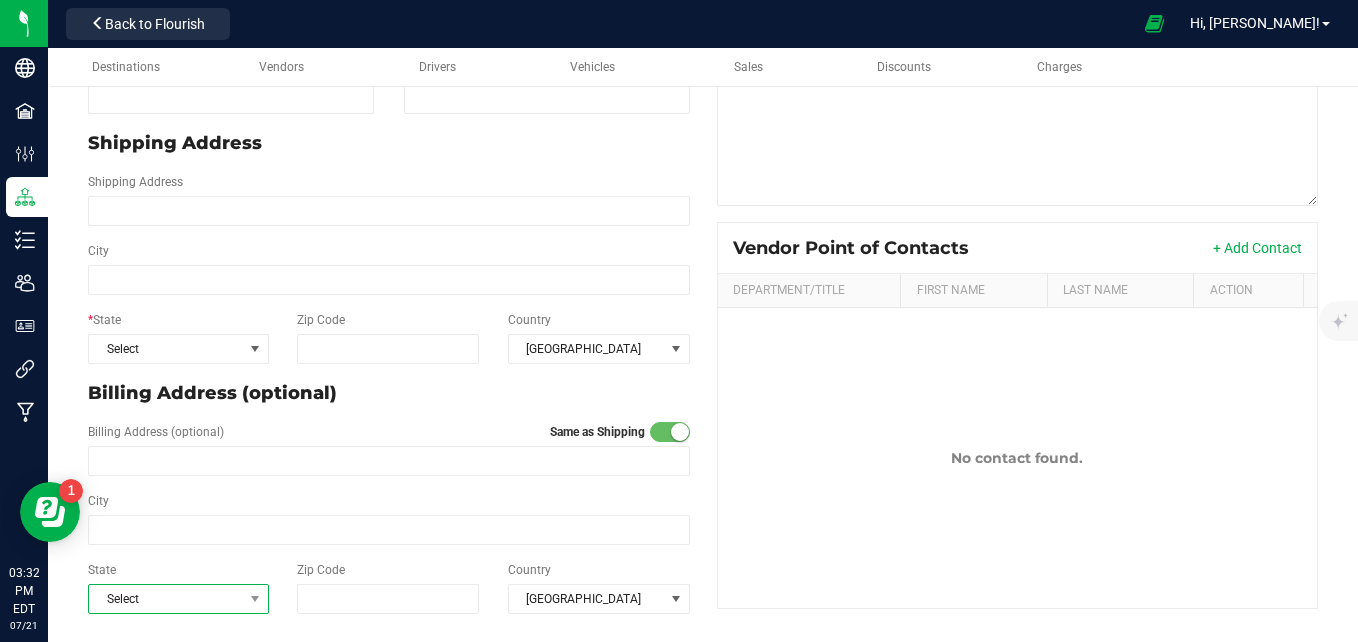click on "Select" at bounding box center (166, 599) 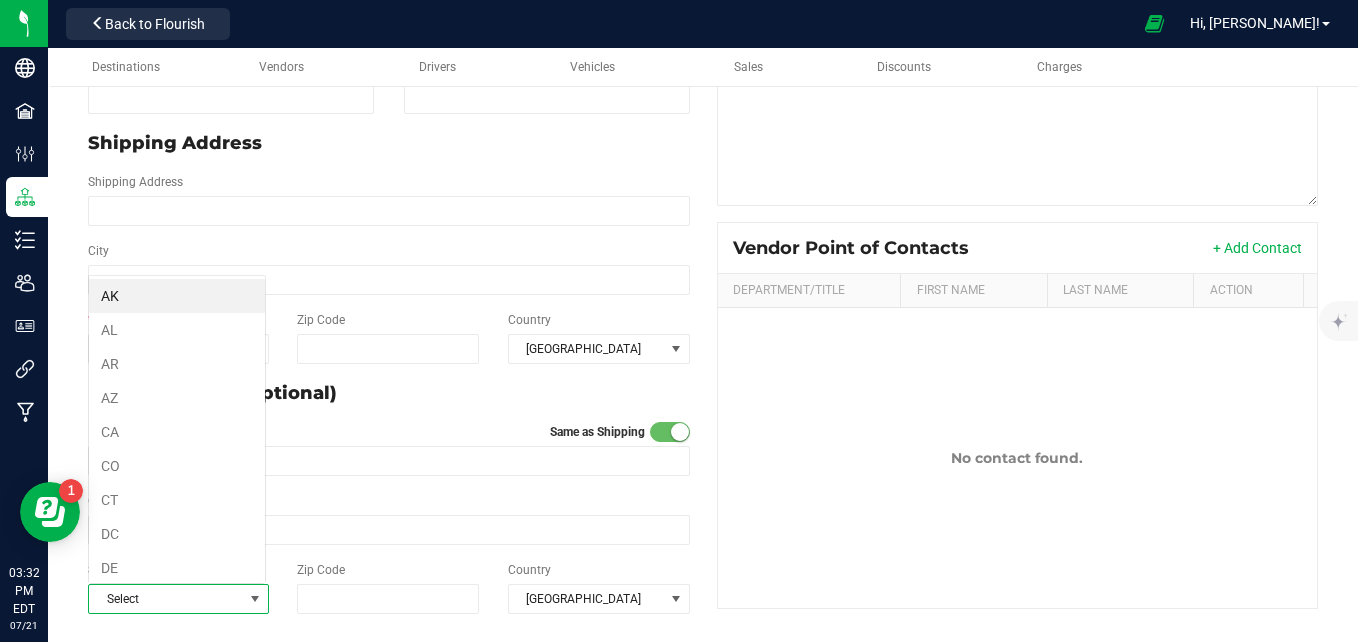 scroll, scrollTop: 99970, scrollLeft: 99822, axis: both 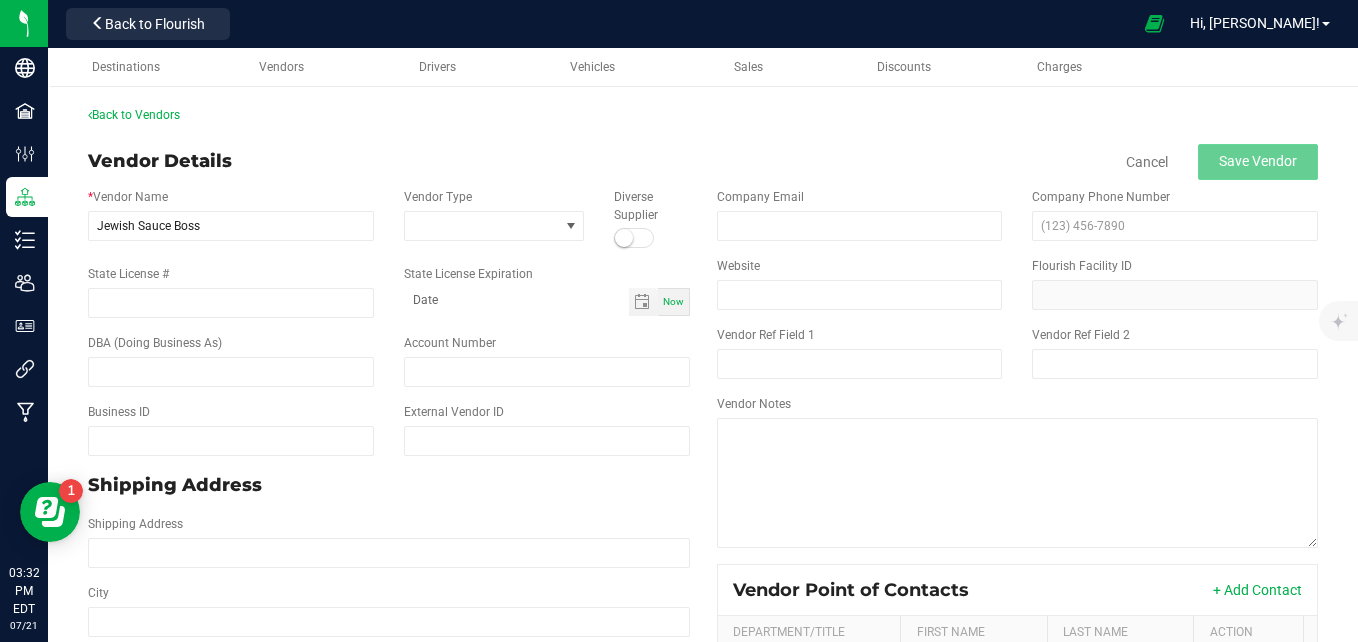 type on "07080" 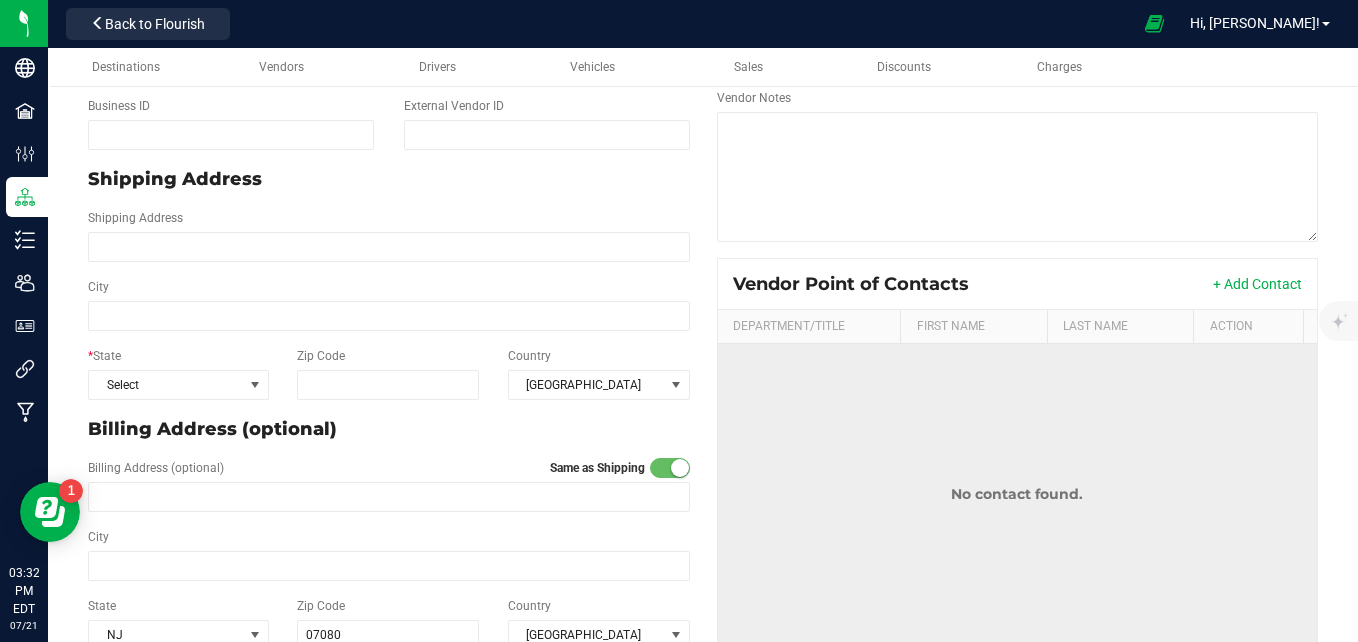 scroll, scrollTop: 342, scrollLeft: 0, axis: vertical 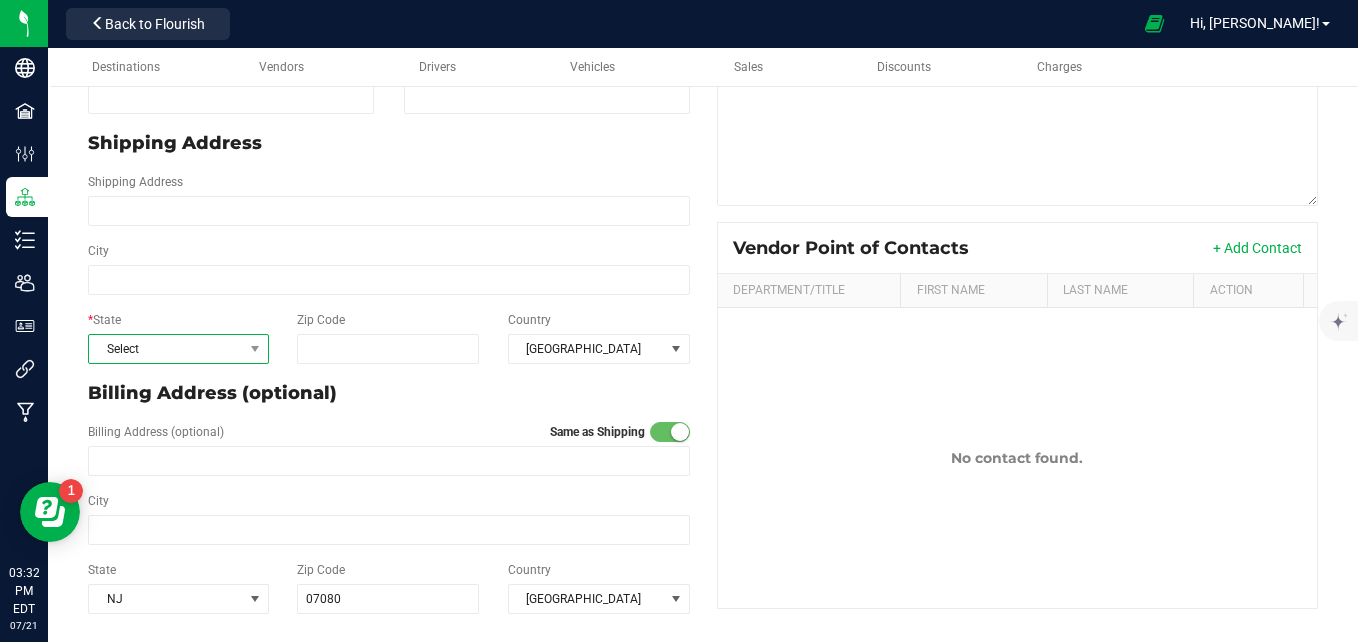 click on "Select" at bounding box center [166, 349] 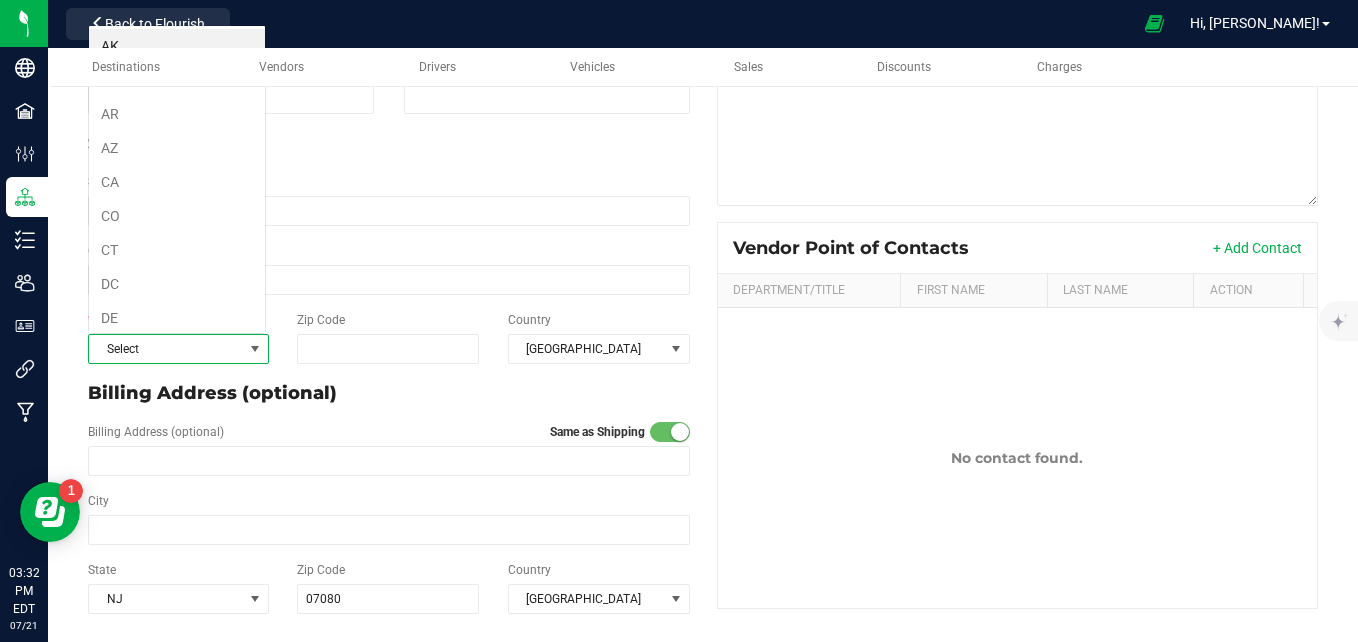 scroll, scrollTop: 99970, scrollLeft: 99822, axis: both 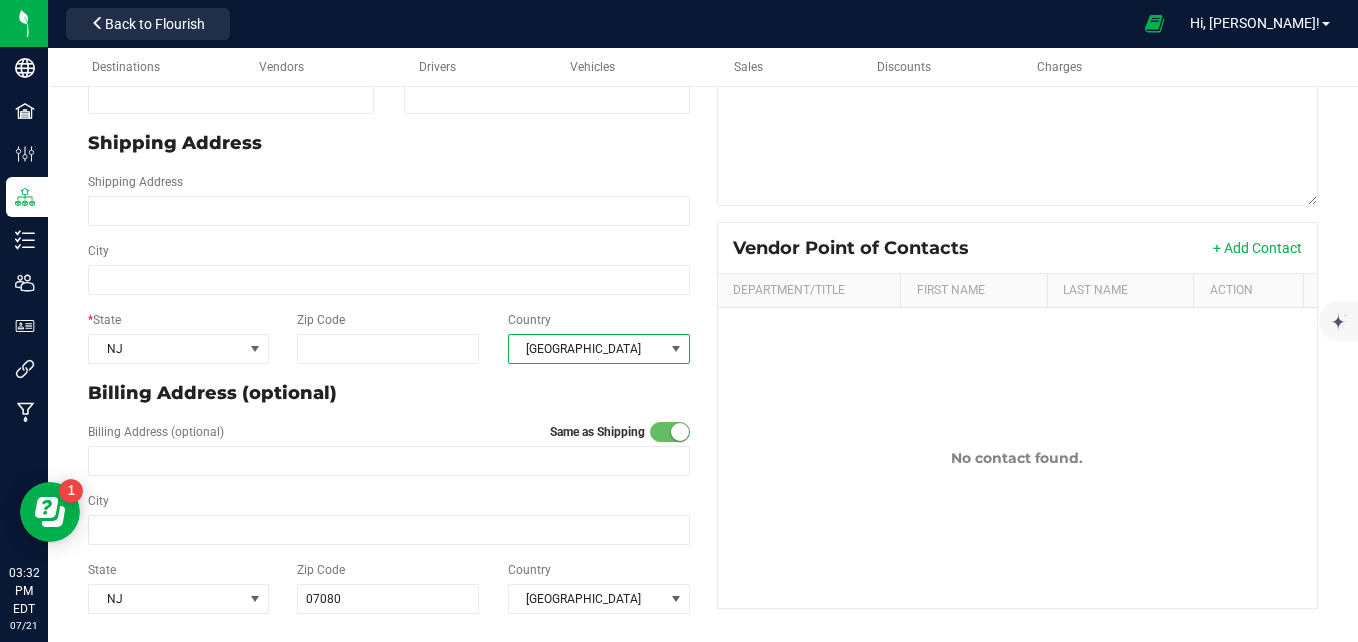 type 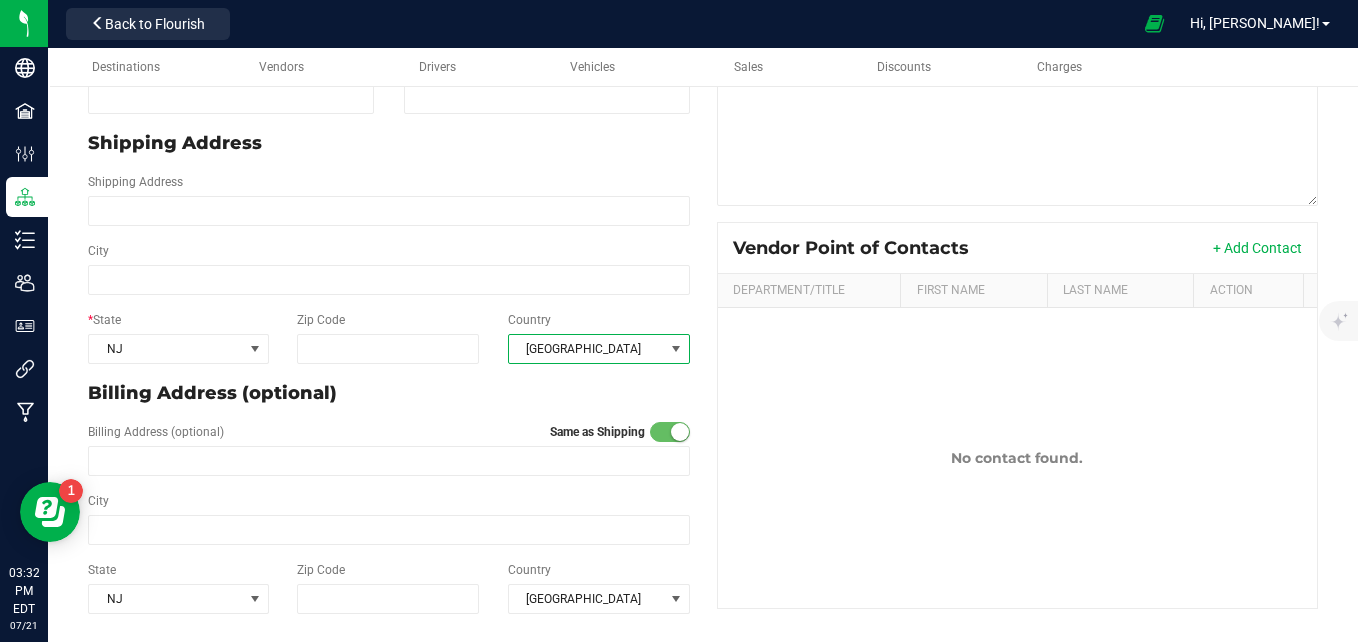 click on "Billing Address (optional)" at bounding box center (389, 393) 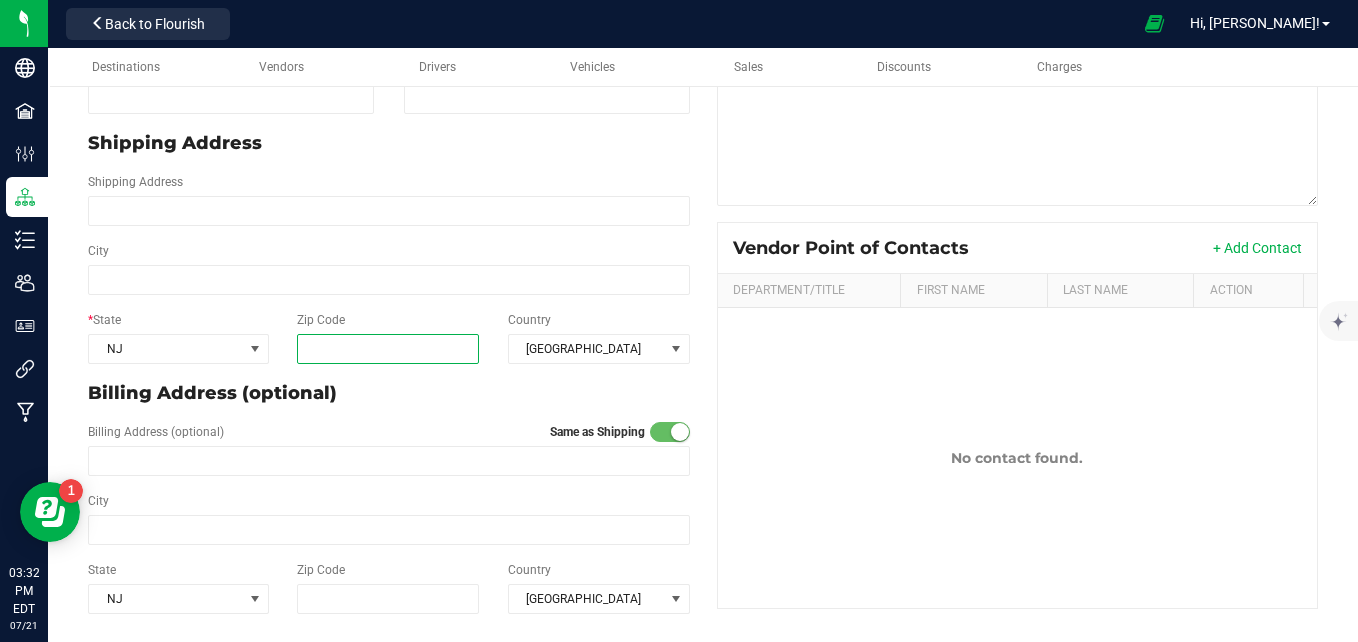 drag, startPoint x: 321, startPoint y: 351, endPoint x: 310, endPoint y: 361, distance: 14.866069 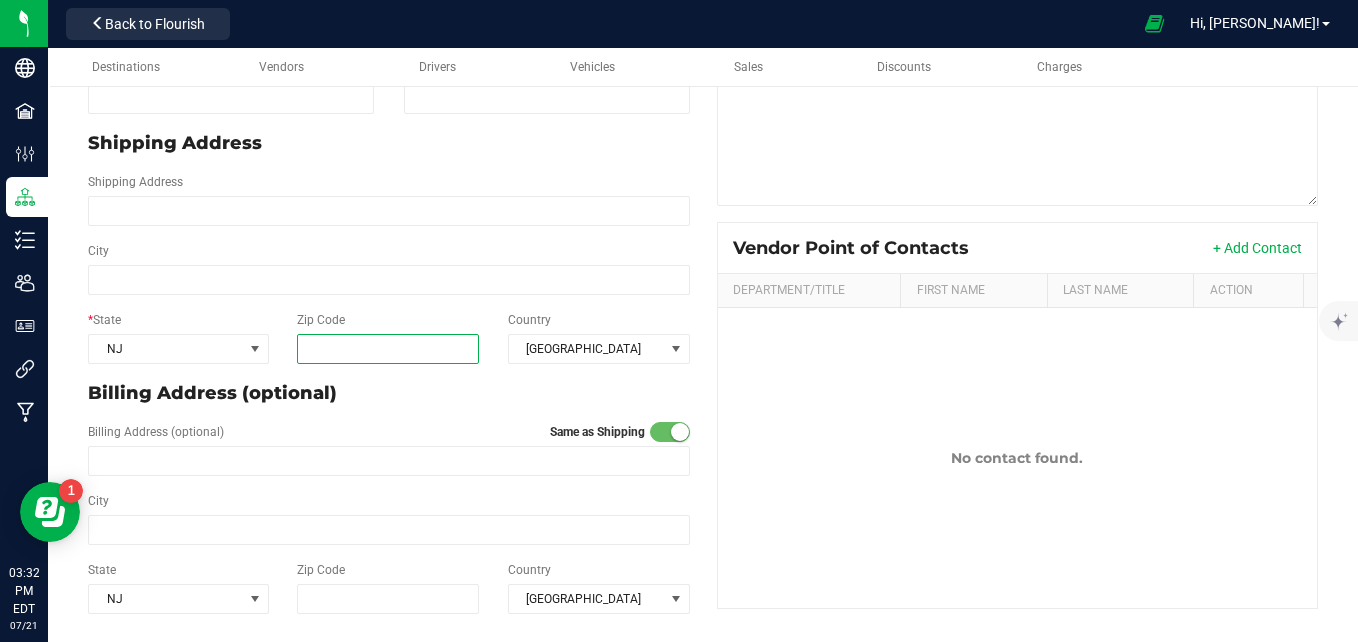 click on "Zip Code" at bounding box center [388, 349] 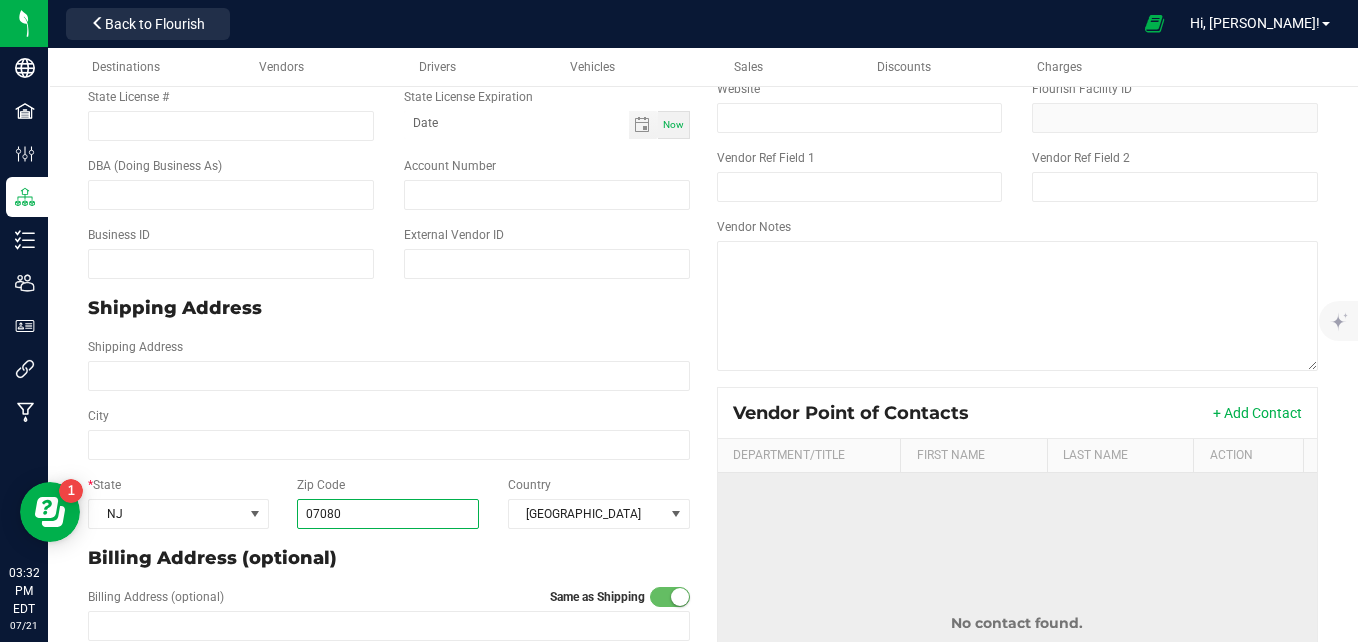 scroll, scrollTop: 0, scrollLeft: 0, axis: both 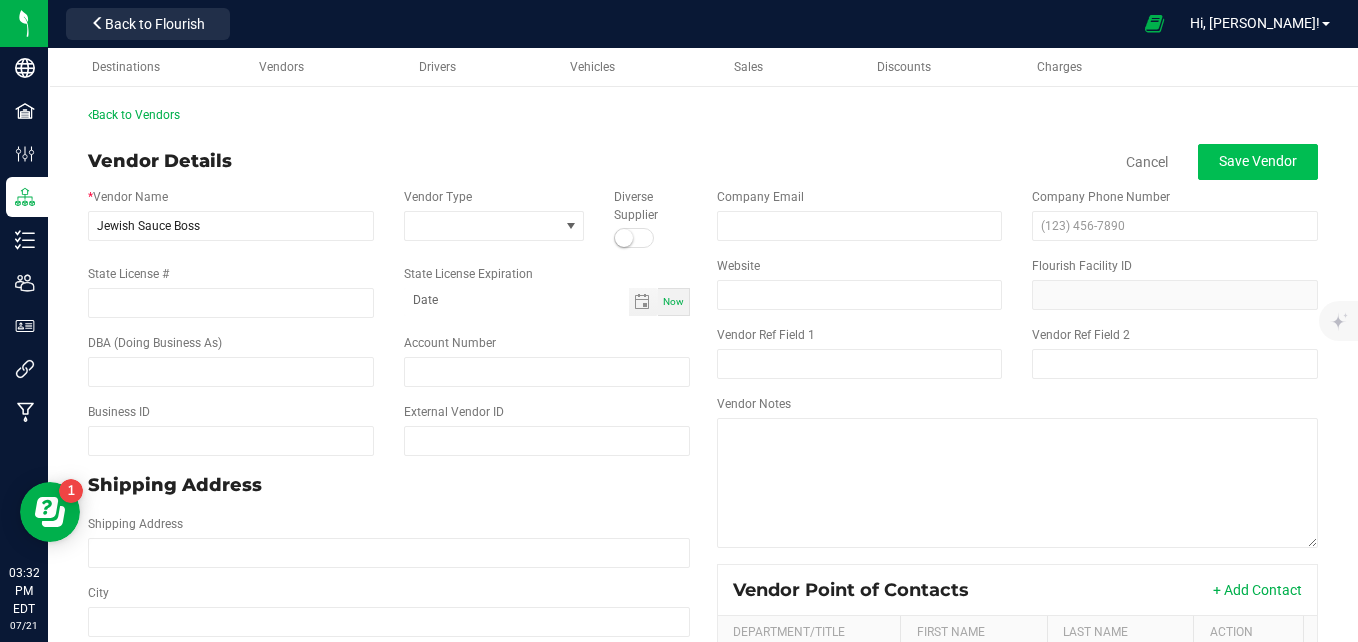 type on "07080" 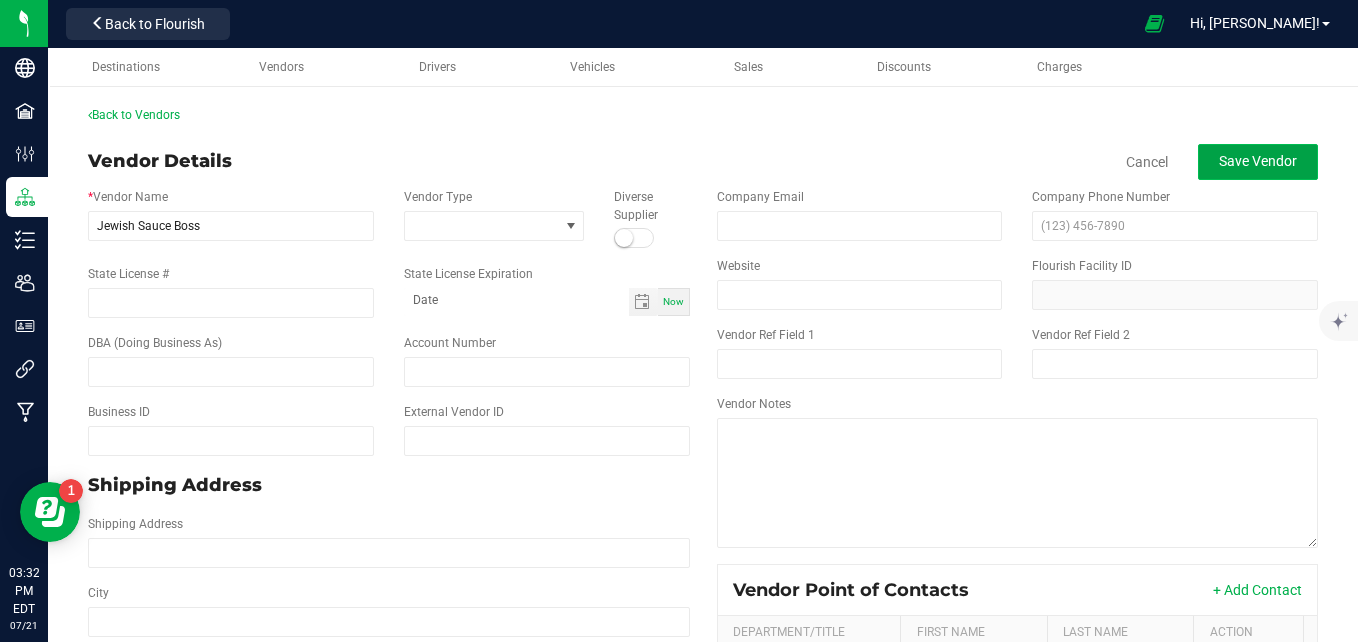 type on "07080" 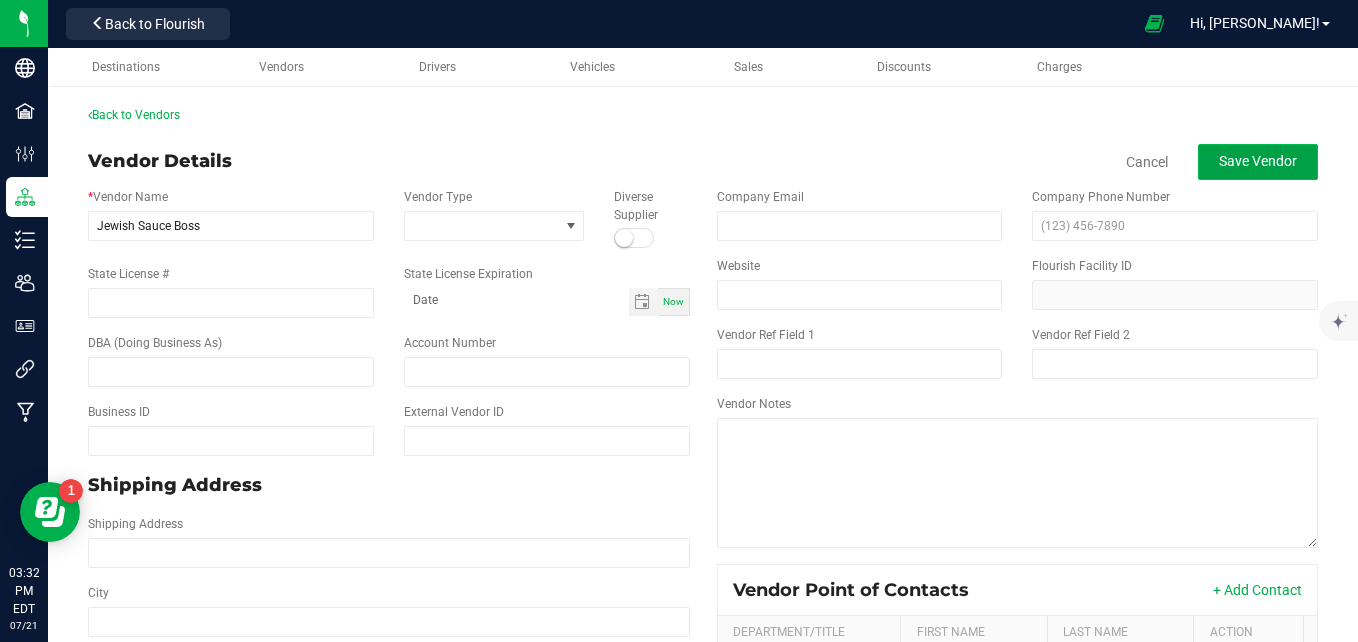 click on "Save Vendor" 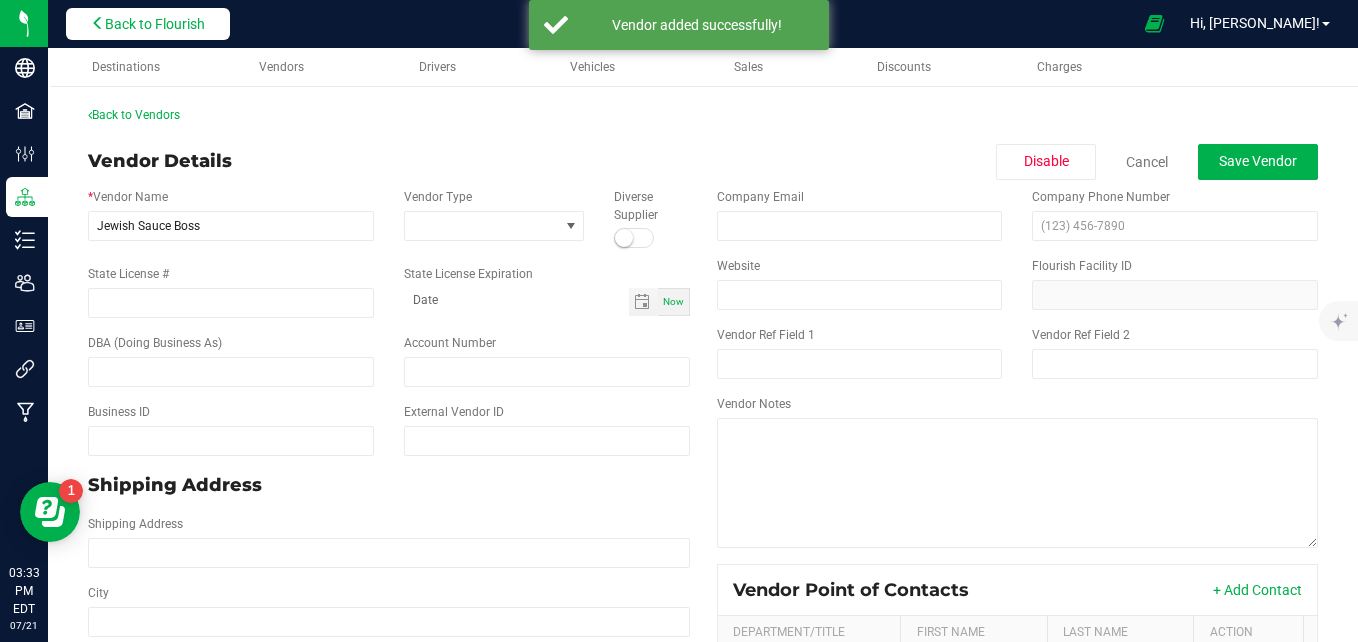 click on "Back to Flourish" at bounding box center [155, 24] 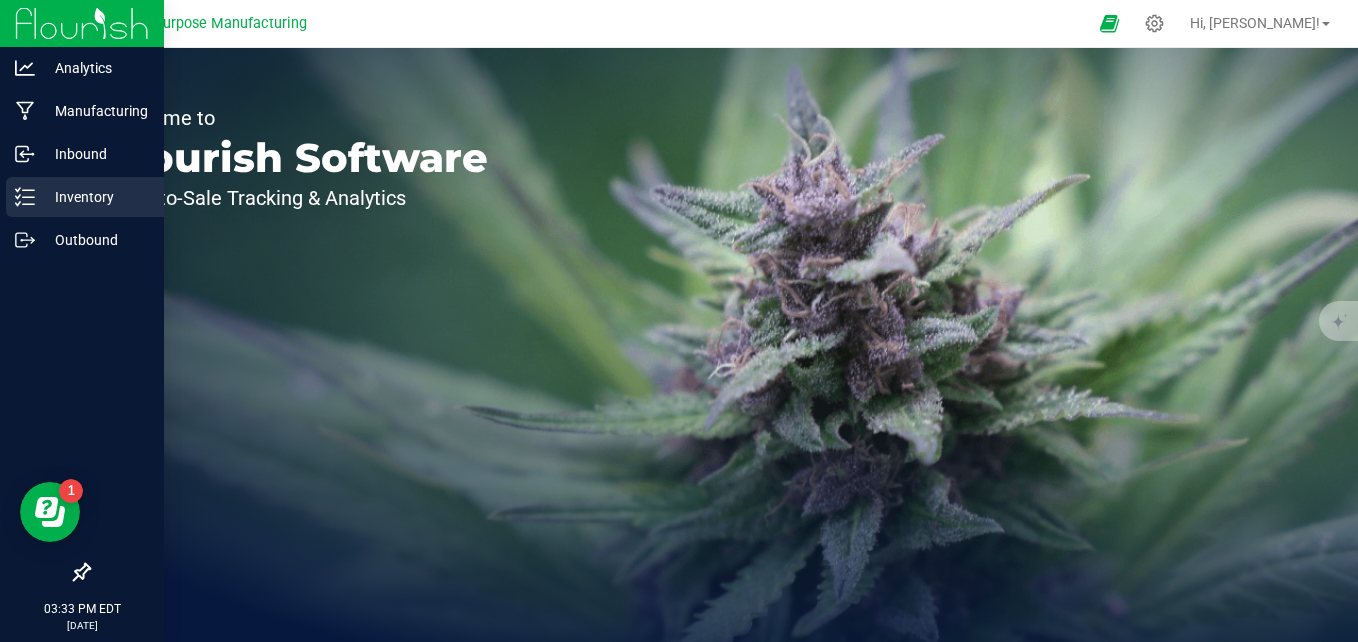 click on "Inventory" at bounding box center [95, 197] 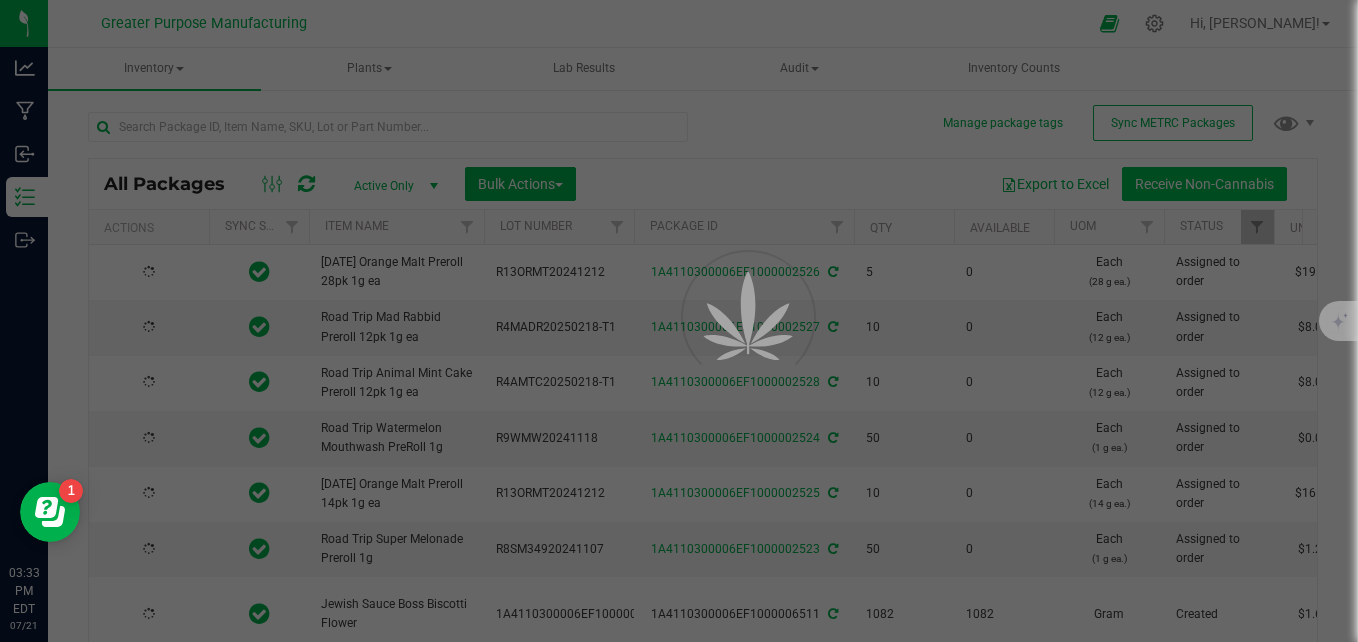 click on "Receive Non-Cannabis" at bounding box center (1204, 184) 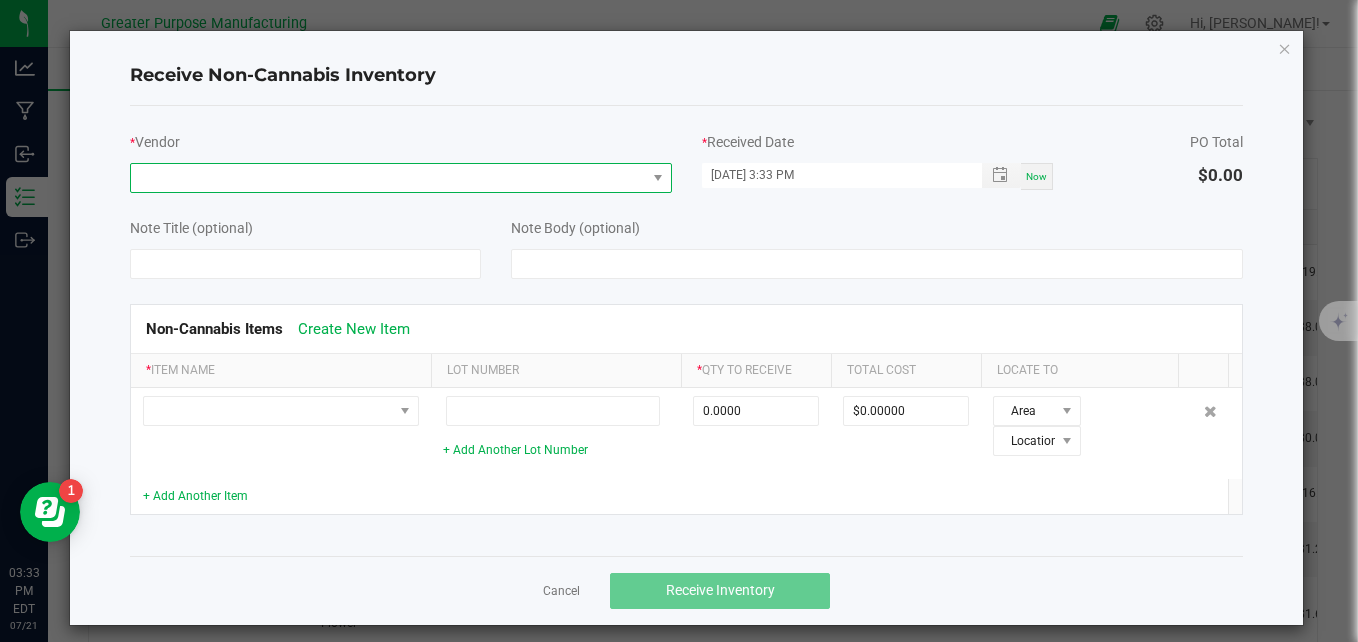 click at bounding box center [388, 178] 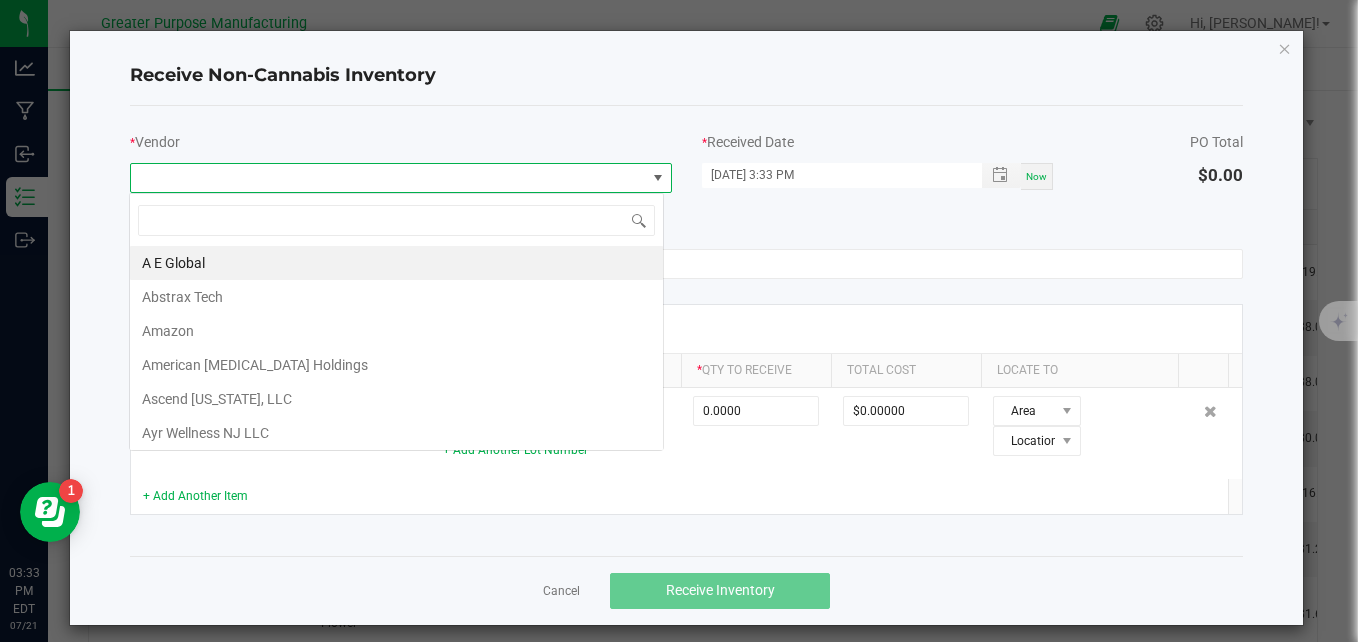scroll, scrollTop: 99970, scrollLeft: 99465, axis: both 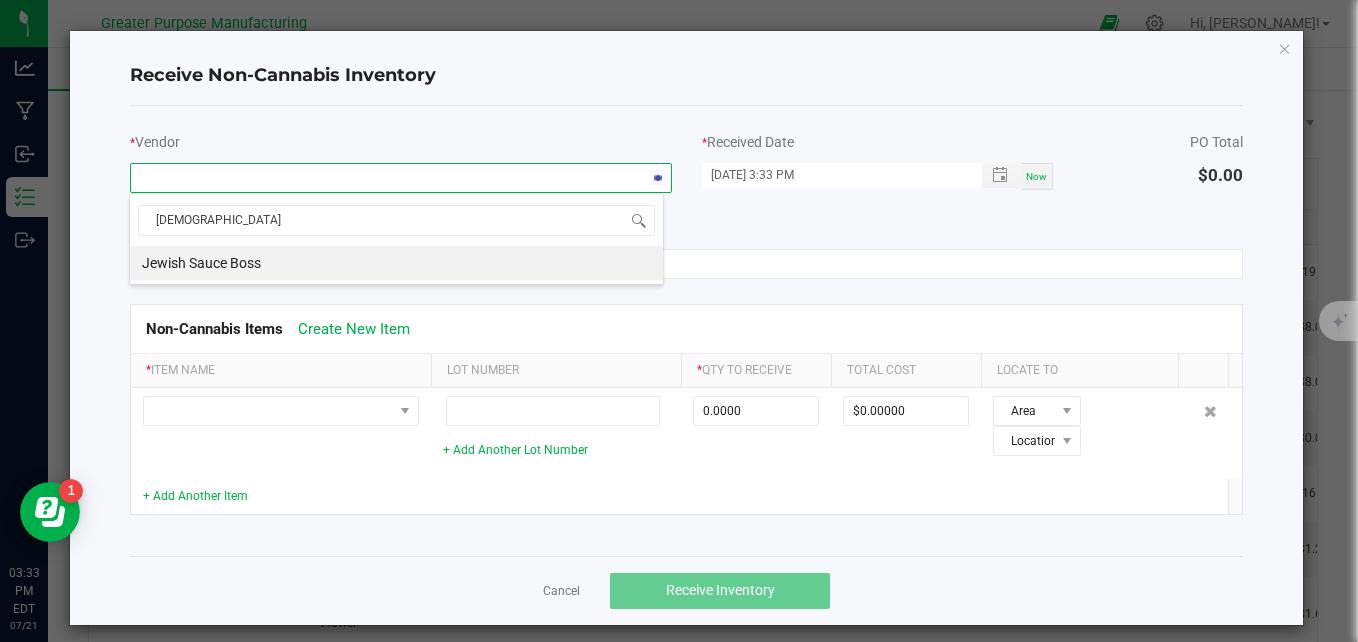type on "[DEMOGRAPHIC_DATA]" 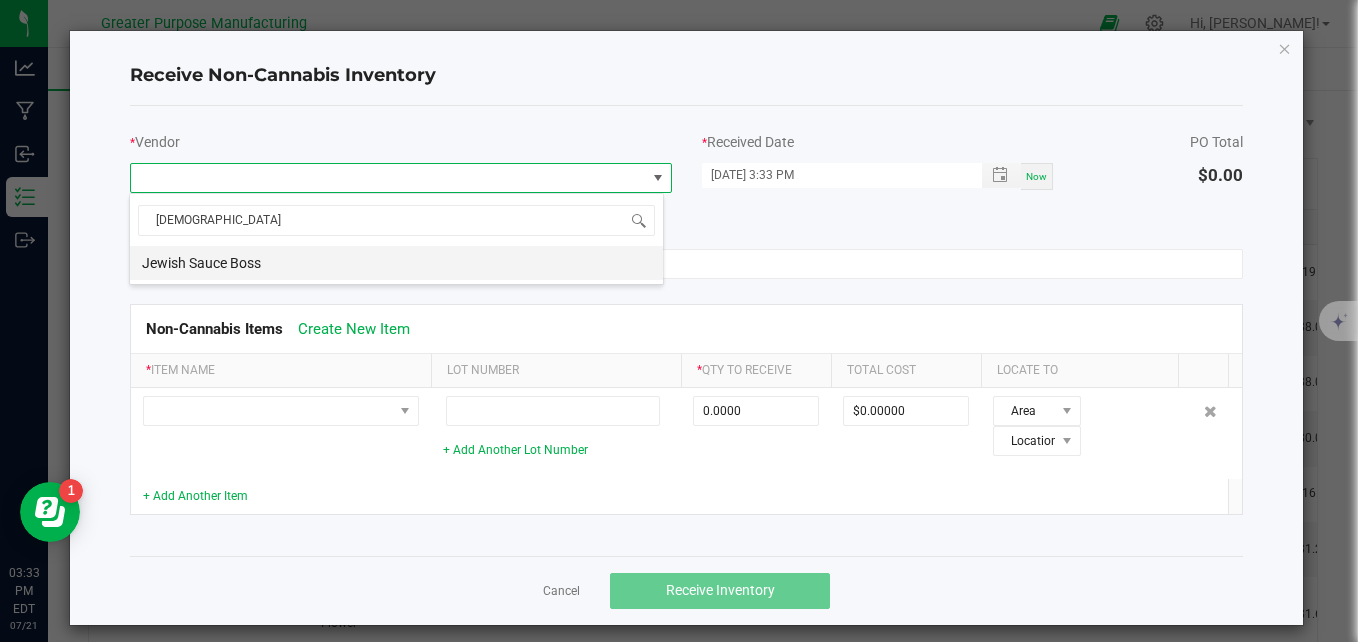 click on "Jewish Sauce Boss" at bounding box center [396, 263] 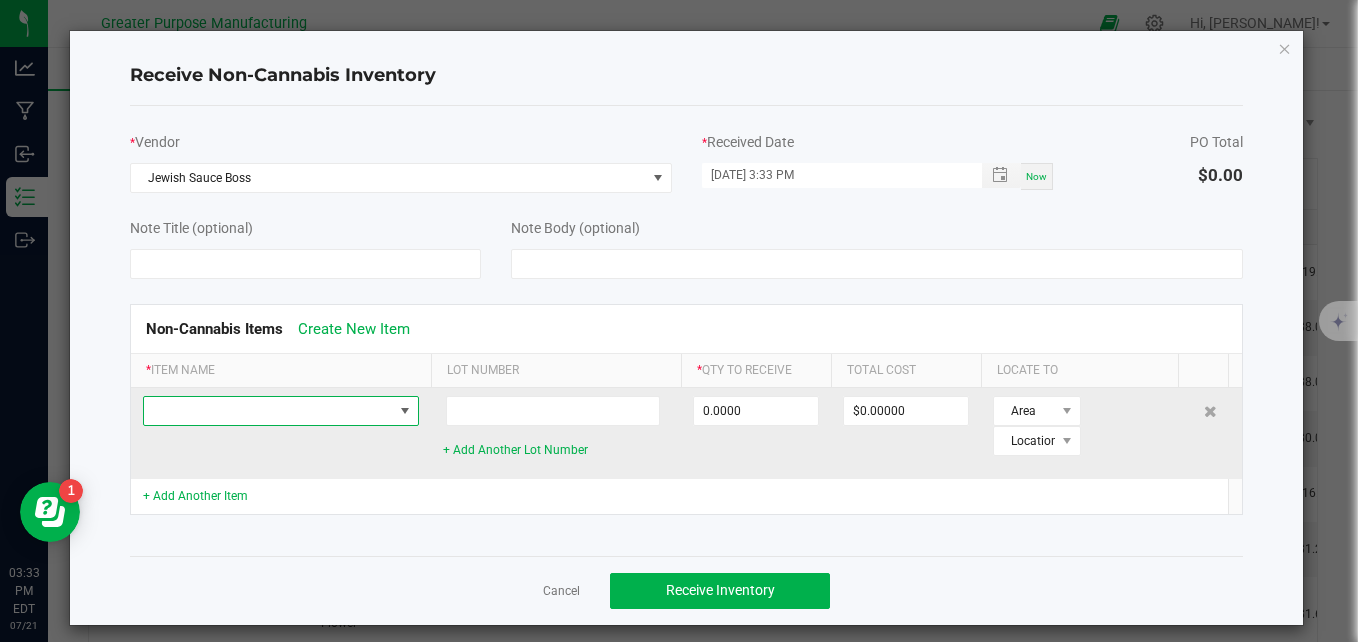 click at bounding box center [268, 411] 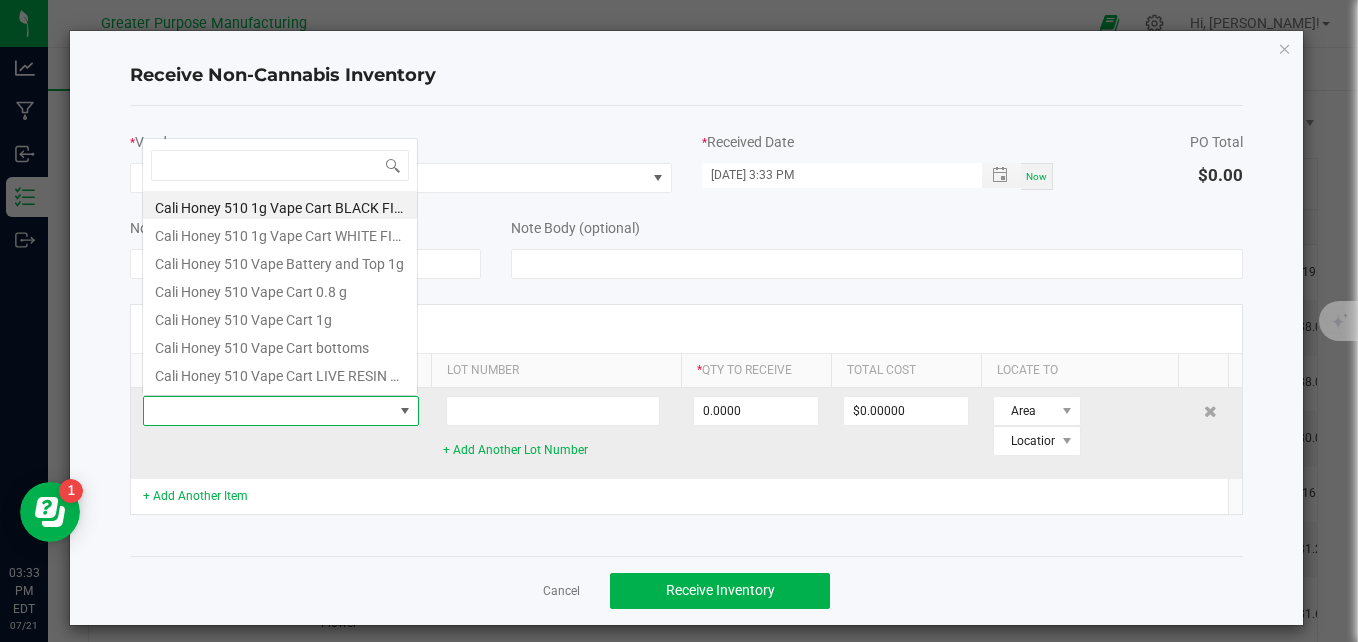 scroll, scrollTop: 0, scrollLeft: 0, axis: both 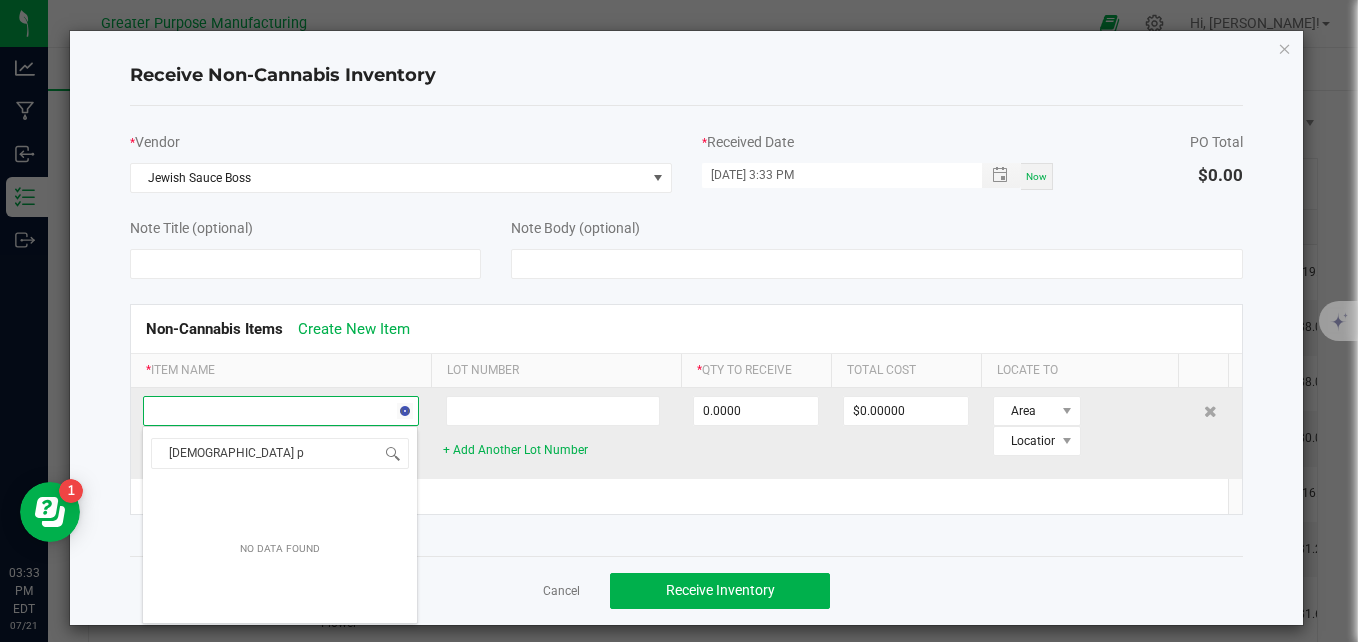 type on "[DEMOGRAPHIC_DATA]" 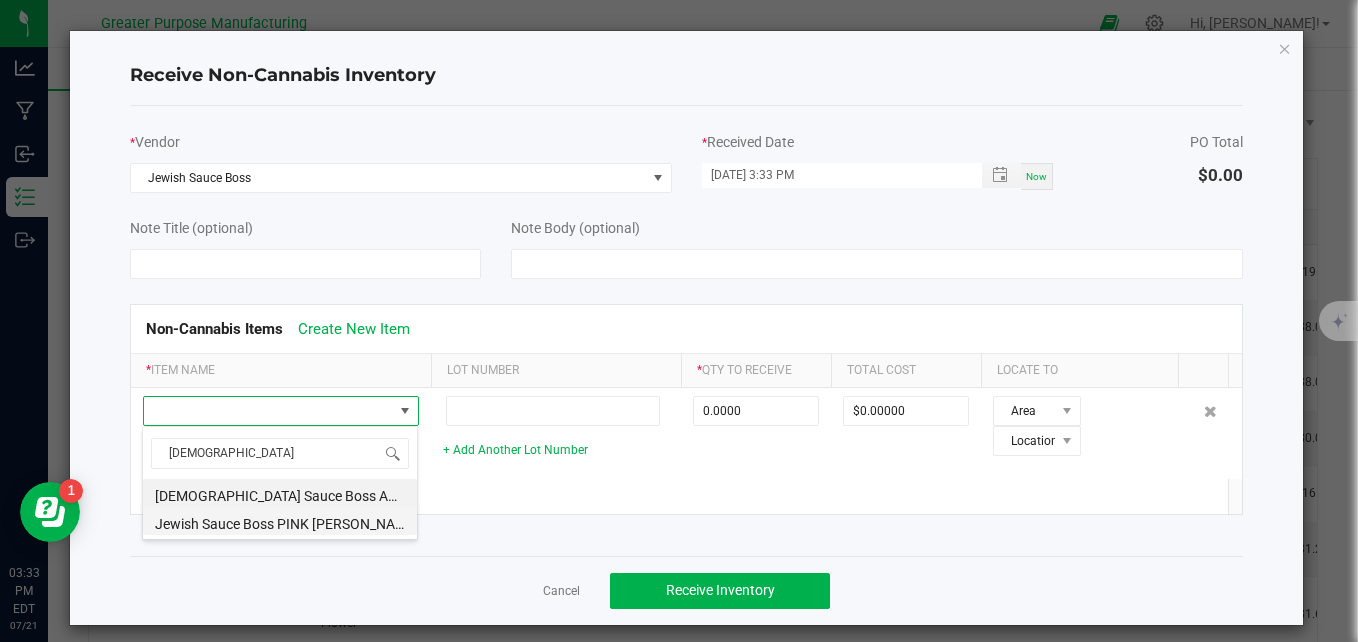 click on "Jewish Sauce Boss PINK [PERSON_NAME] 98mm Cones" at bounding box center [280, 521] 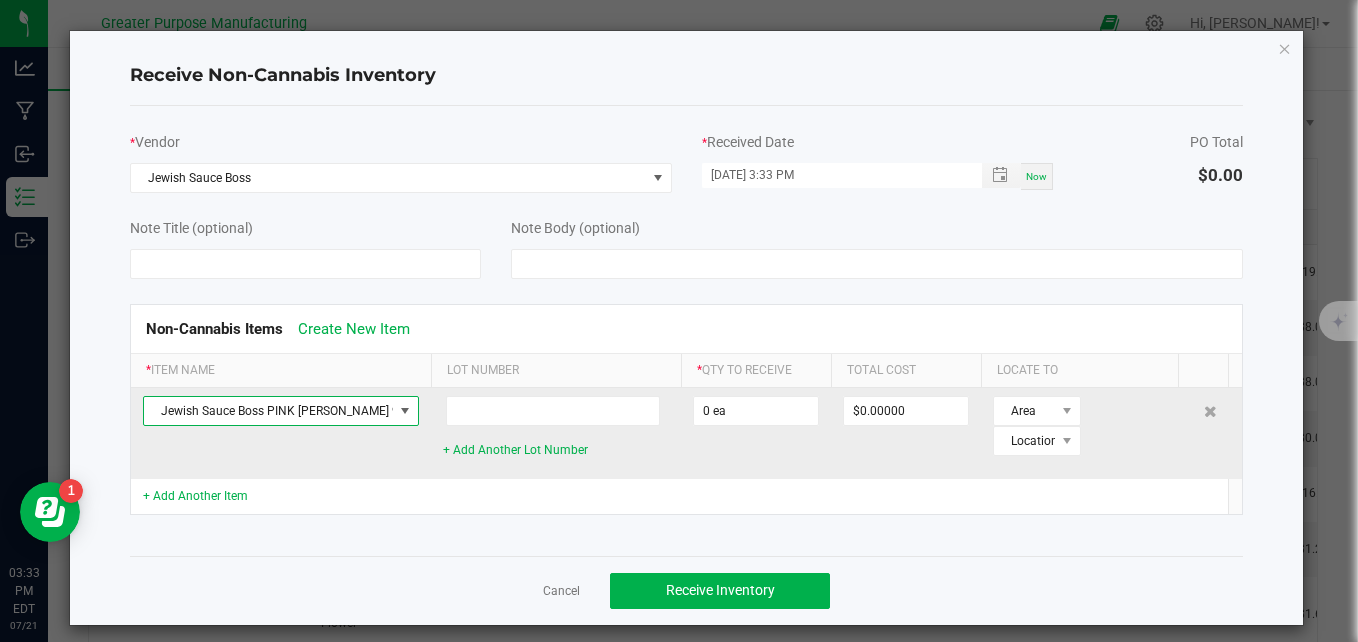 click on "0 ea" 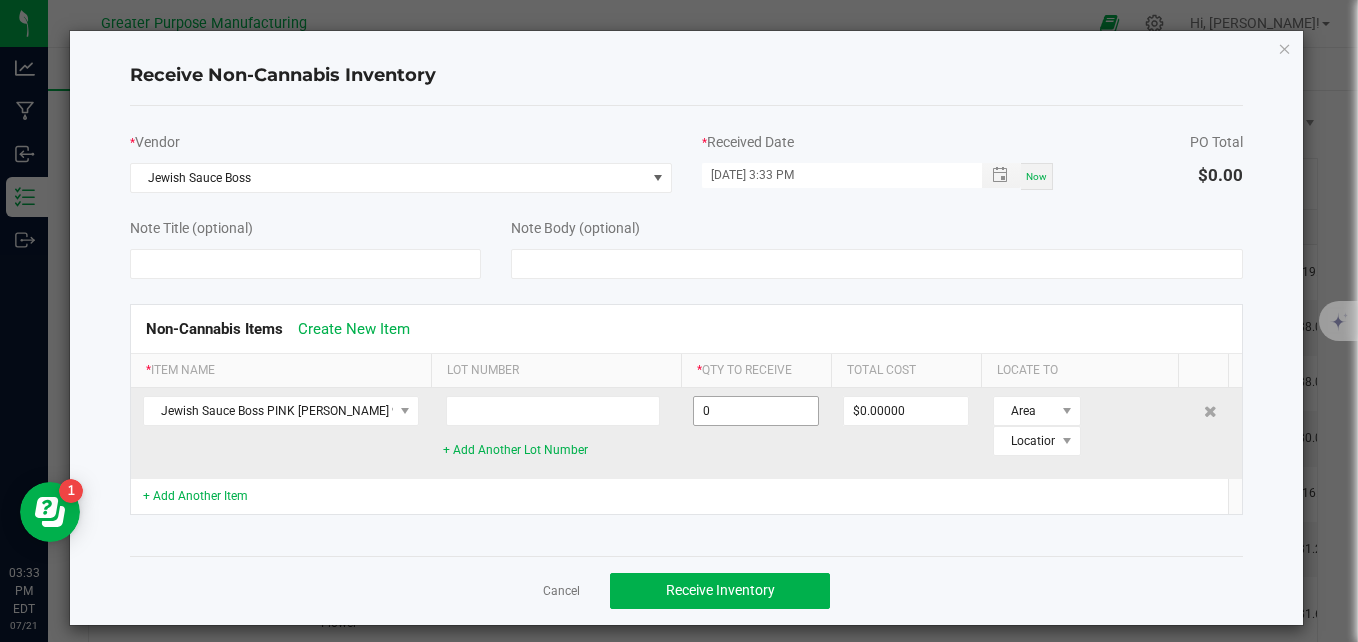 click on "0" at bounding box center [756, 411] 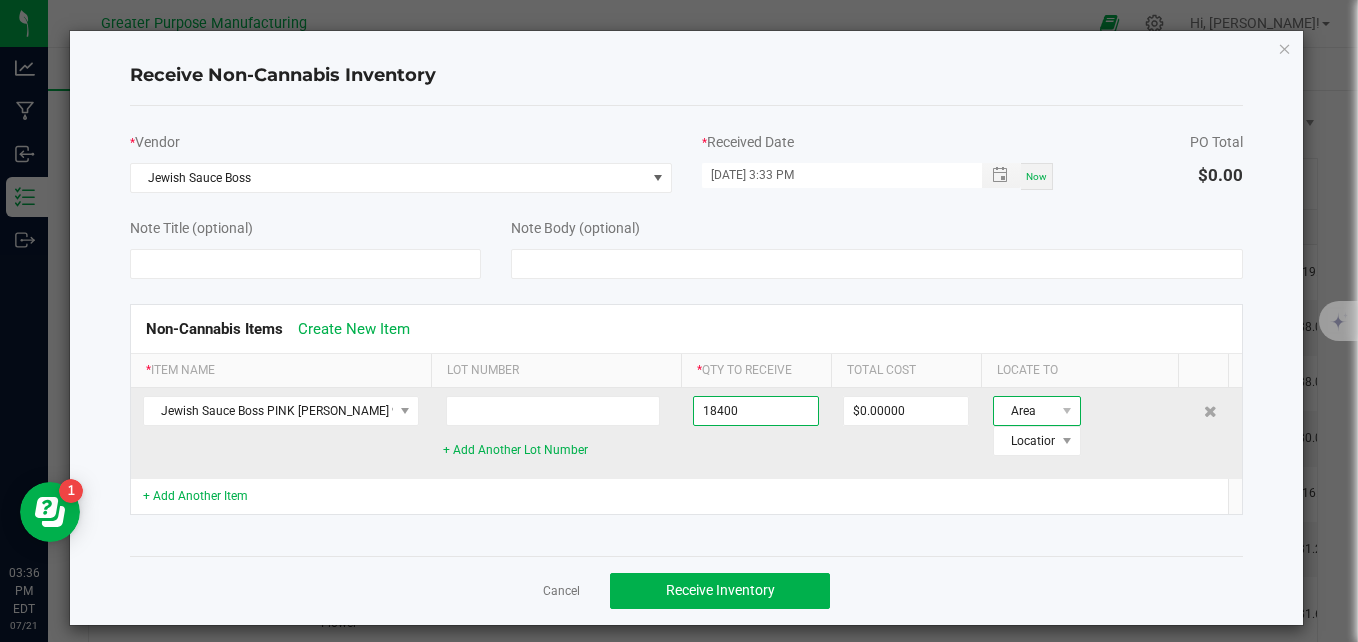 type on "18400 ea" 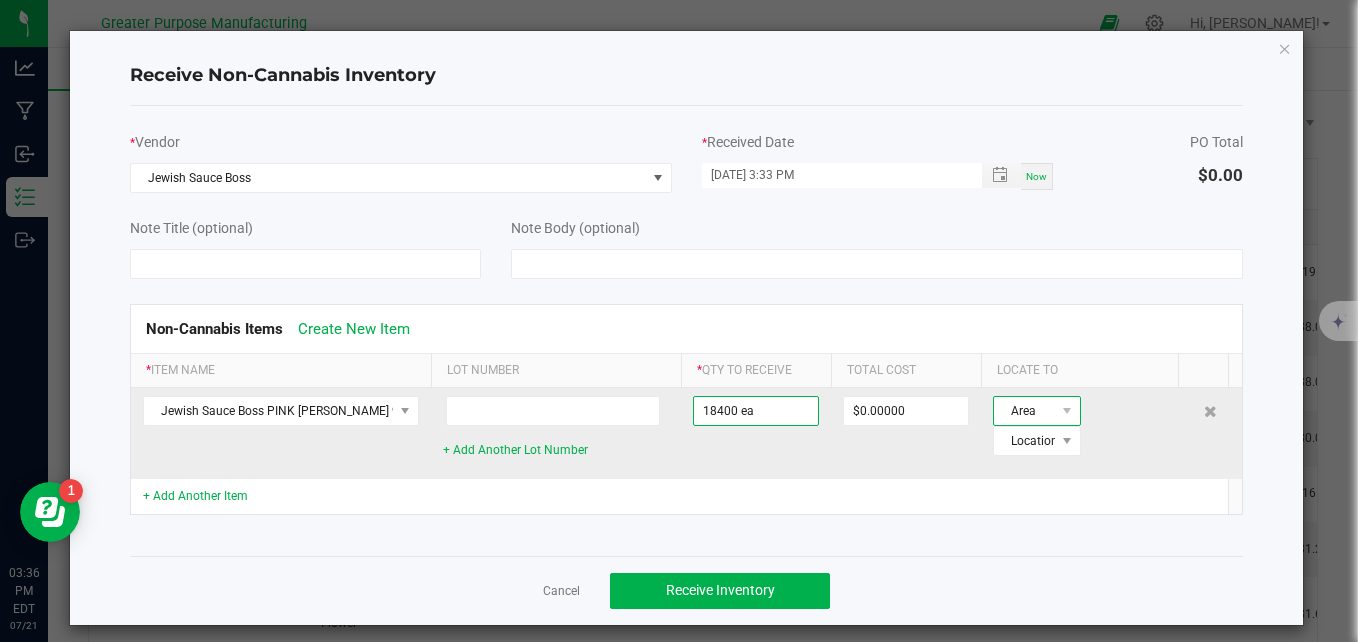 click at bounding box center (1067, 411) 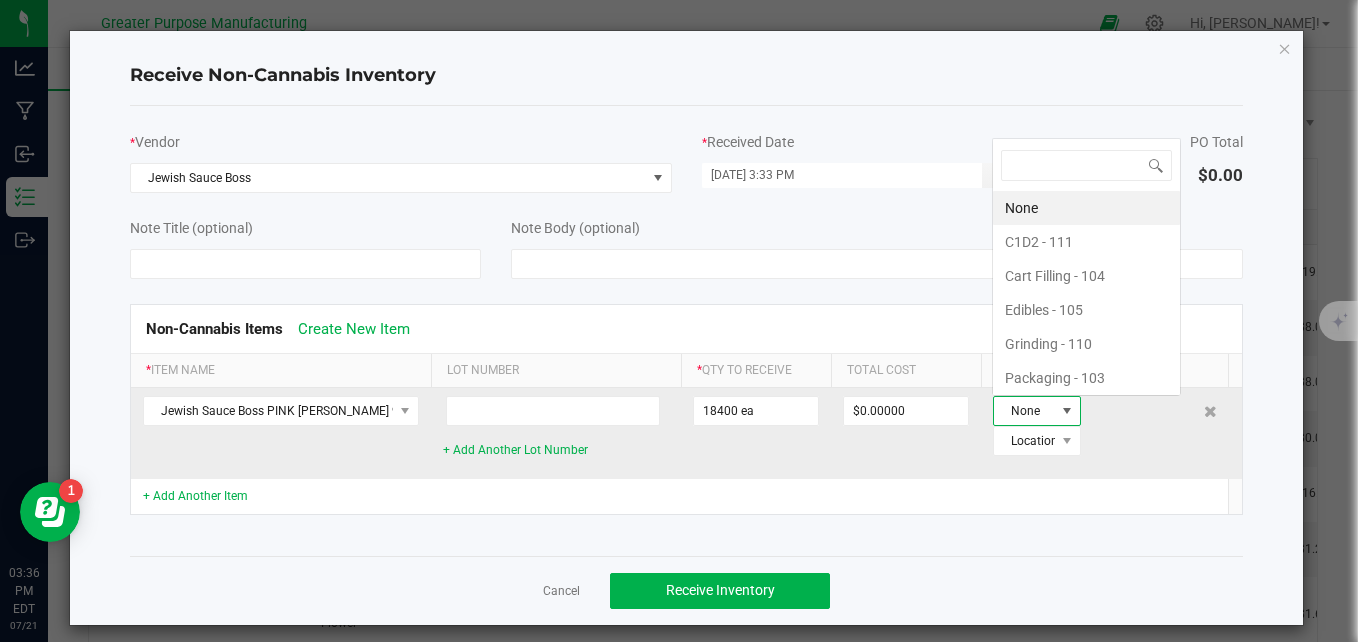 scroll, scrollTop: 0, scrollLeft: 0, axis: both 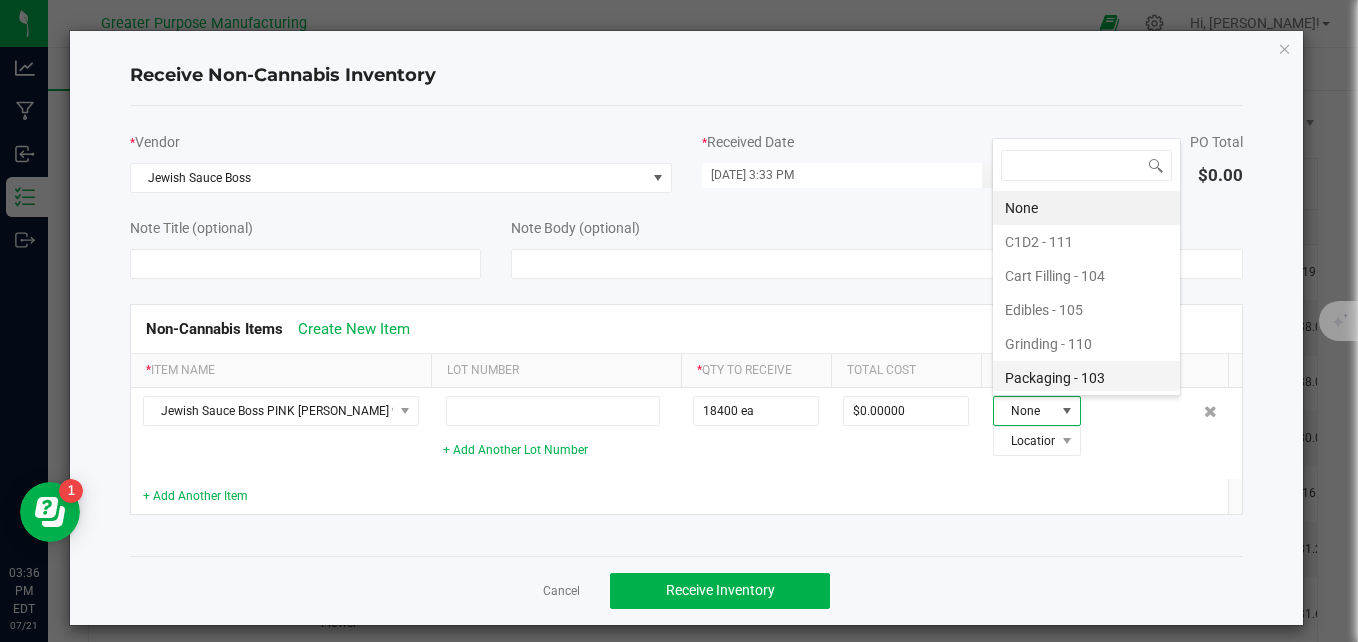 click on "Packaging - 103" at bounding box center (1086, 378) 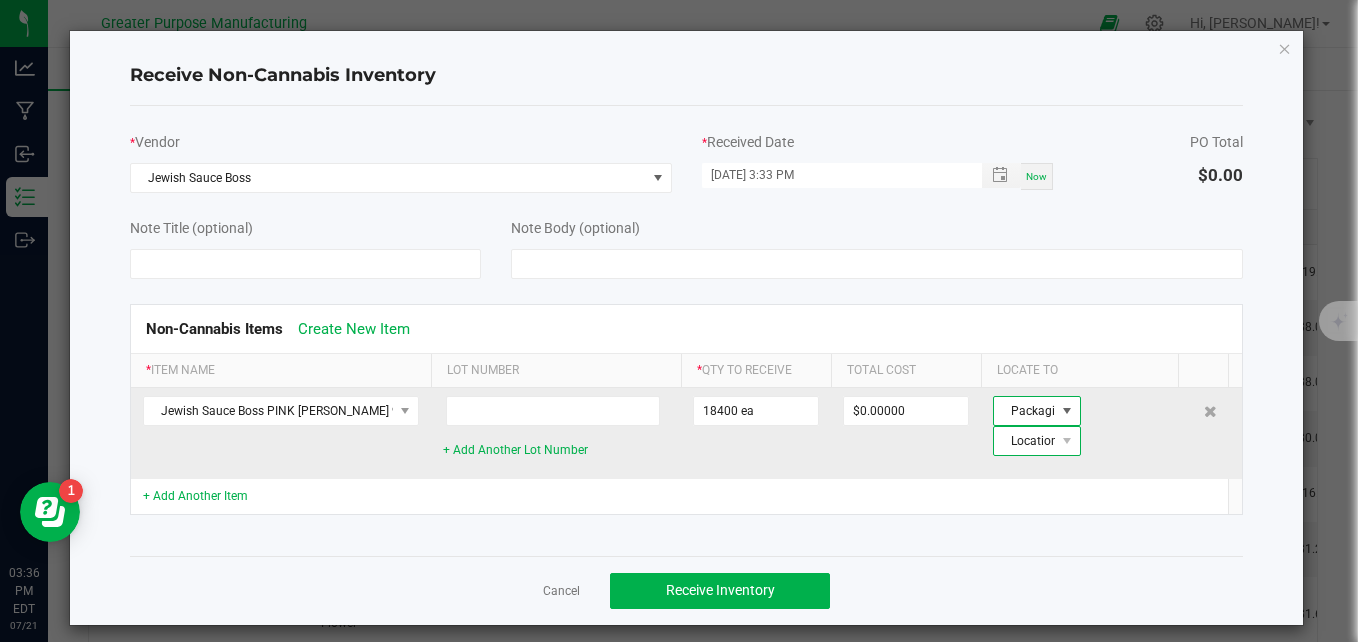click at bounding box center [1067, 441] 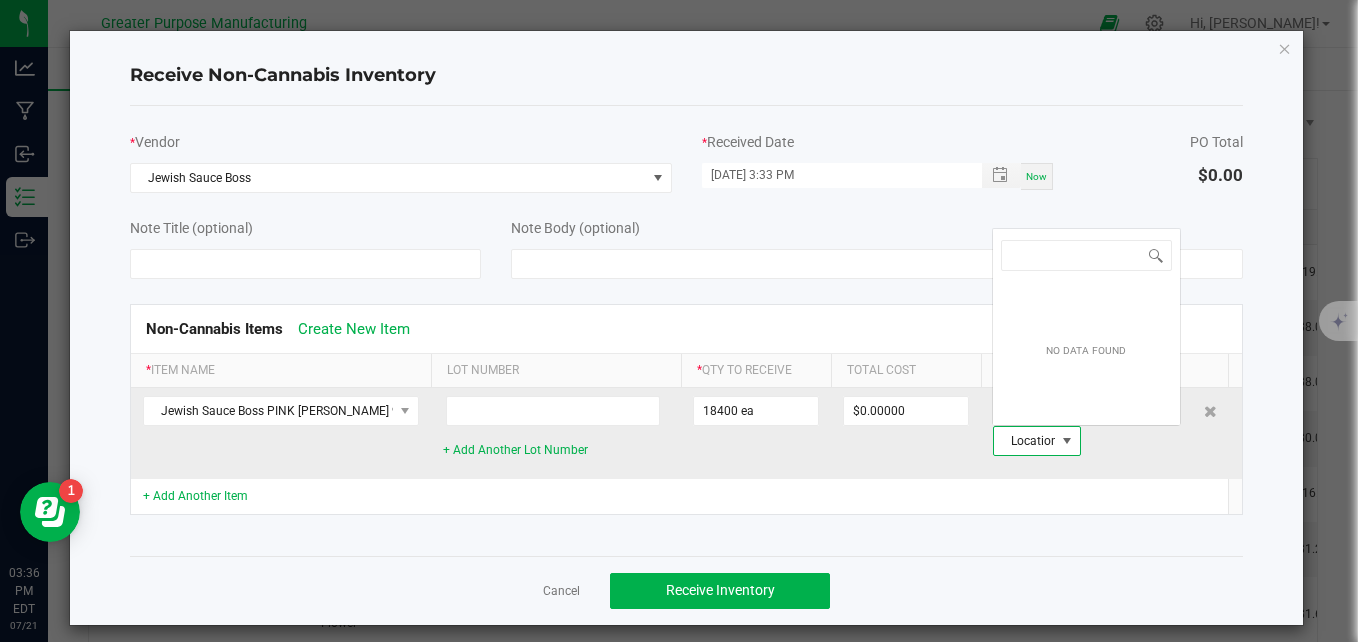 scroll, scrollTop: 0, scrollLeft: 0, axis: both 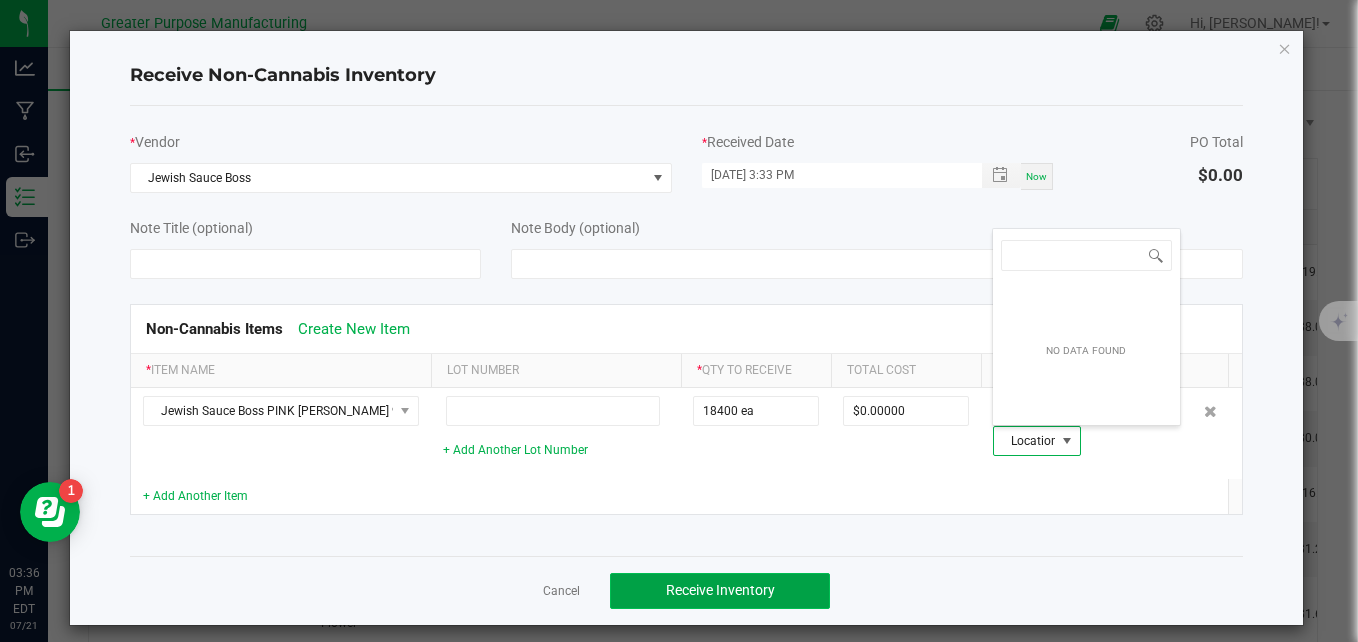 click on "Receive Inventory" 